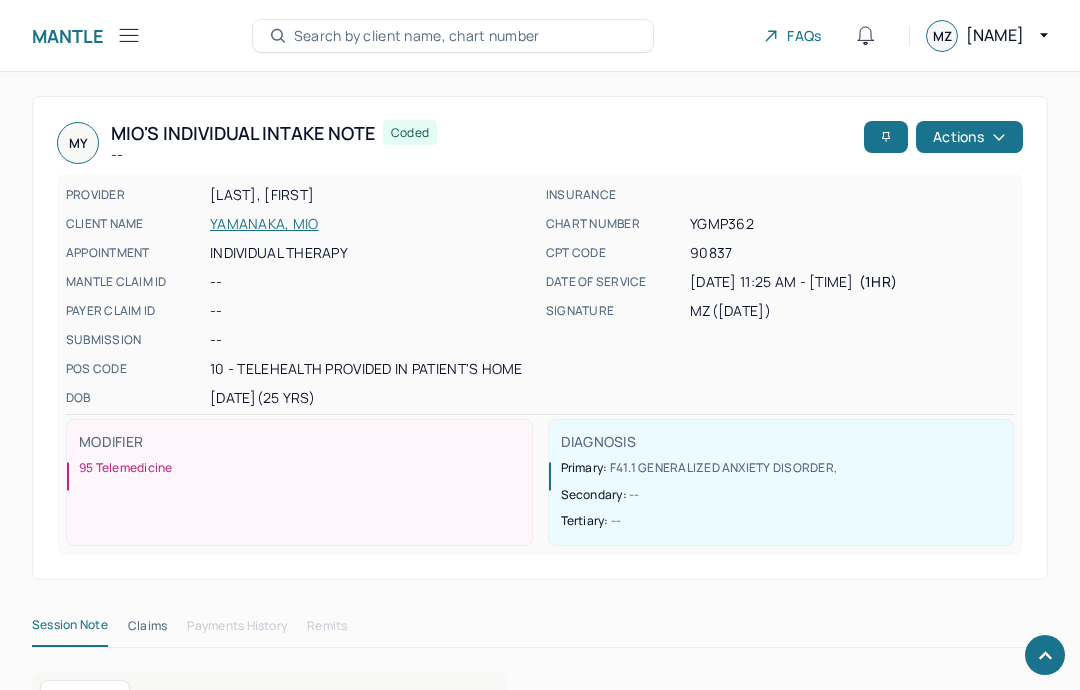 scroll, scrollTop: 9325, scrollLeft: 0, axis: vertical 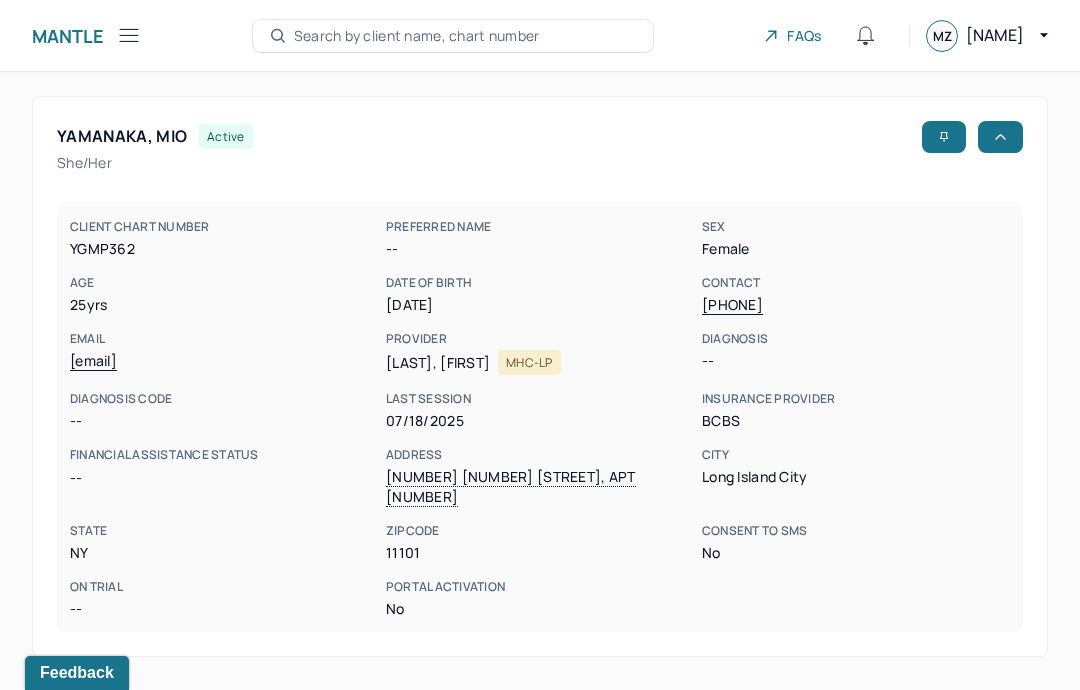 click 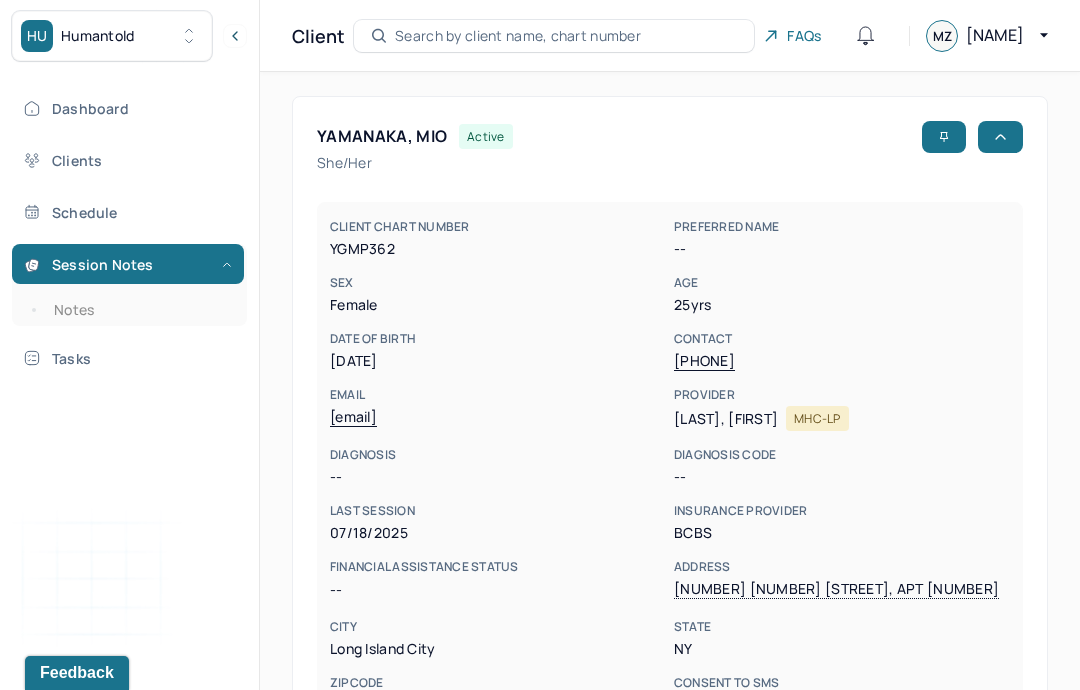 click on "Notes" at bounding box center [139, 310] 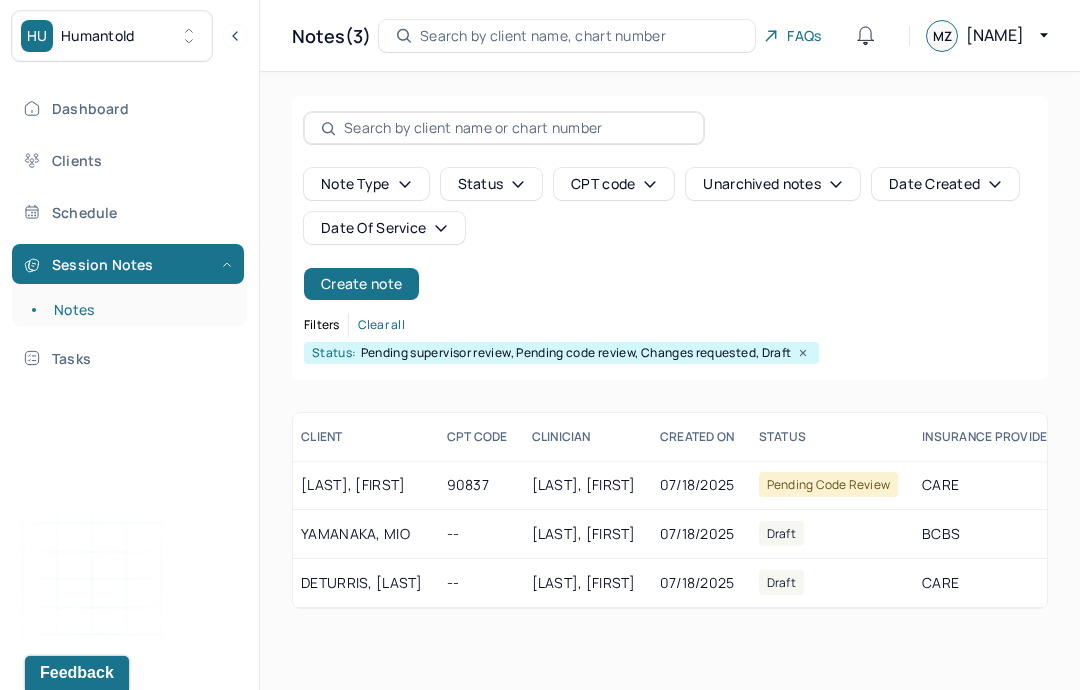 scroll, scrollTop: 0, scrollLeft: 376, axis: horizontal 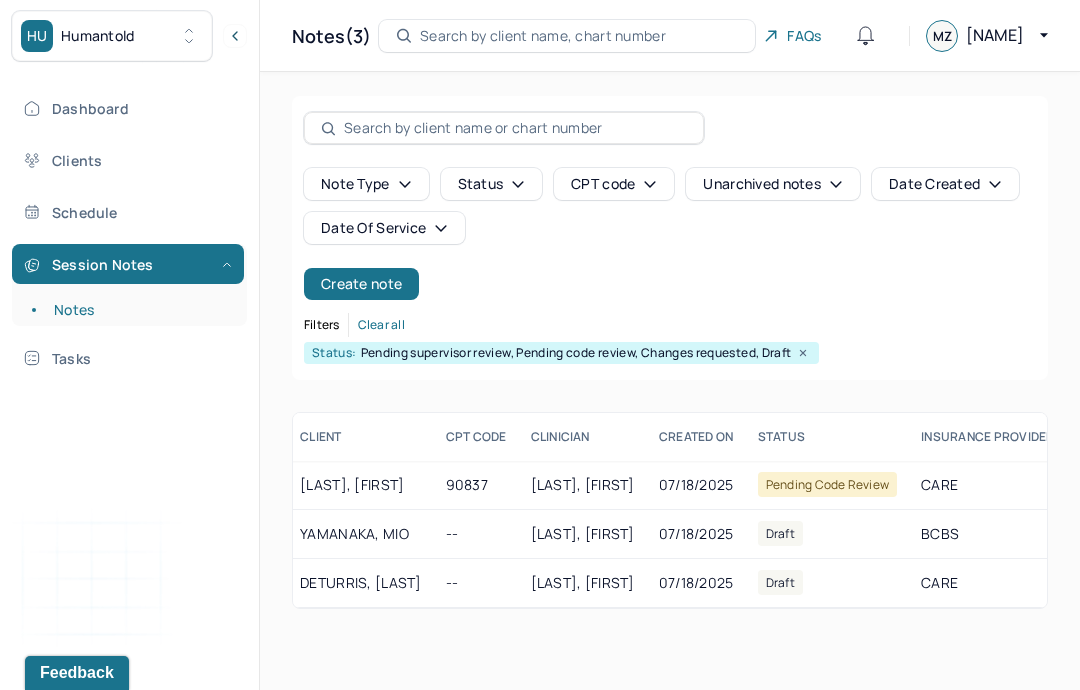 click on "[LAST], [FIRST]" at bounding box center [583, 484] 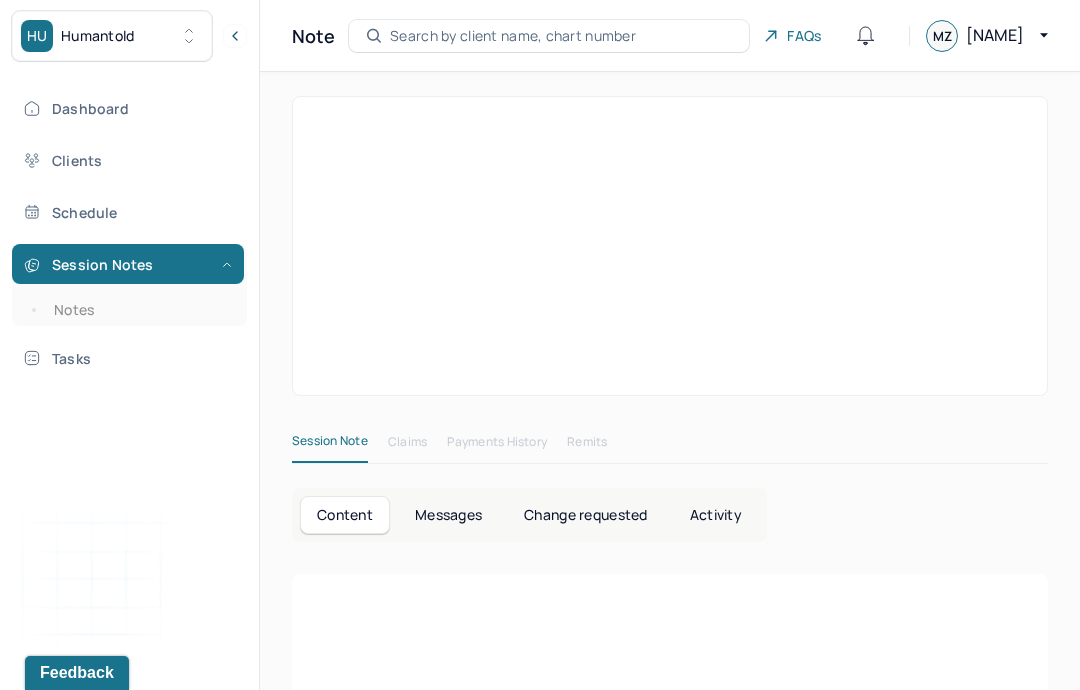 click on "Activity" at bounding box center (716, 515) 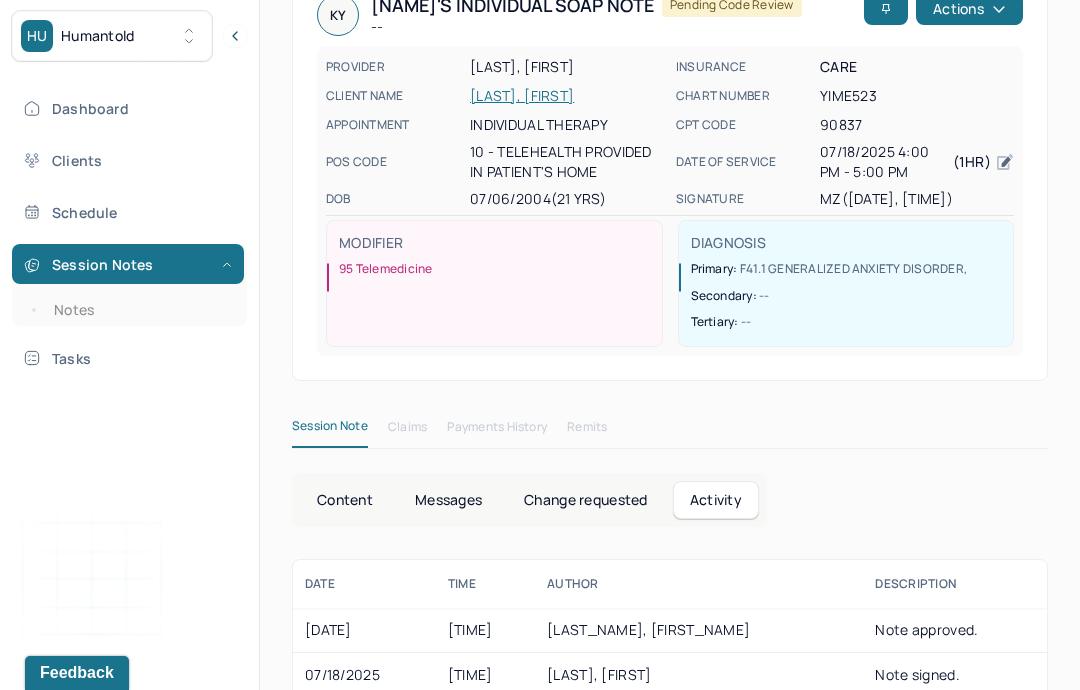 scroll, scrollTop: 0, scrollLeft: 0, axis: both 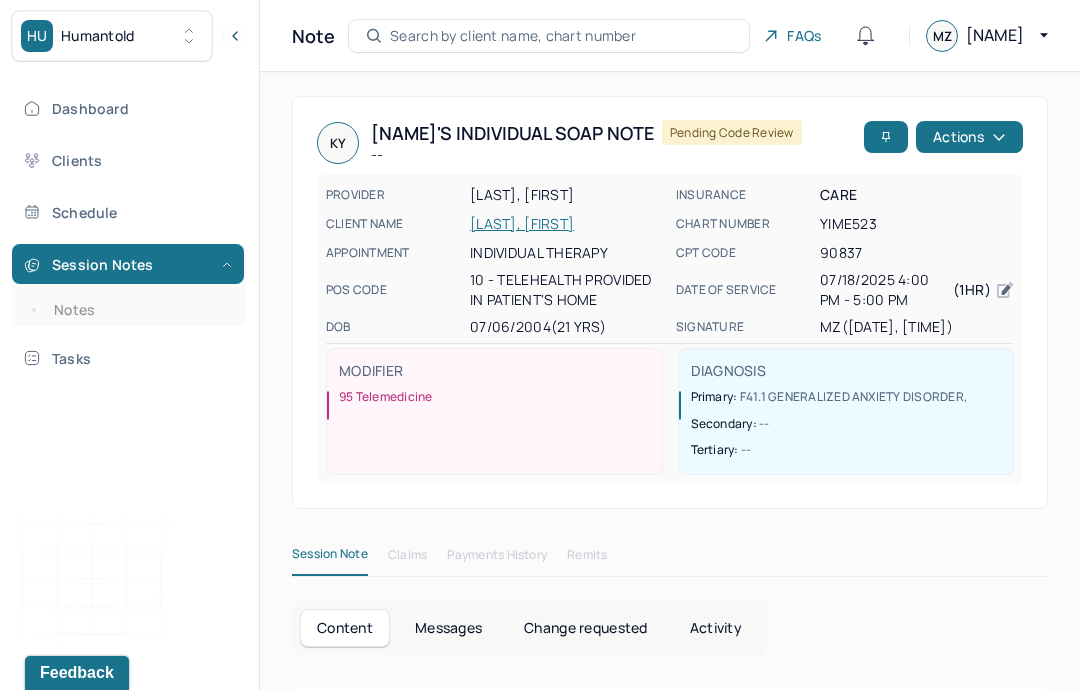 click on "Notes" at bounding box center [139, 310] 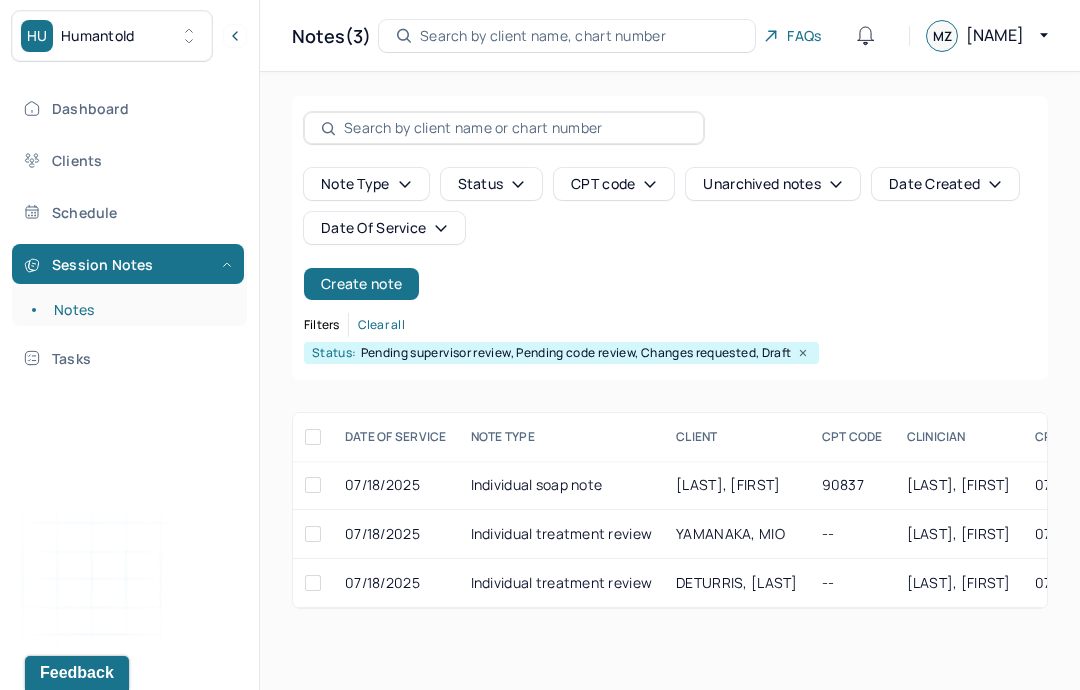 scroll, scrollTop: 0, scrollLeft: 0, axis: both 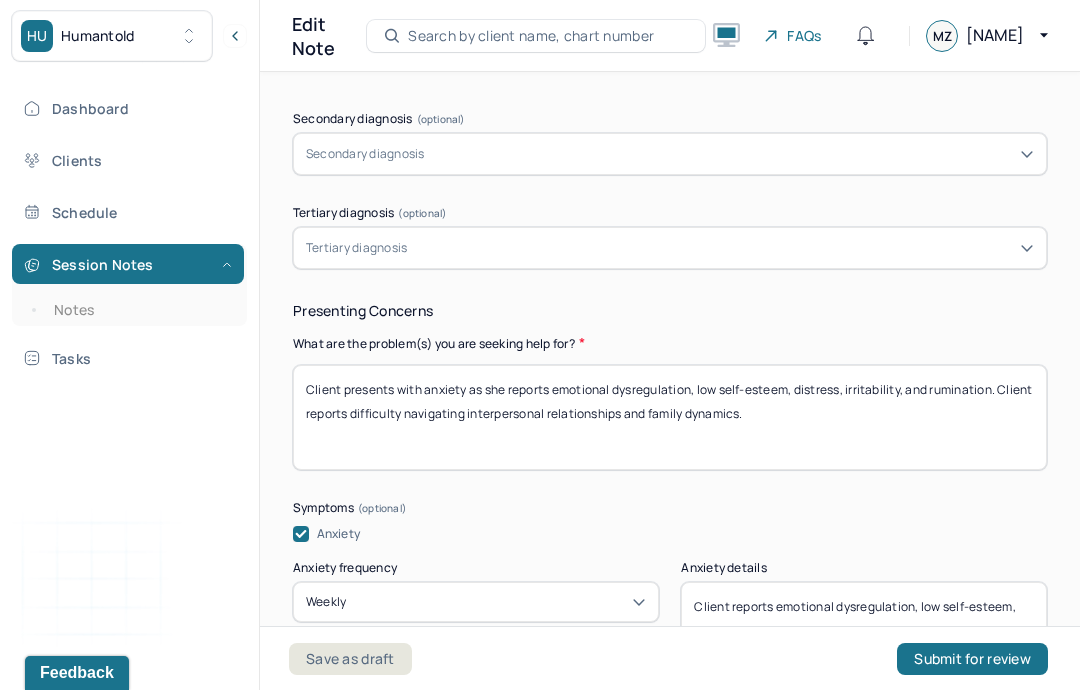 click on "Client presents with anxiety as she reports emotional dysregulation, low self-esteem, distress, irritability, and rumination. Client reports difficulty navigating interpersonal relationships and family dynamics." at bounding box center [670, 417] 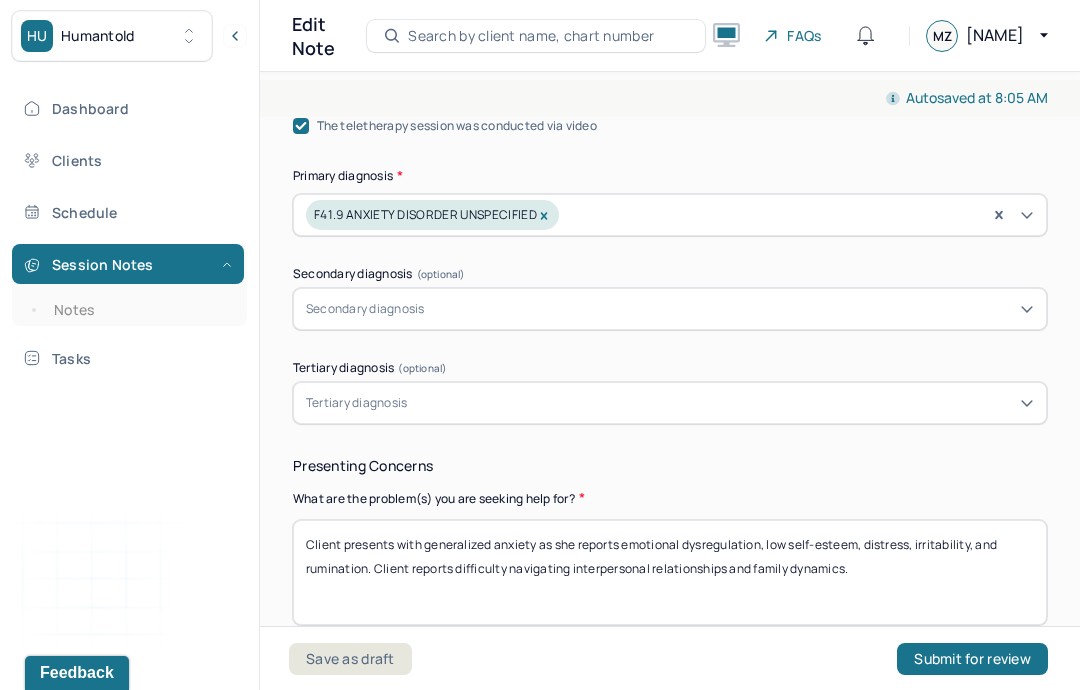 scroll, scrollTop: 778, scrollLeft: 0, axis: vertical 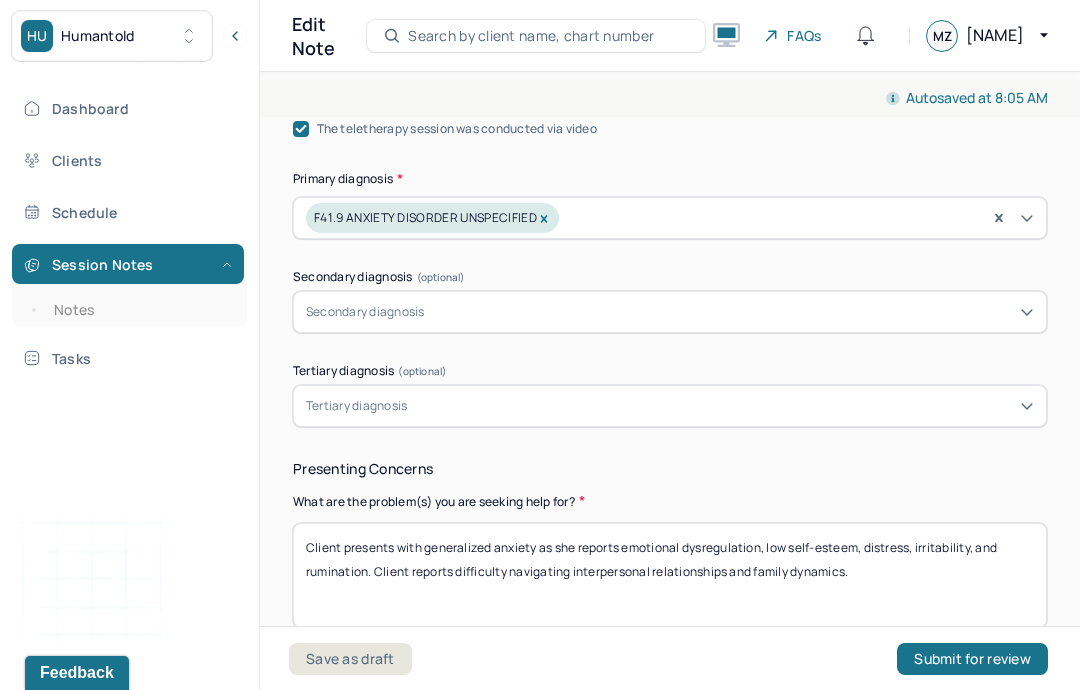 type on "Client presents with generalized anxiety as she reports emotional dysregulation, low self-esteem, distress, irritability, and rumination. Client reports difficulty navigating interpersonal relationships and family dynamics." 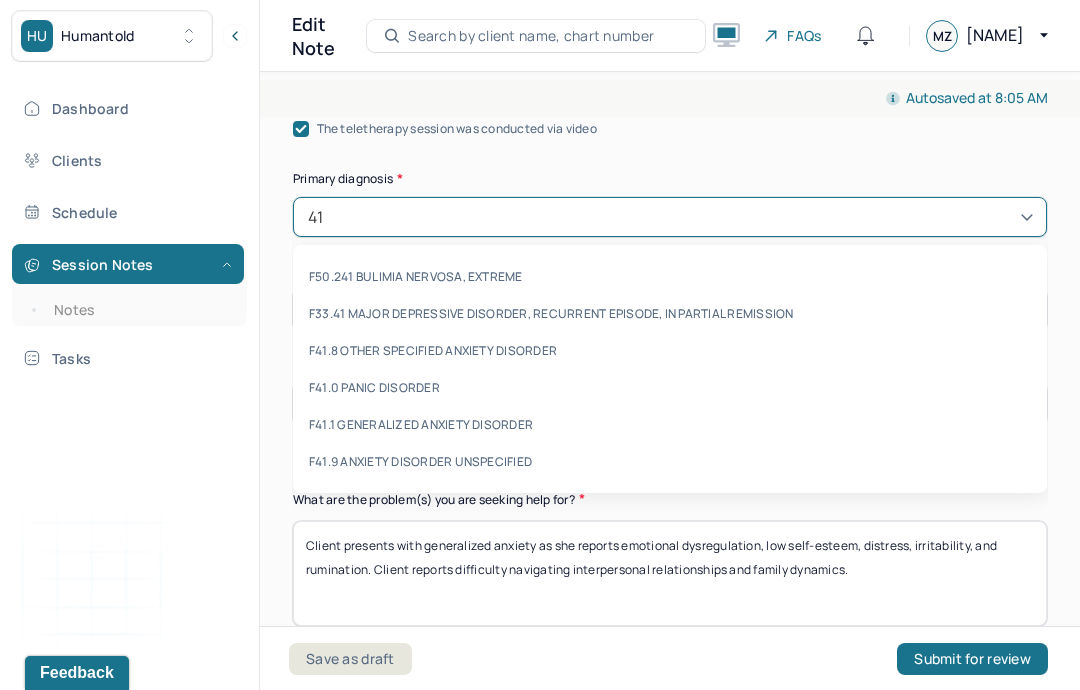 click on "F41.1 GENERALIZED ANXIETY DISORDER" at bounding box center [670, 424] 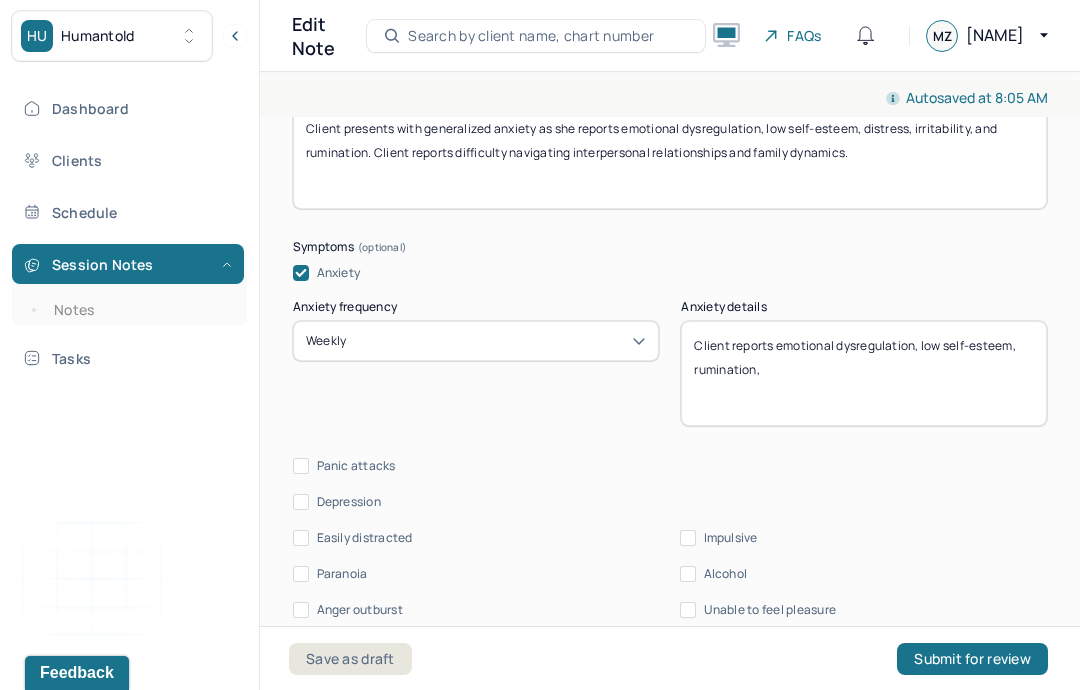 scroll, scrollTop: 1234, scrollLeft: 0, axis: vertical 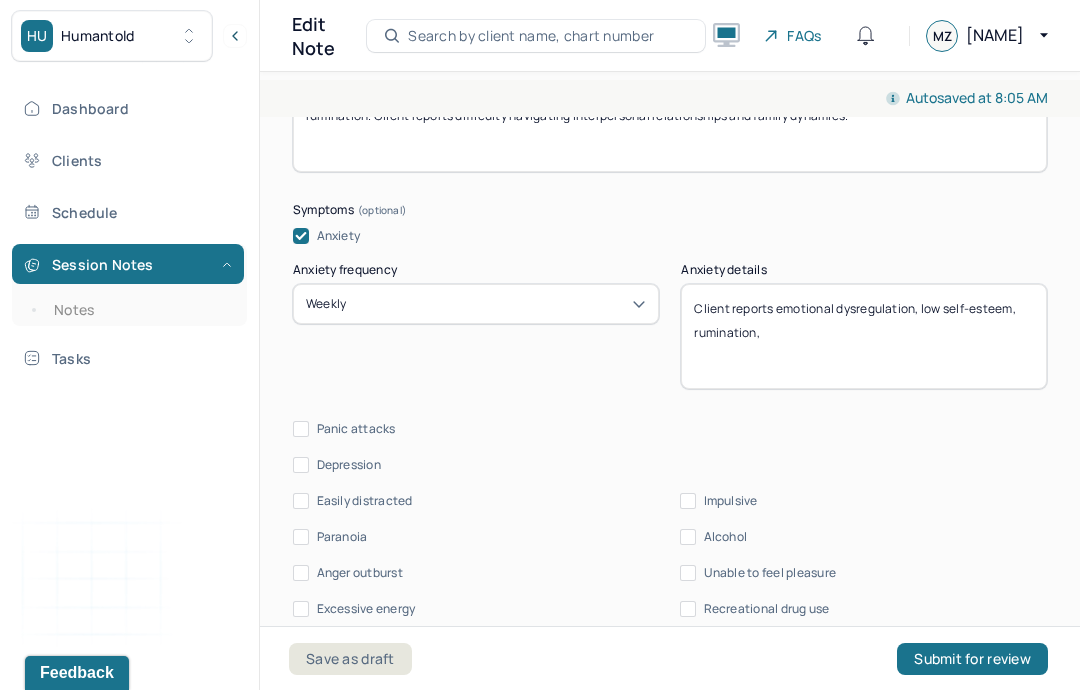 click on "Client reports emotional dysregulation, low self-esteem, rumination," at bounding box center (864, 336) 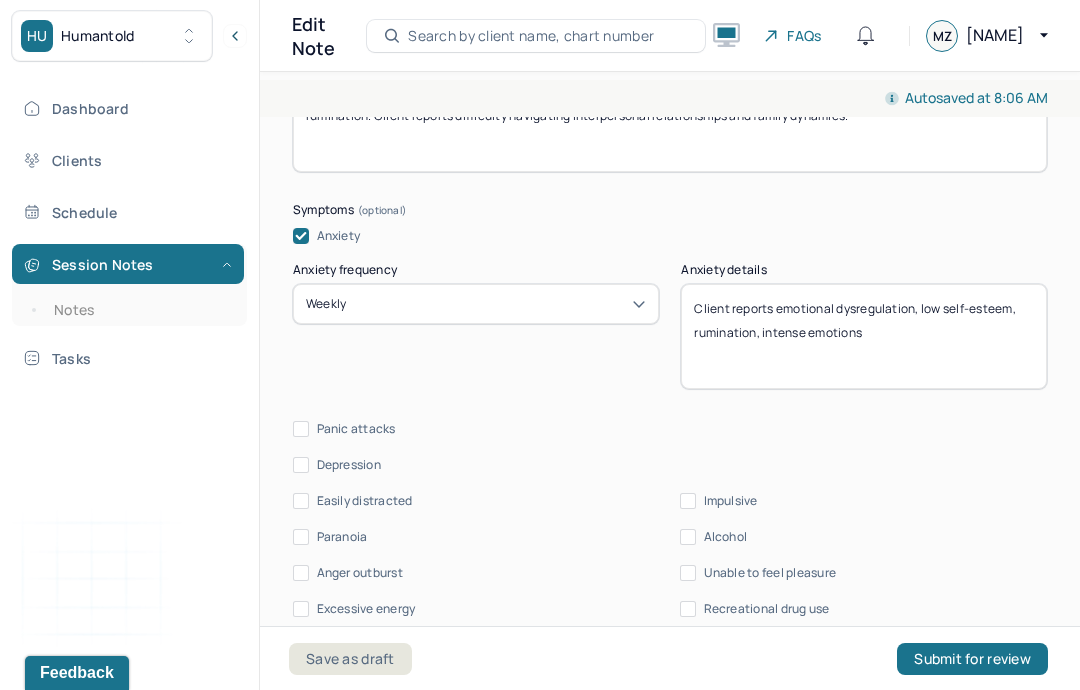 click on "Client reports emotional dysregulation, low self-esteem, rumination, intense emotions" at bounding box center [864, 336] 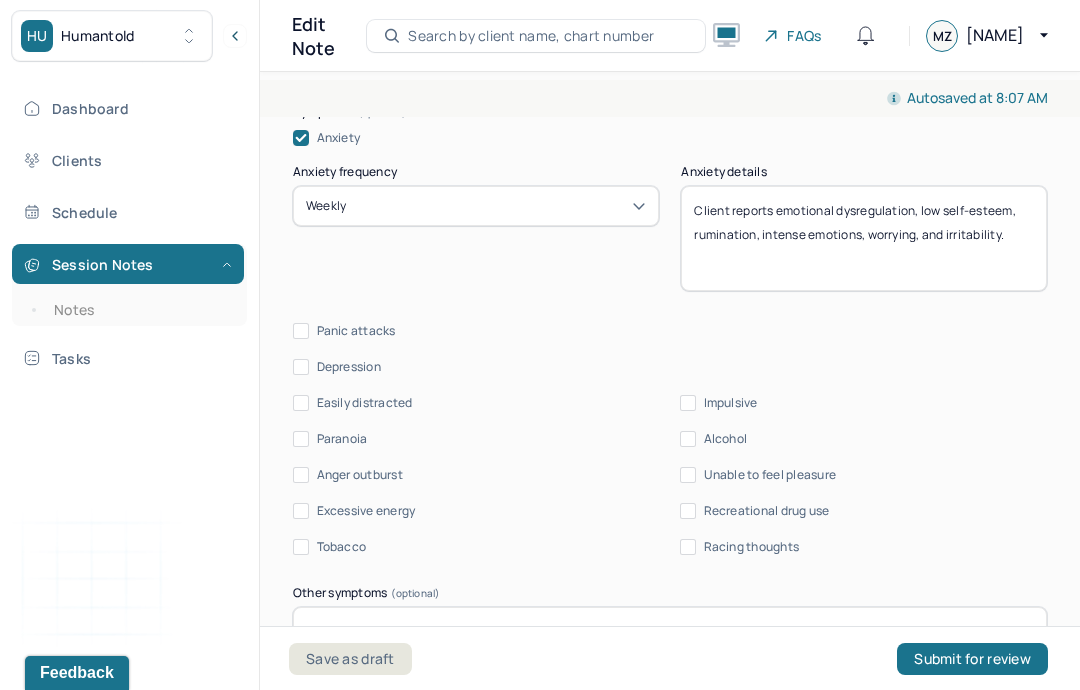 scroll, scrollTop: 1335, scrollLeft: 0, axis: vertical 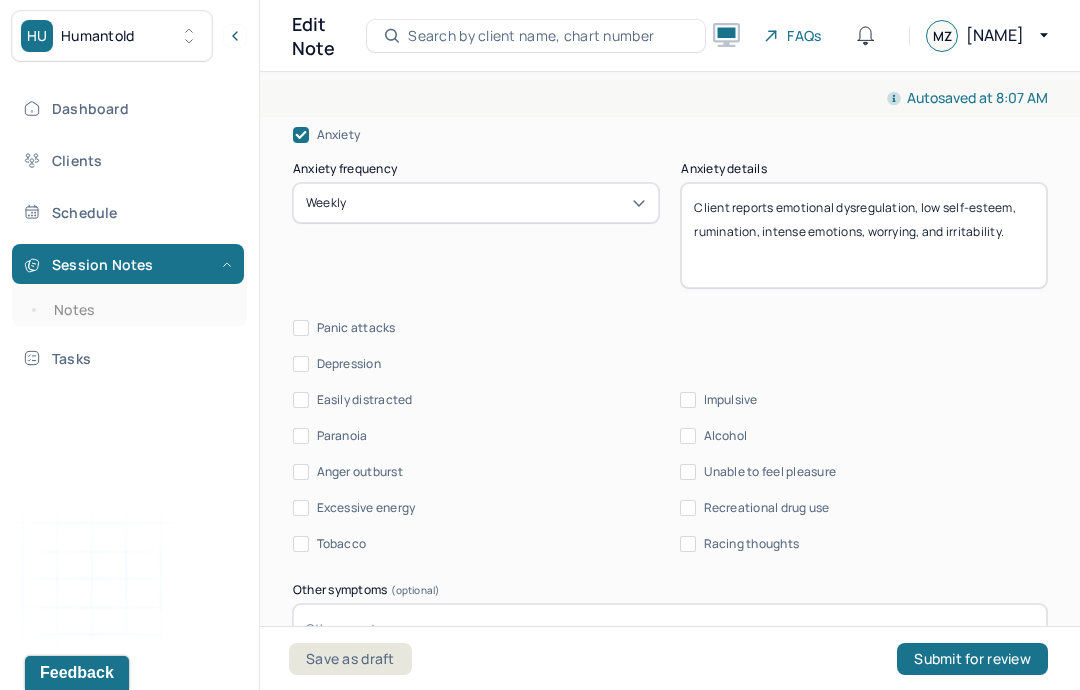 type on "Client reports emotional dysregulation, low self-esteem, rumination, intense emotions, worrying, and irritability." 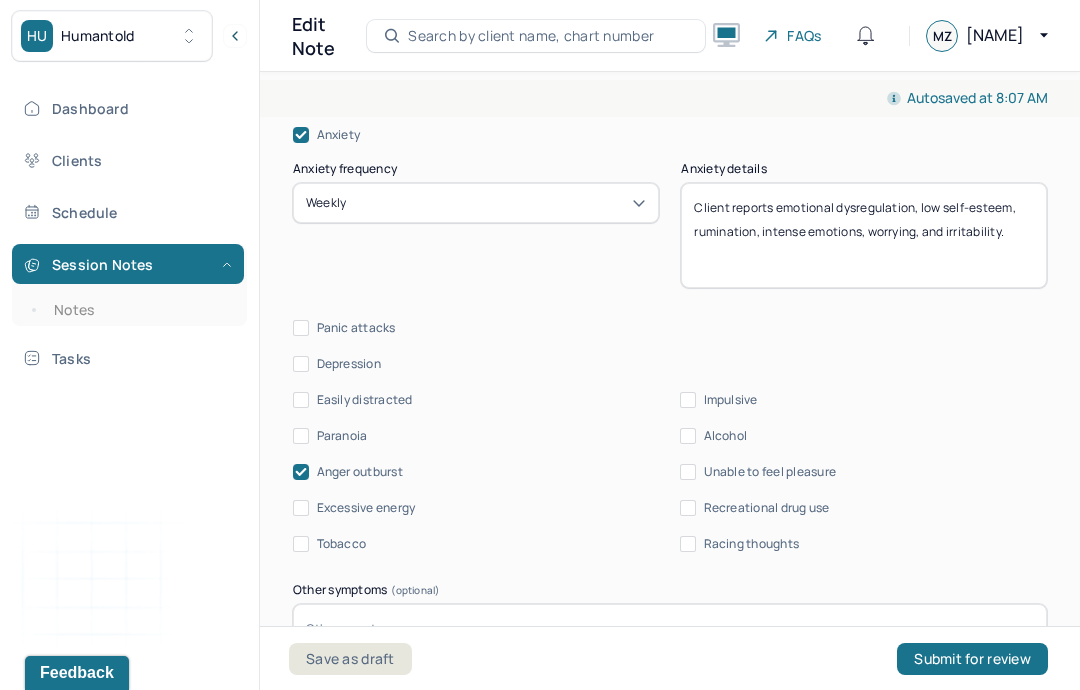 click on "Anger outburst" at bounding box center (360, 472) 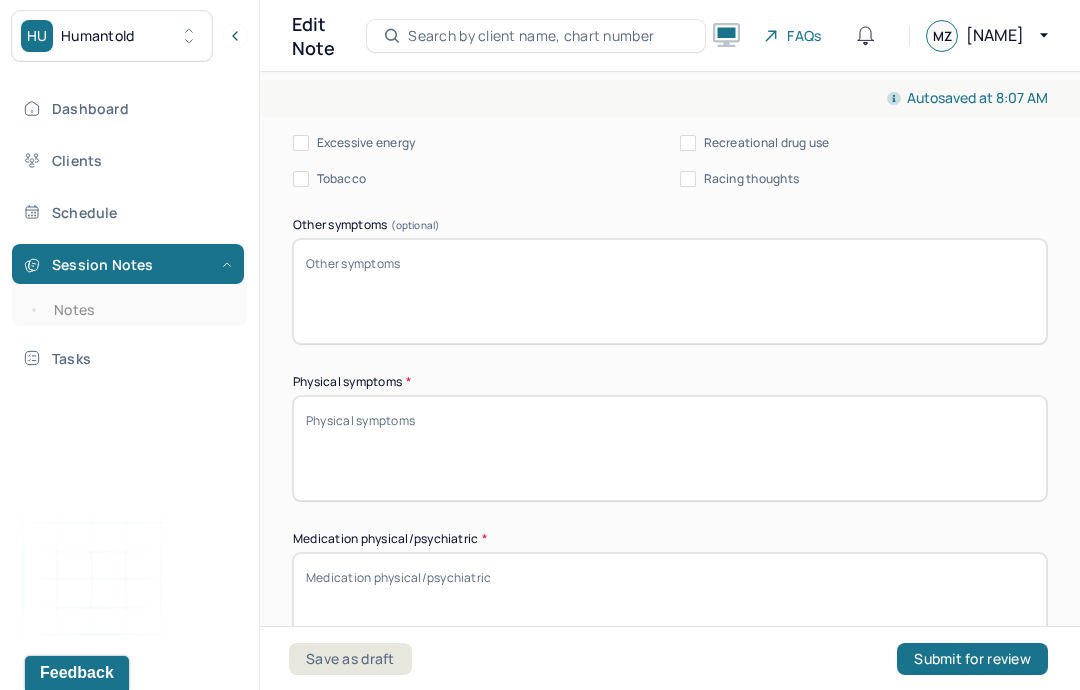 scroll, scrollTop: 1748, scrollLeft: 0, axis: vertical 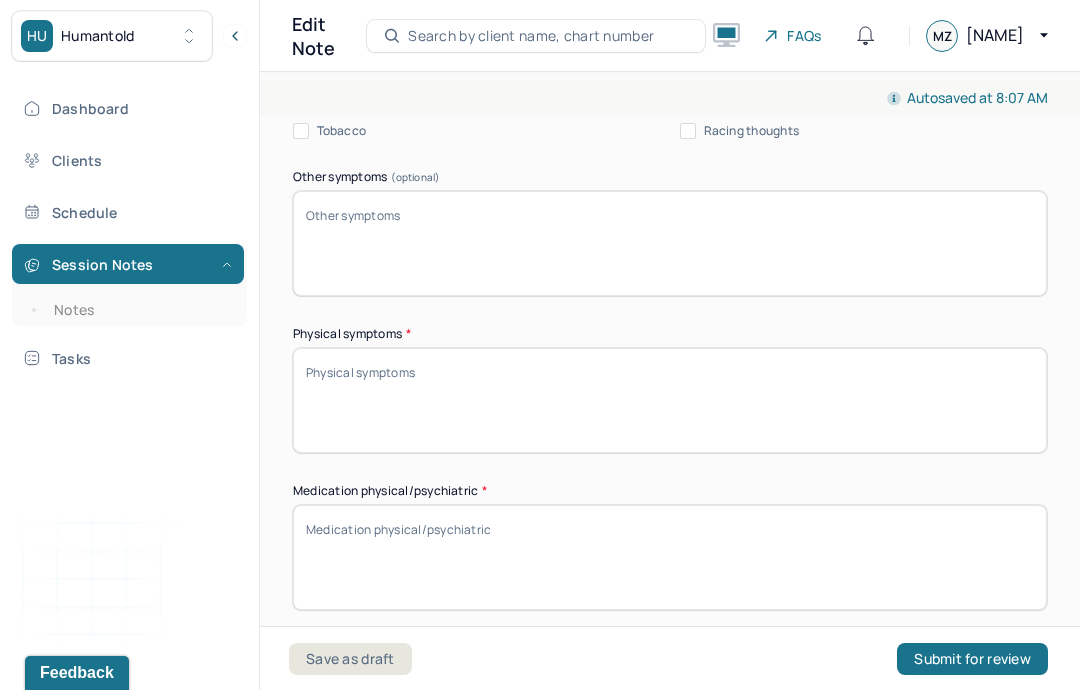 click on "Physical symptoms *" at bounding box center [670, 400] 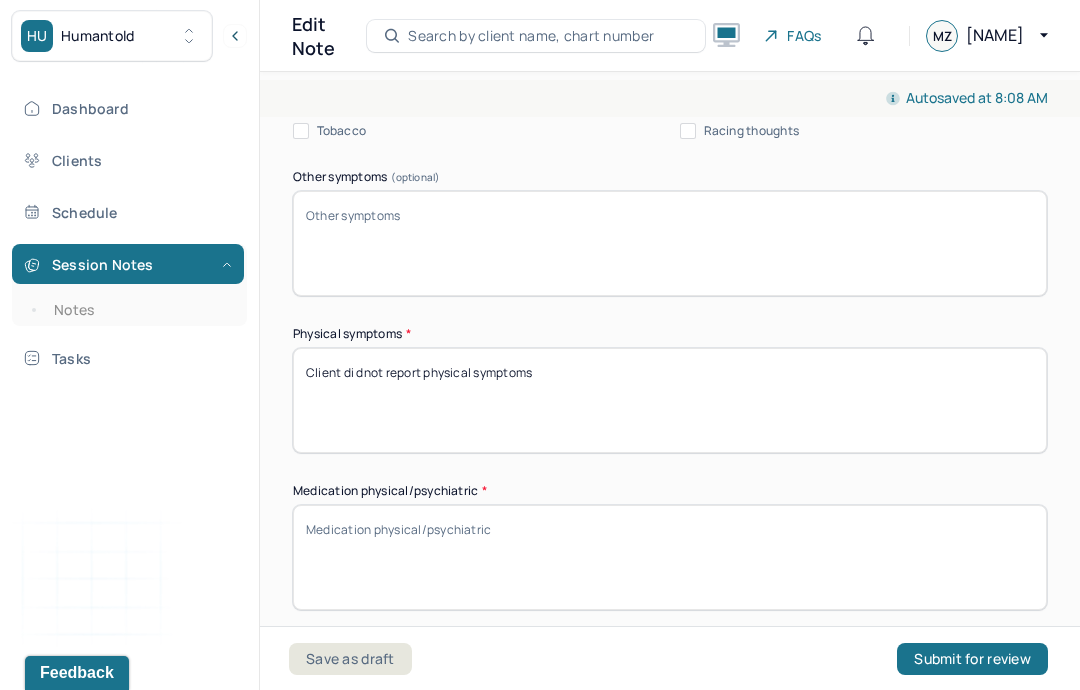 click on "Client di dnot report physical sy" at bounding box center [670, 400] 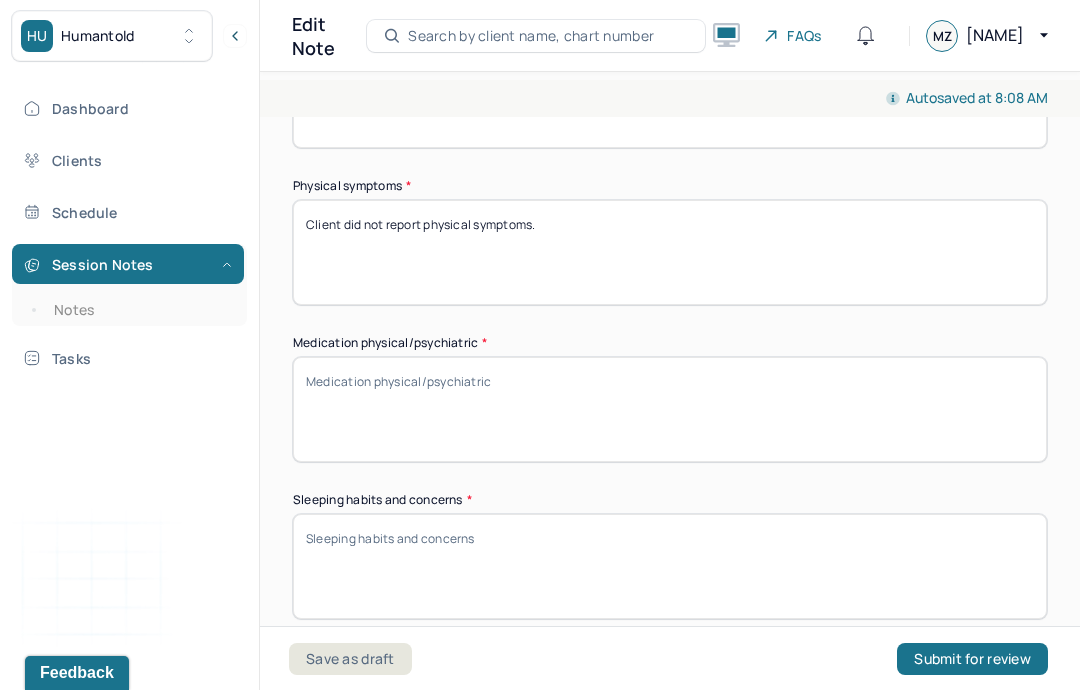 scroll, scrollTop: 1906, scrollLeft: 0, axis: vertical 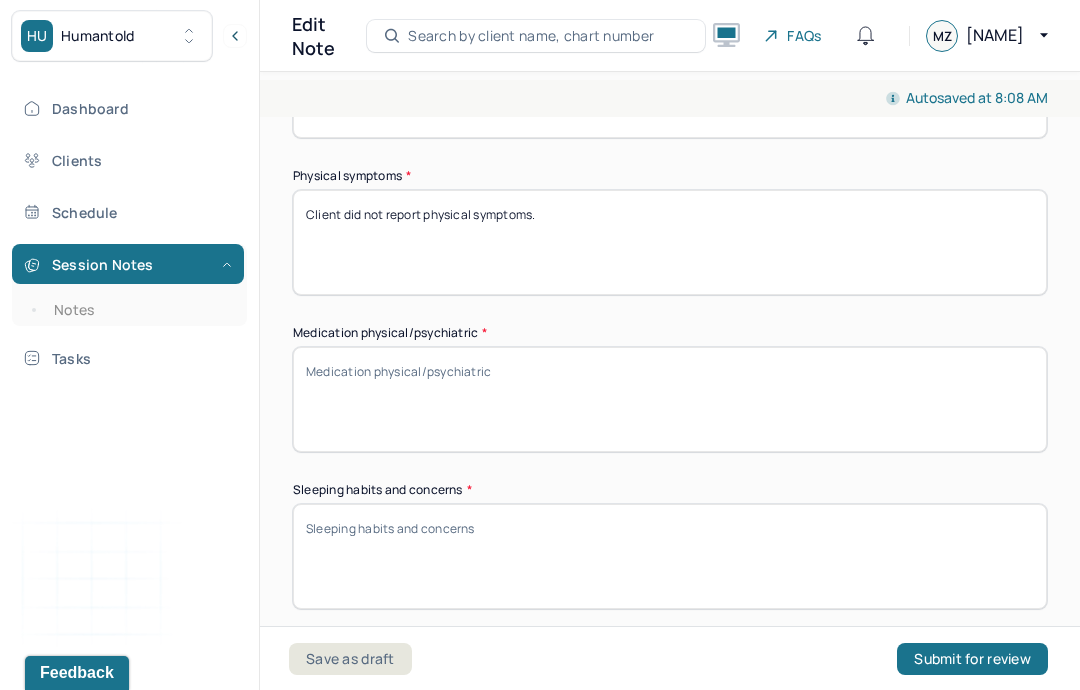 type on "Client did not report physical symptoms." 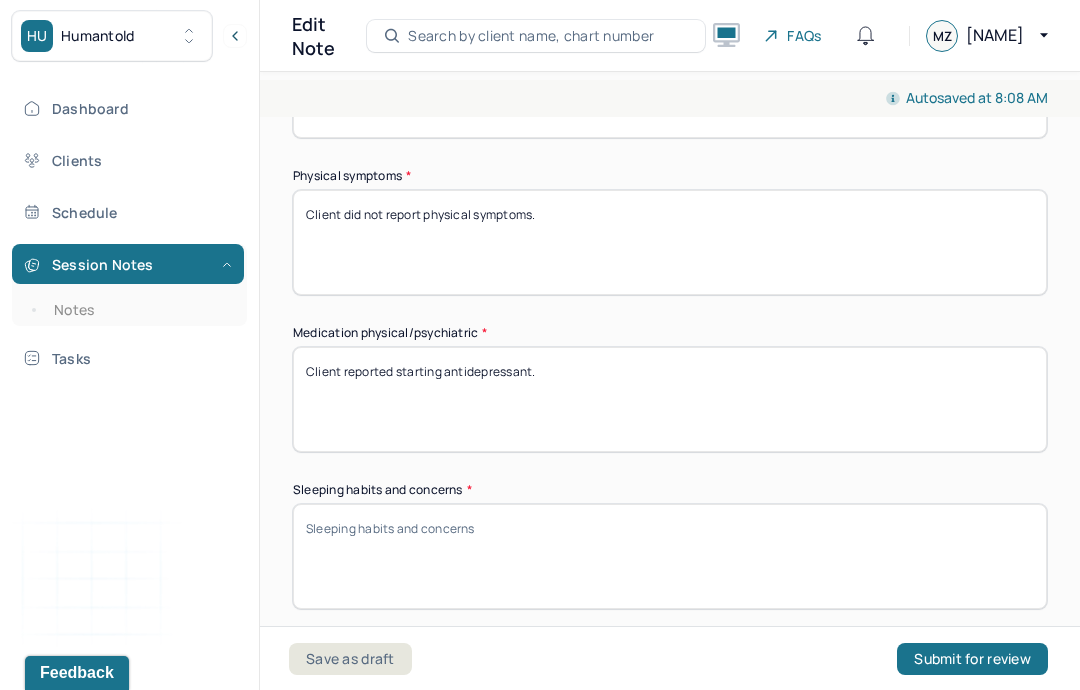click on "Client reported starting antidepressant." at bounding box center [670, 399] 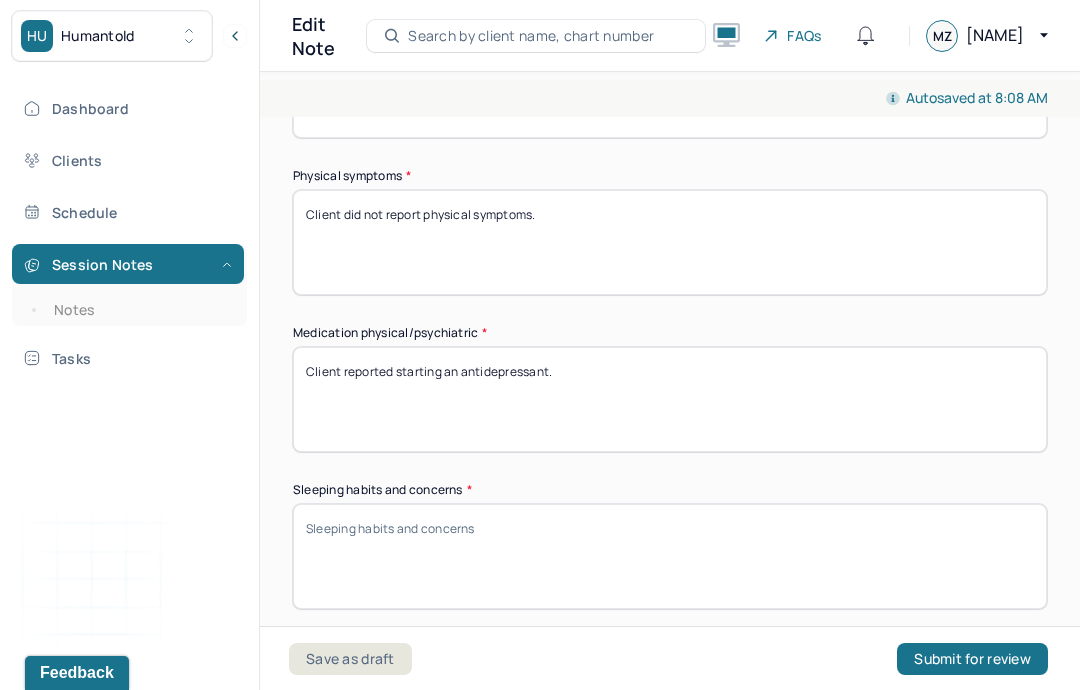 click on "Client reported starting an antidepressant." at bounding box center [670, 399] 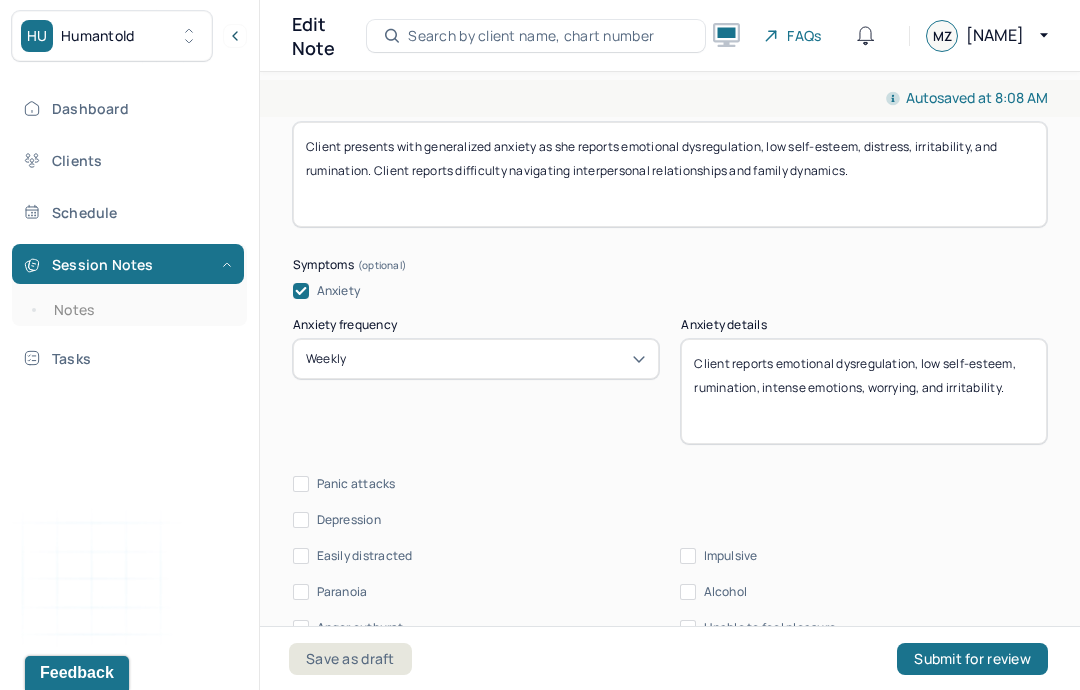 scroll, scrollTop: 1182, scrollLeft: 0, axis: vertical 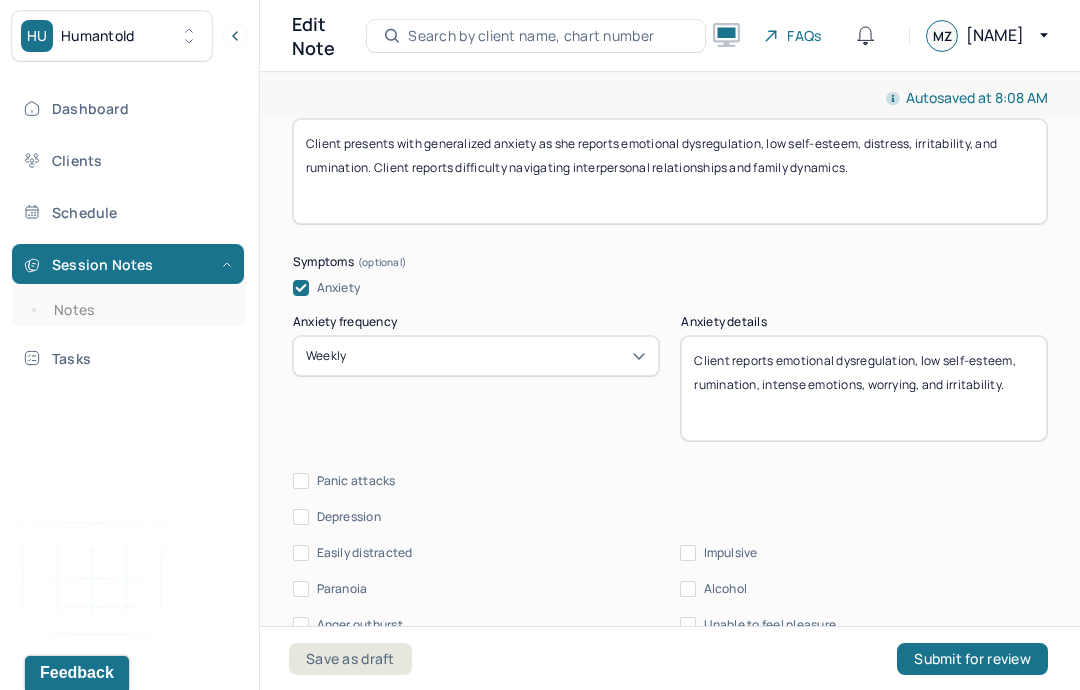 type on "Client reported starting an antidepressant." 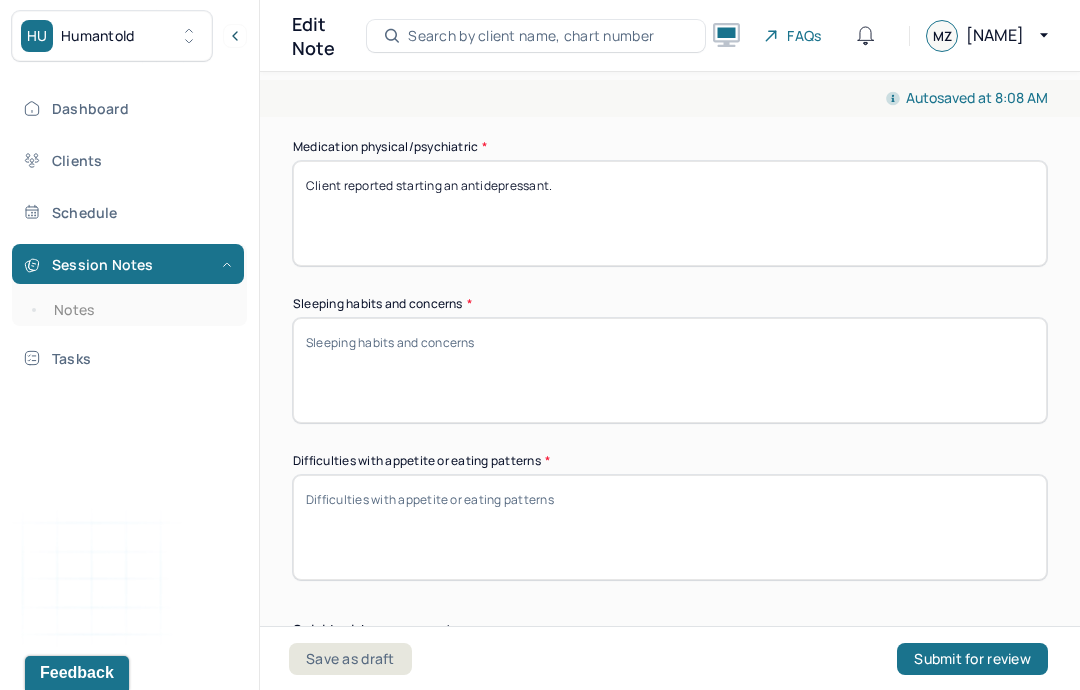 scroll, scrollTop: 2096, scrollLeft: 0, axis: vertical 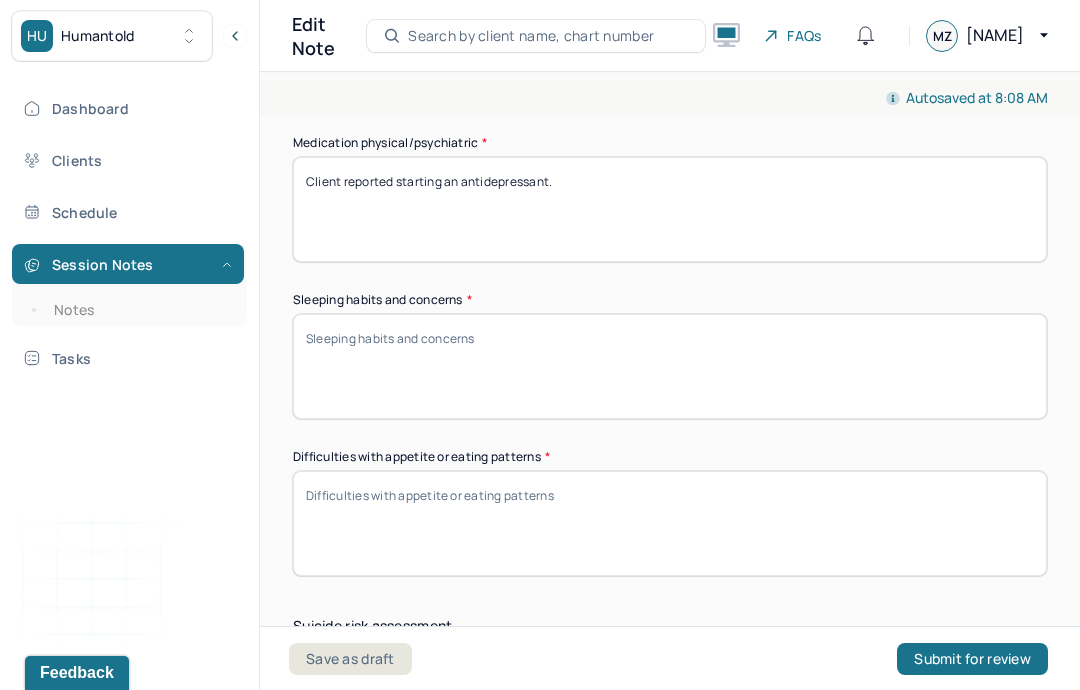 type on "Client reports emotional dysregulation, intense emotions, low self-esteem, rumination, intense emotions, worrying, and irritability." 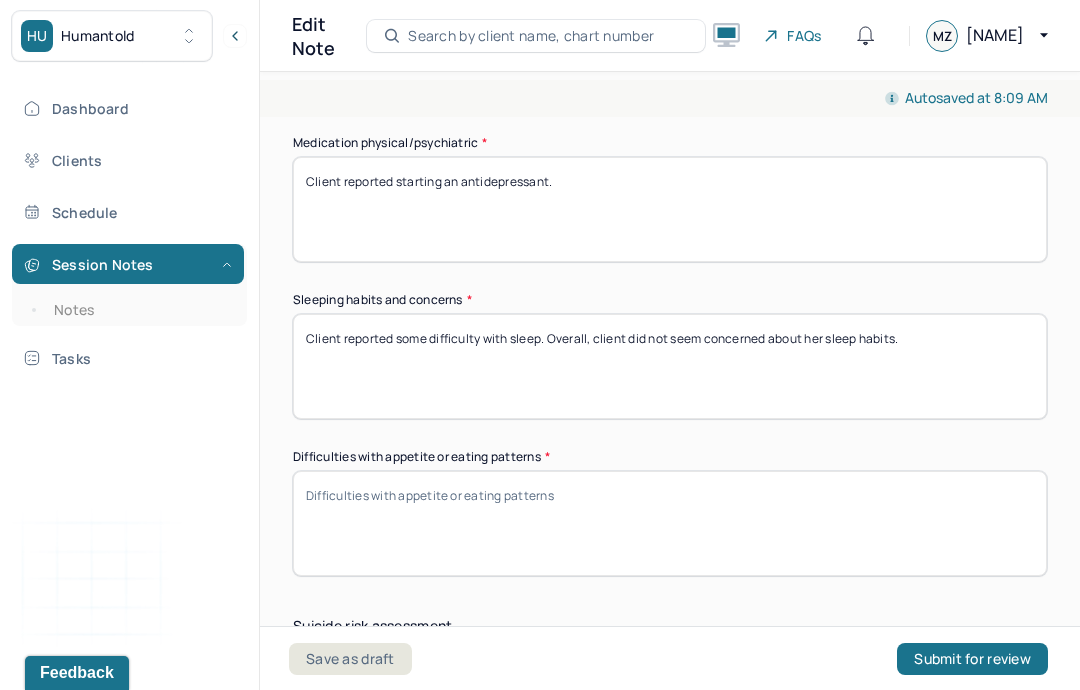click on "Client reported some difficulty with sleep. Overall, client did not seem concerned about her sleep habits." at bounding box center (670, 366) 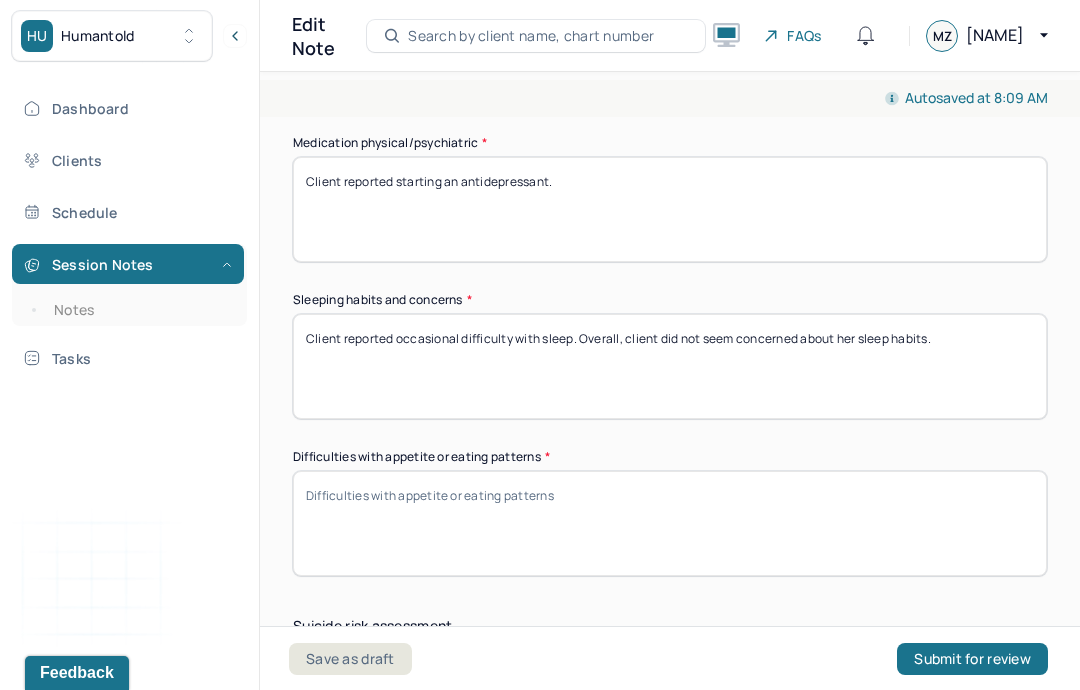 type on "Client reported occasional difficulty with sleep. Overall, client did not seem concerned about her sleep habits." 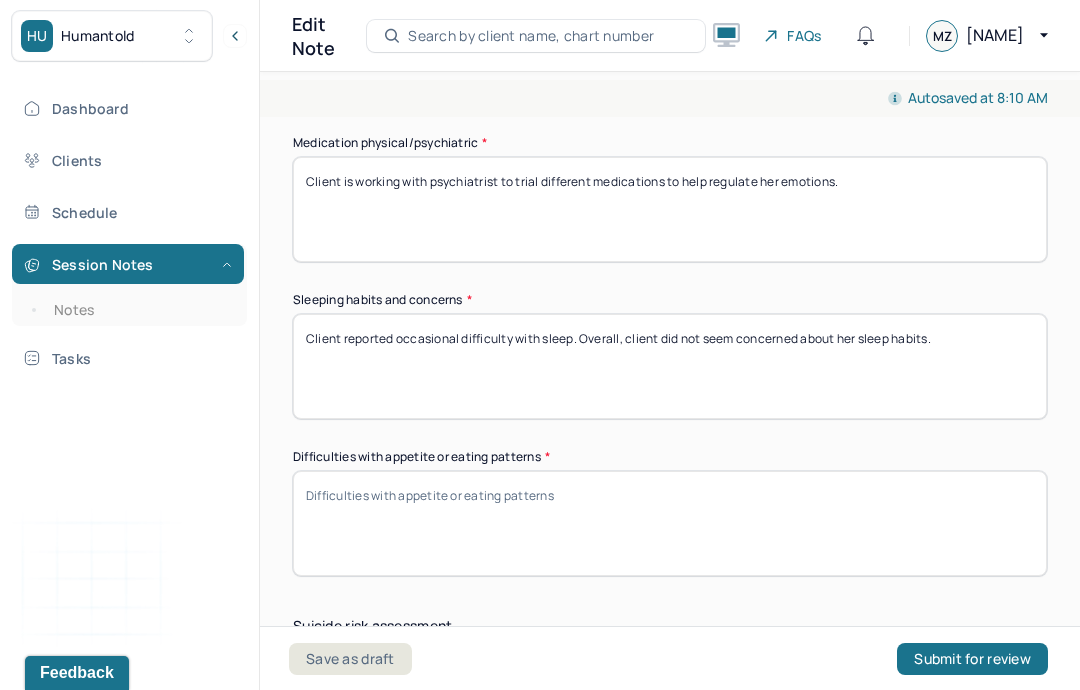 click on "Client is working with psychiatrist to trial different medications to help regulate her emotions." at bounding box center (670, 209) 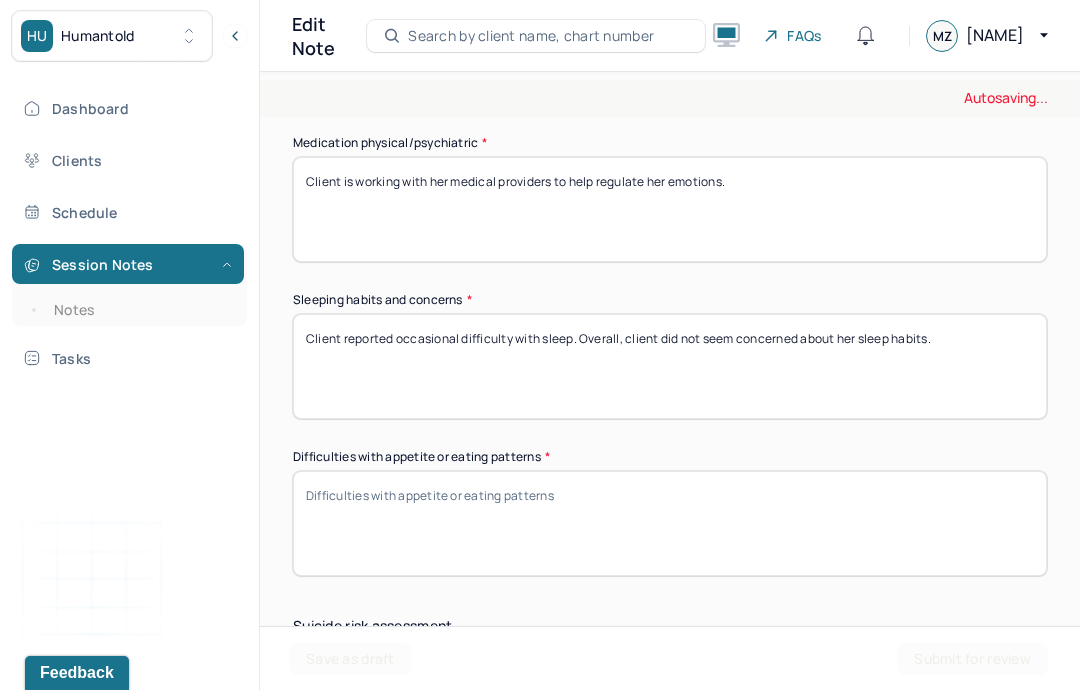 click on "Client is working with psychiatrist to trial different medications to help regulate her emotions." at bounding box center [670, 209] 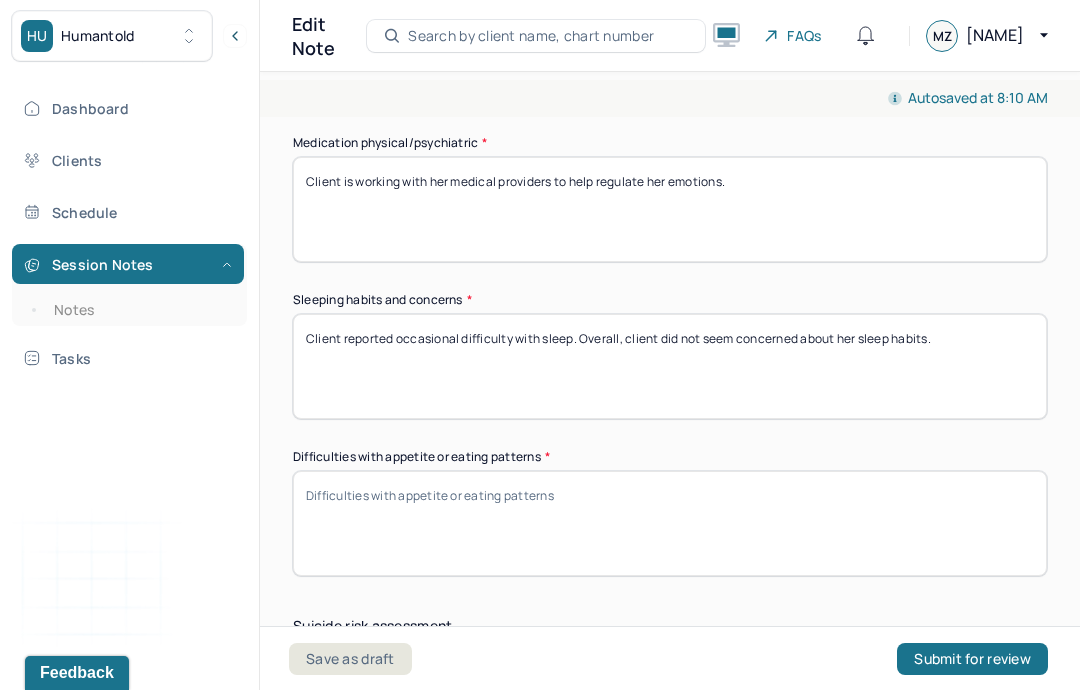 click on "Client is working with her medical providers to help regulate her emotions." at bounding box center (670, 209) 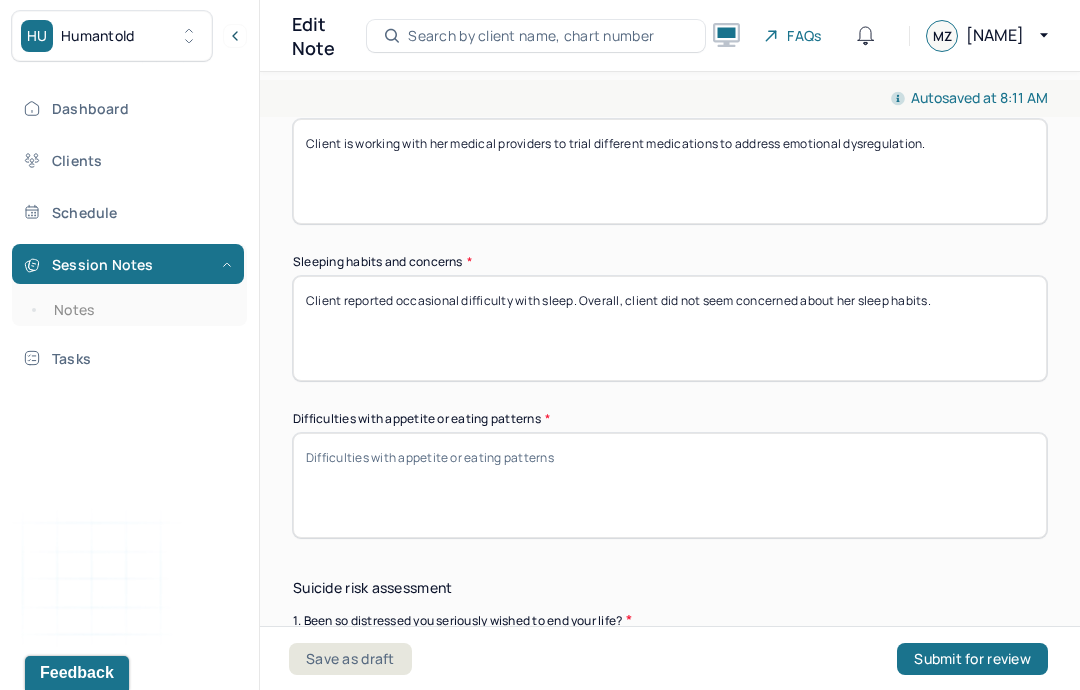 scroll, scrollTop: 2138, scrollLeft: 0, axis: vertical 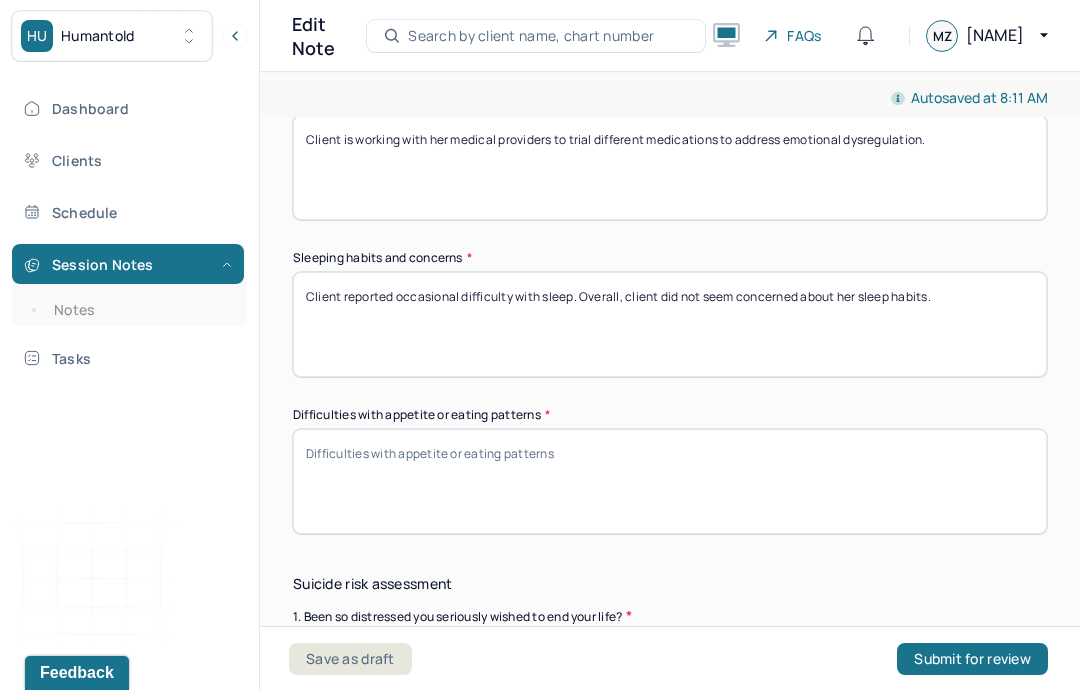 type on "Client is working with her medical providers to trial different medications to address emotional dysregulation." 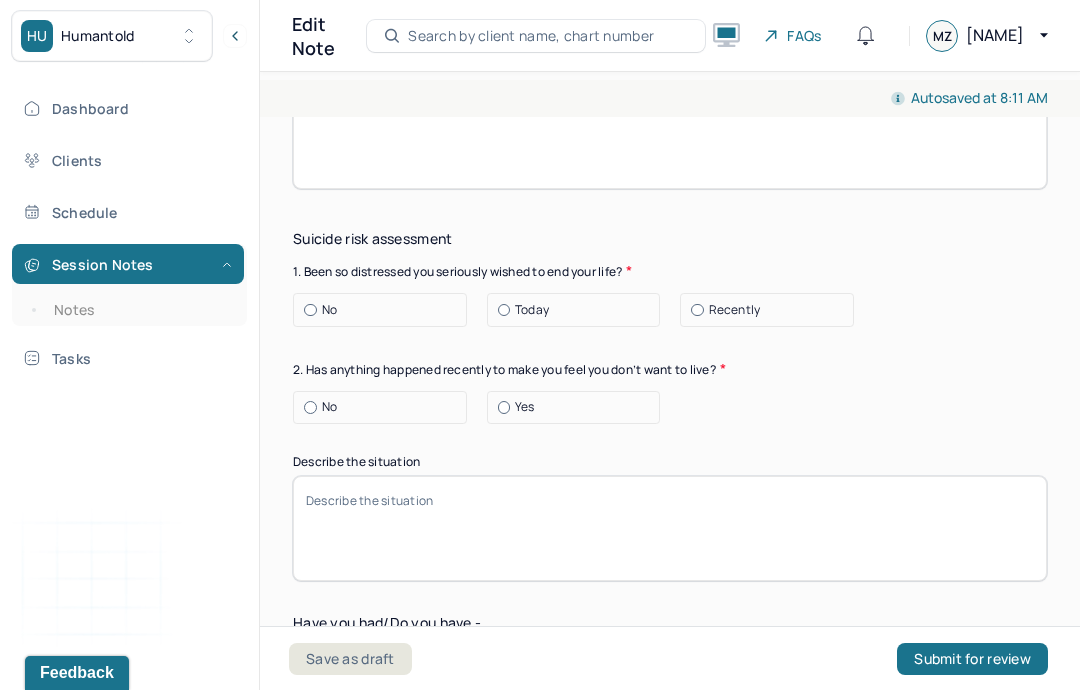 scroll, scrollTop: 2486, scrollLeft: 0, axis: vertical 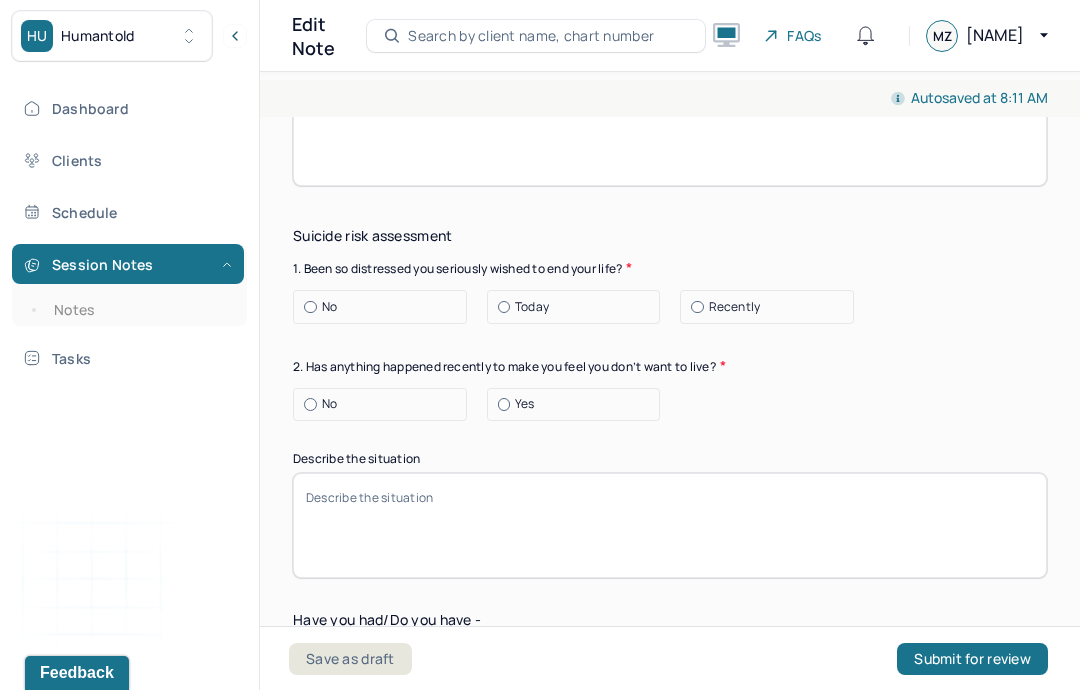 type on "Client did not report concerns with eating." 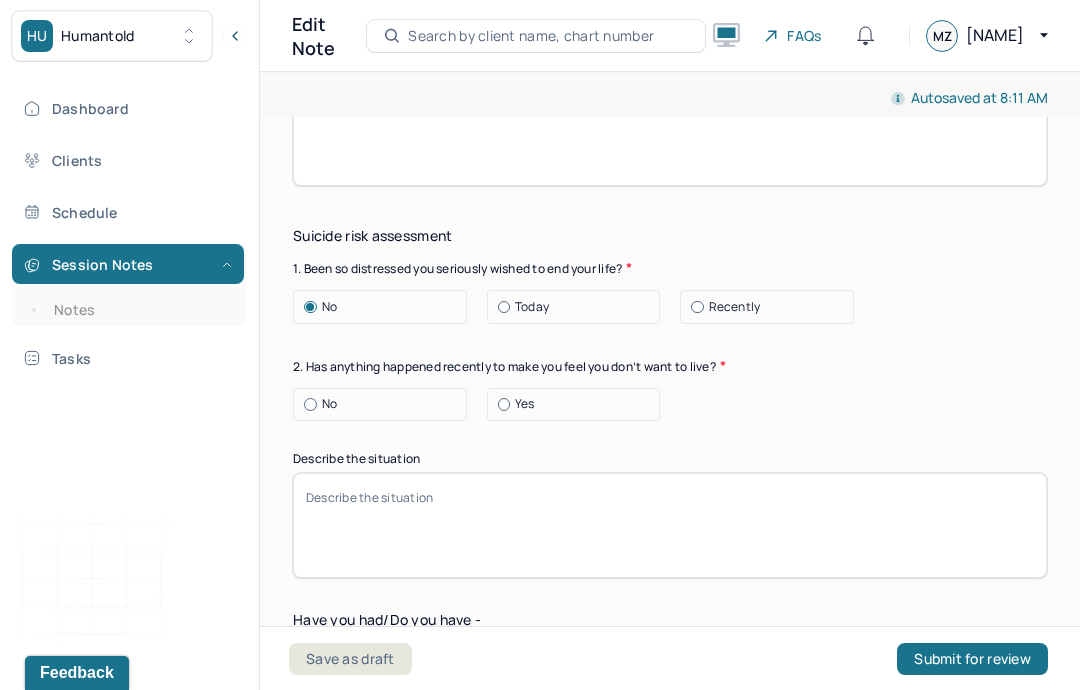click on "No" at bounding box center (385, 404) 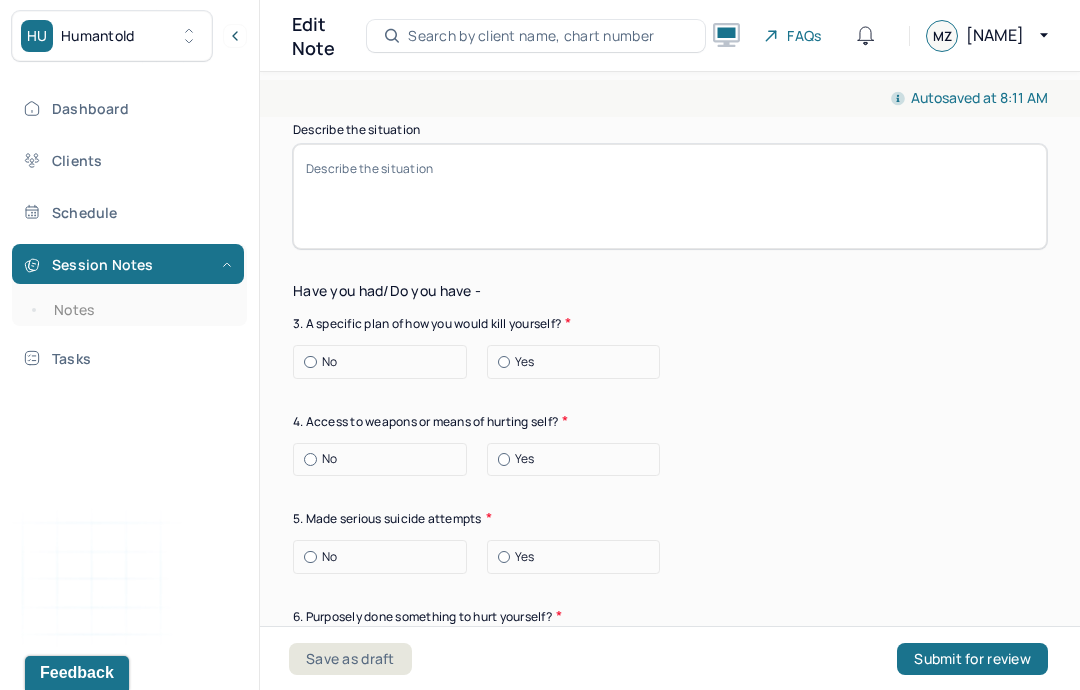 scroll, scrollTop: 2858, scrollLeft: 0, axis: vertical 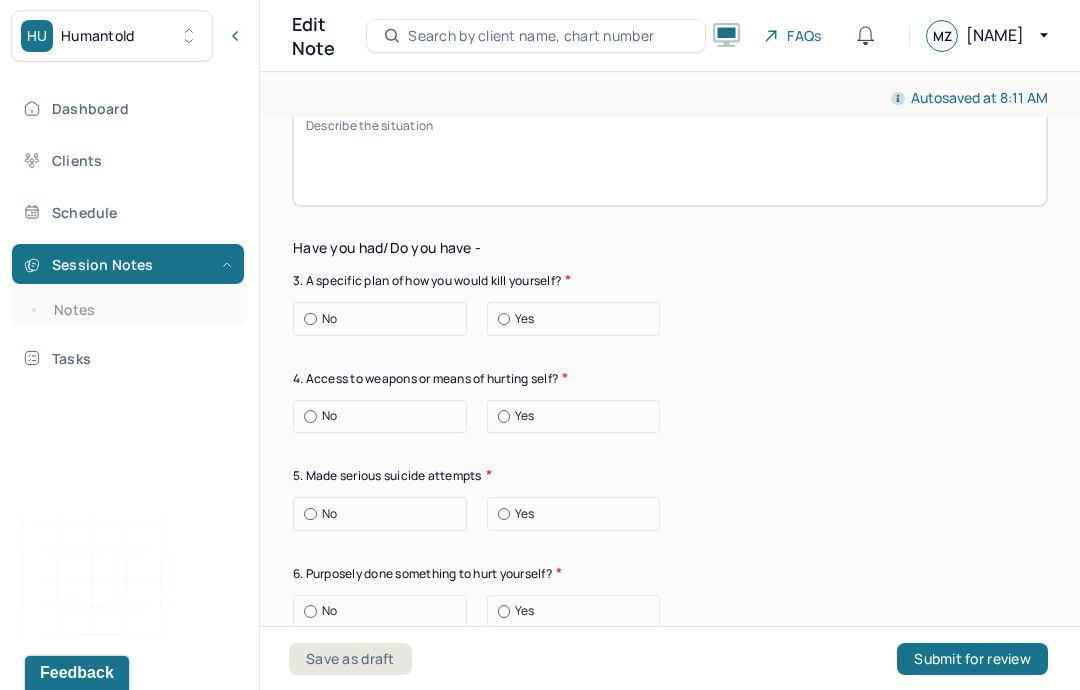 click on "No" at bounding box center [329, 319] 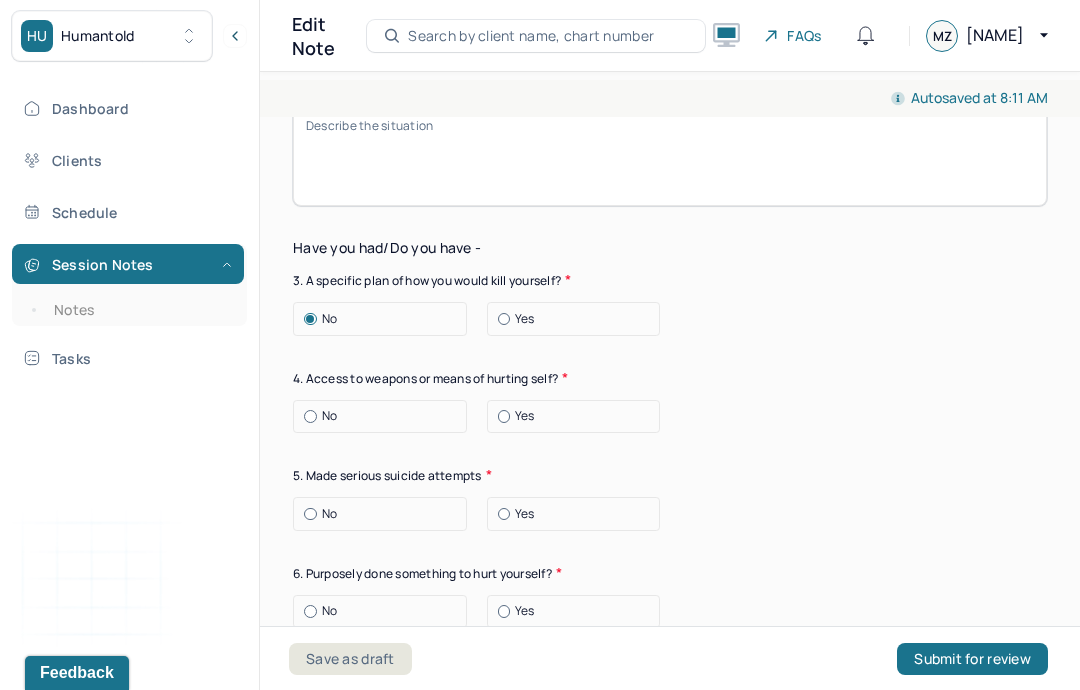 click on "No" at bounding box center (385, 416) 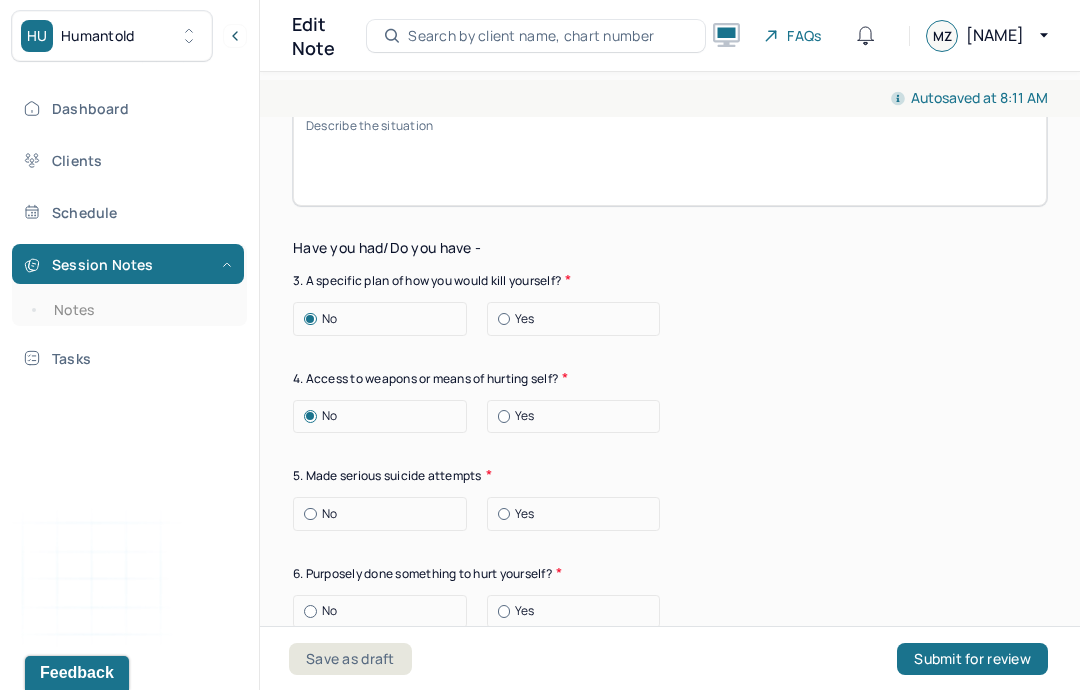 click on "No" at bounding box center (385, 514) 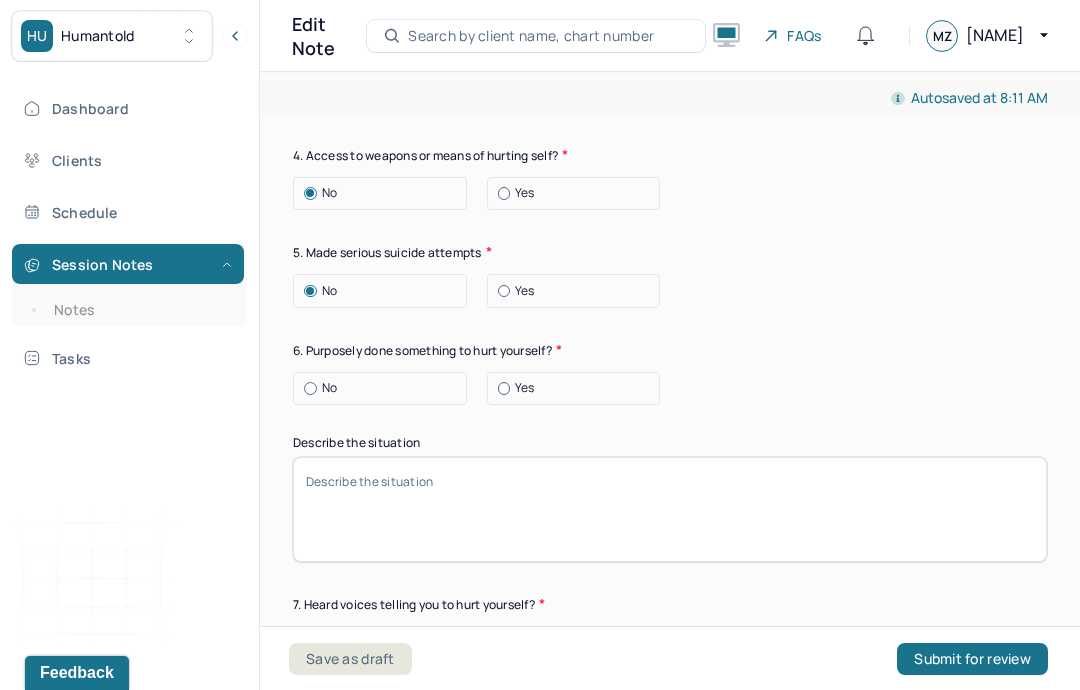 scroll, scrollTop: 3088, scrollLeft: 0, axis: vertical 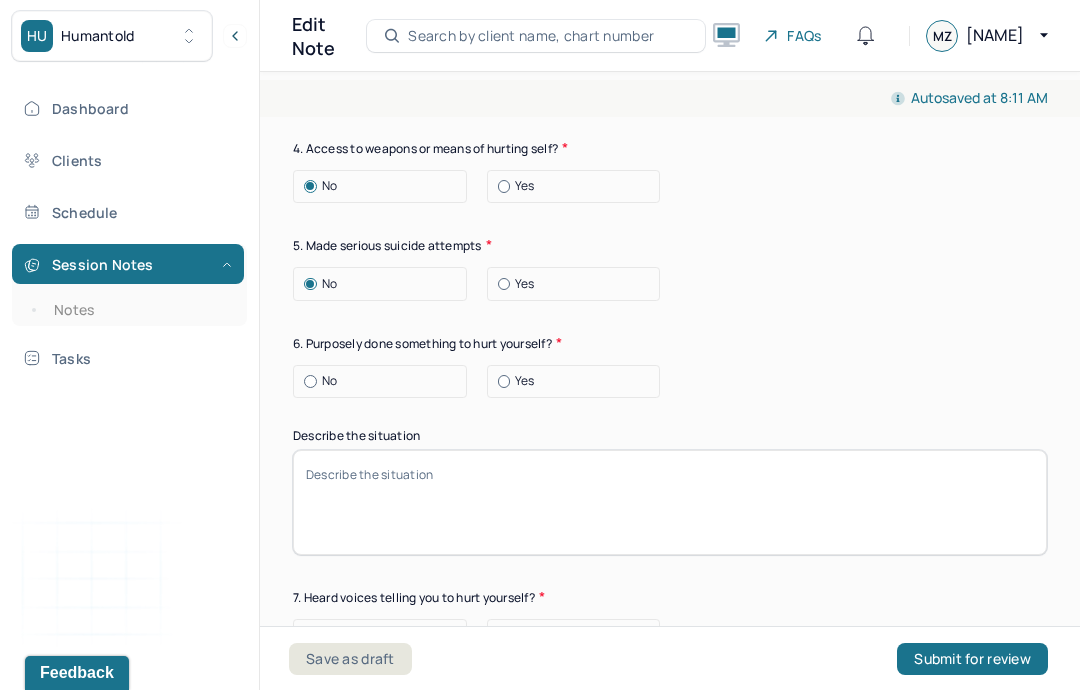 click on "No" at bounding box center (385, 381) 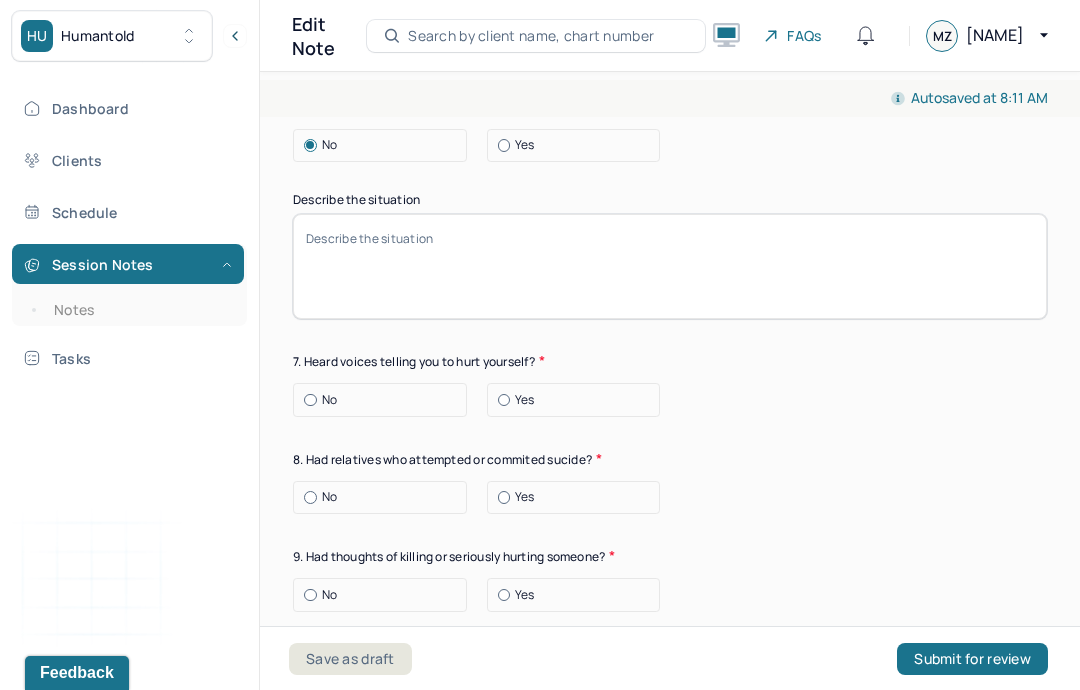 scroll, scrollTop: 3325, scrollLeft: 0, axis: vertical 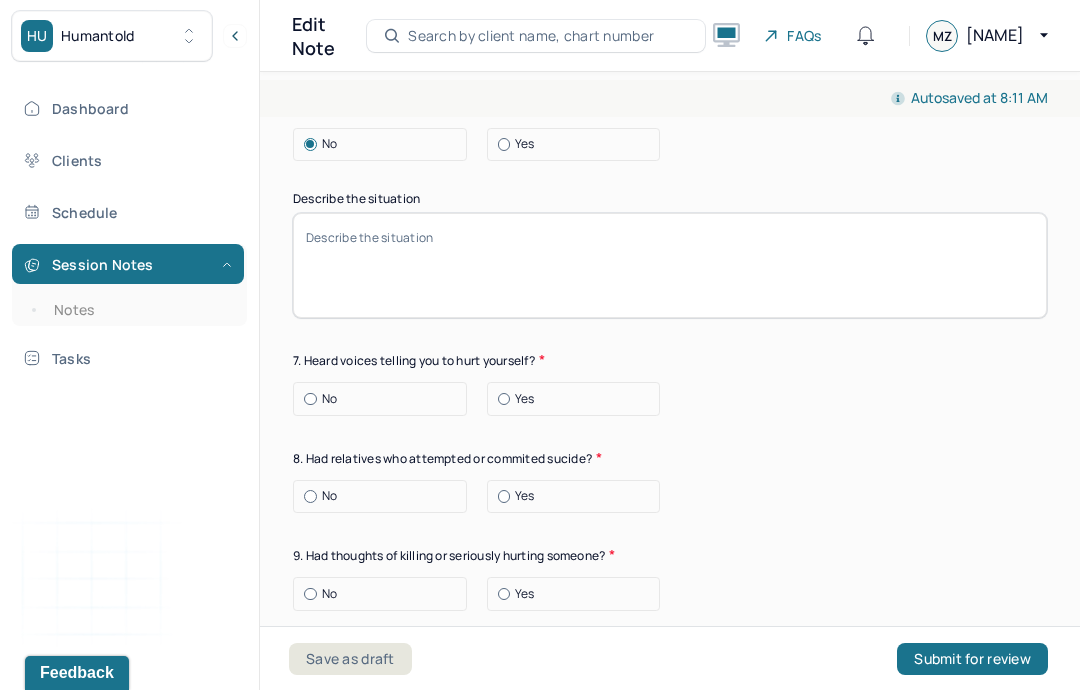 click on "No" at bounding box center [385, 399] 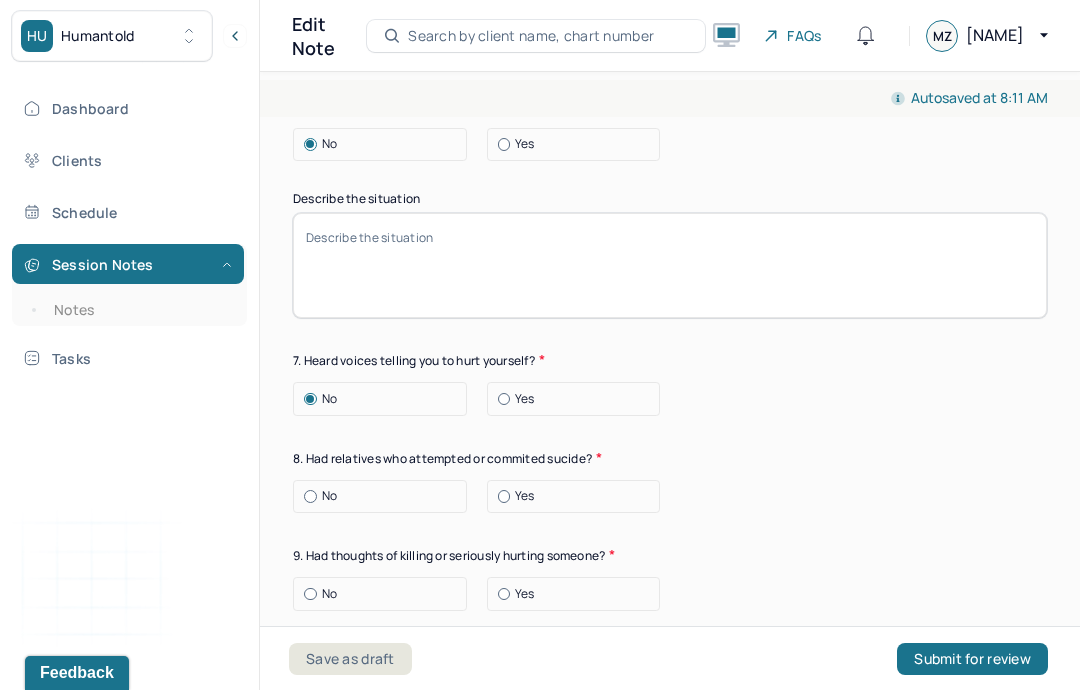 click on "No" at bounding box center (385, 496) 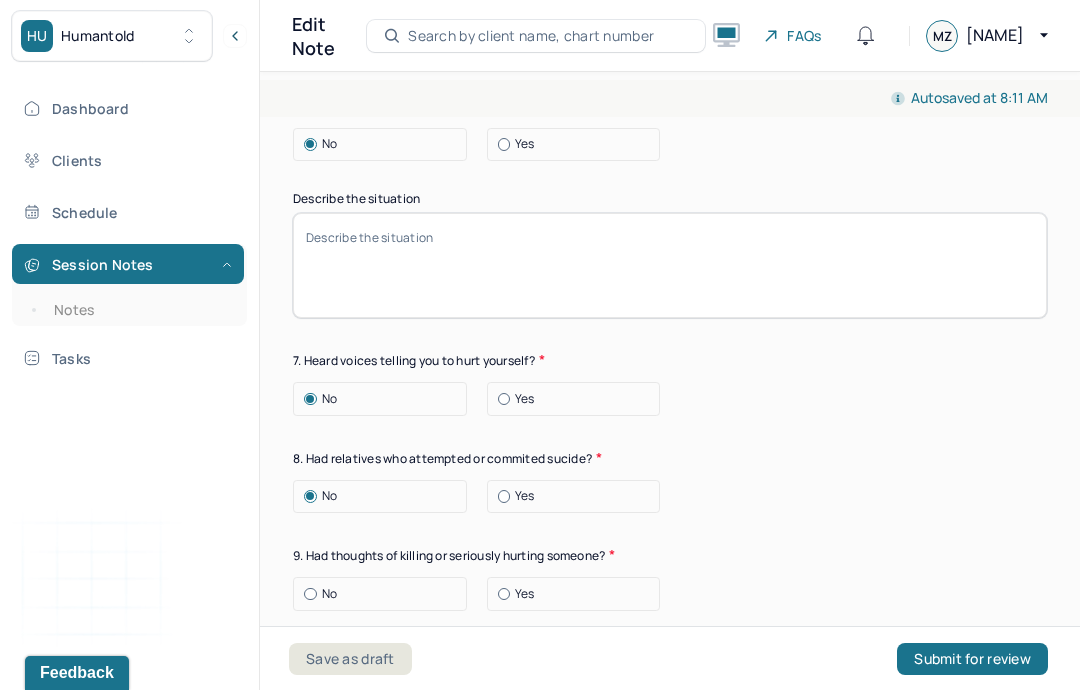 click on "No" at bounding box center [385, 594] 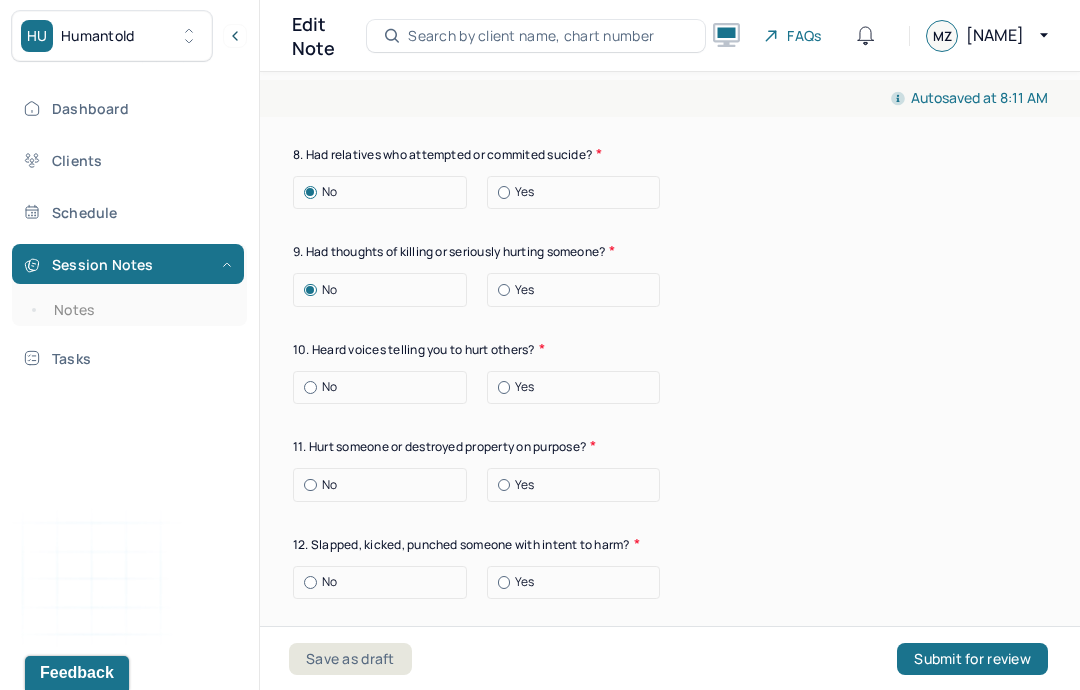 scroll, scrollTop: 3630, scrollLeft: 0, axis: vertical 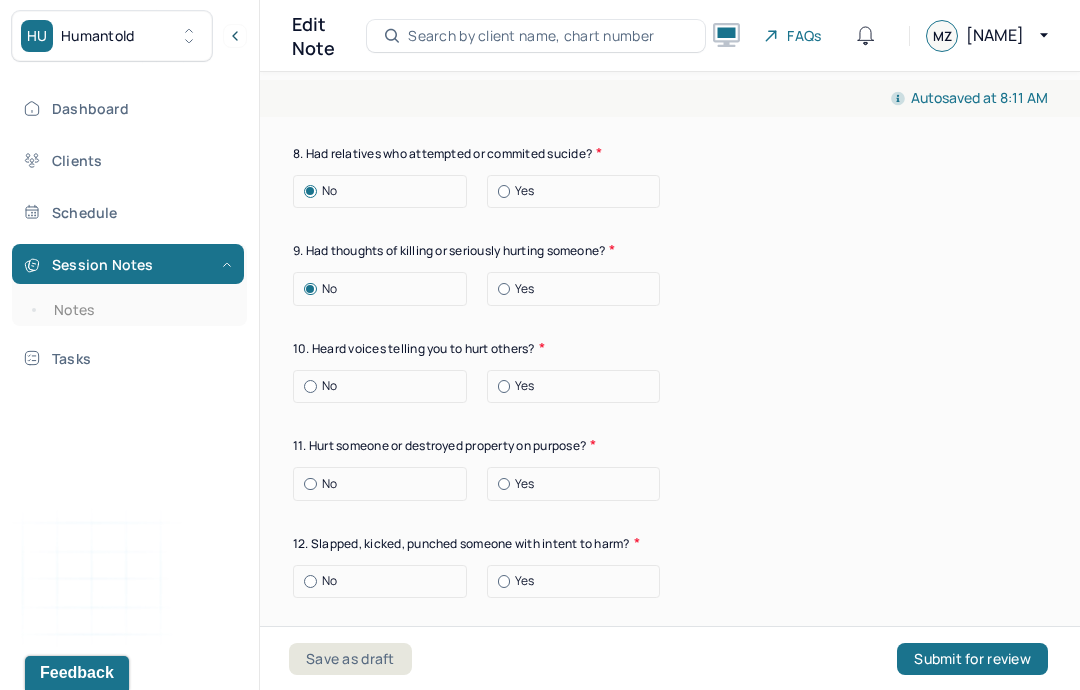 click on "No" at bounding box center (385, 386) 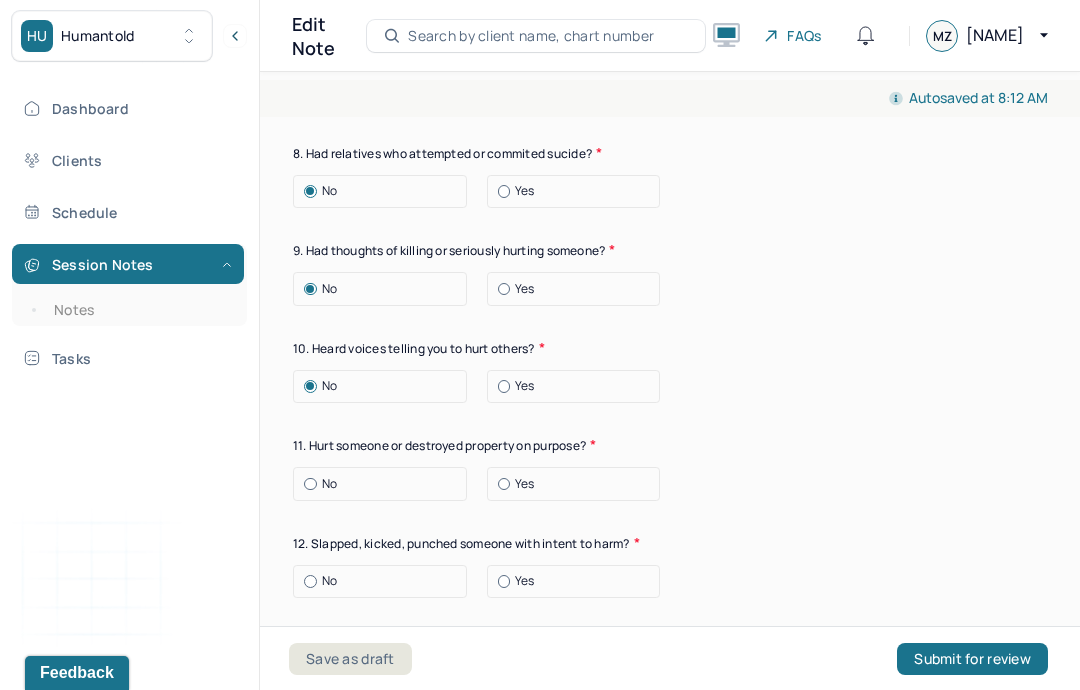click on "No" at bounding box center [385, 484] 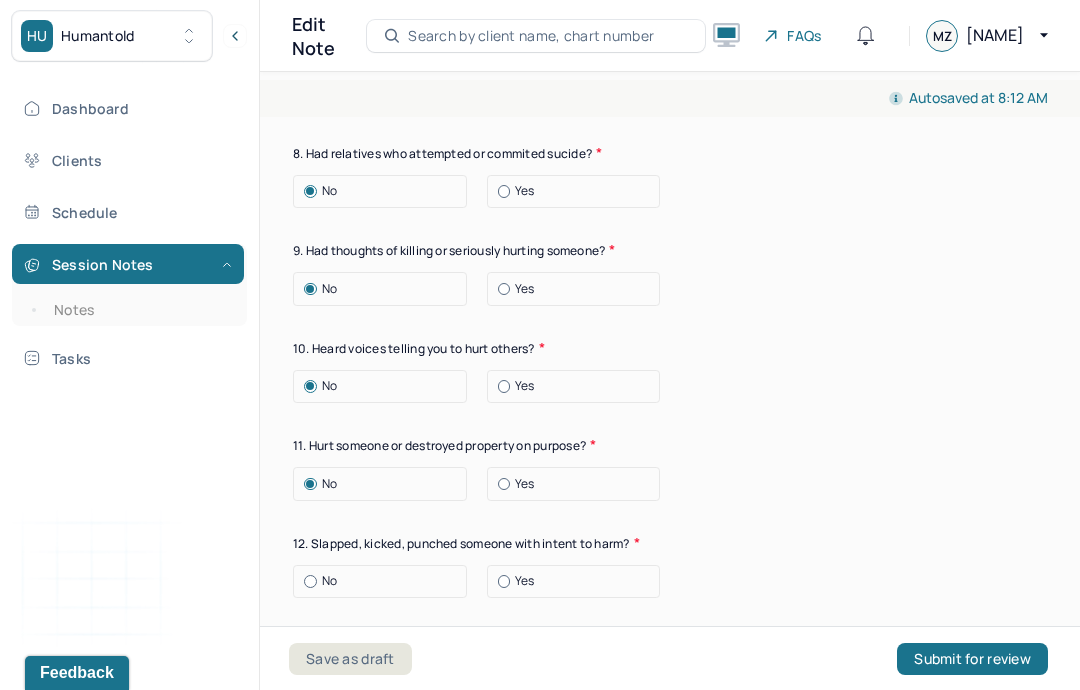 click on "No" at bounding box center [385, 581] 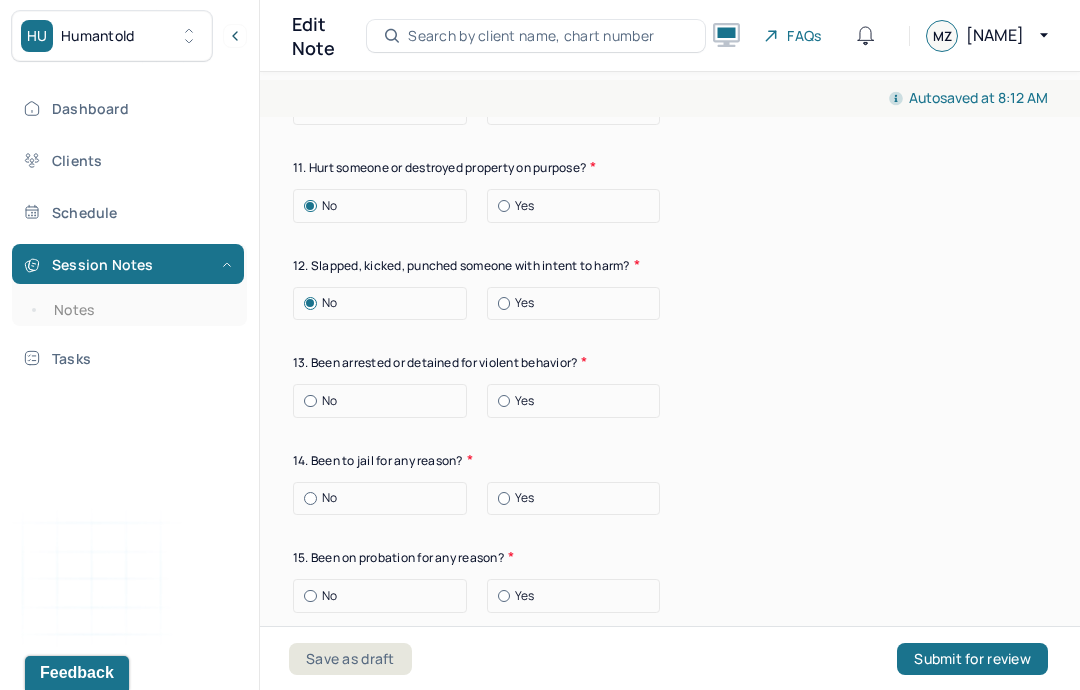 scroll, scrollTop: 3936, scrollLeft: 0, axis: vertical 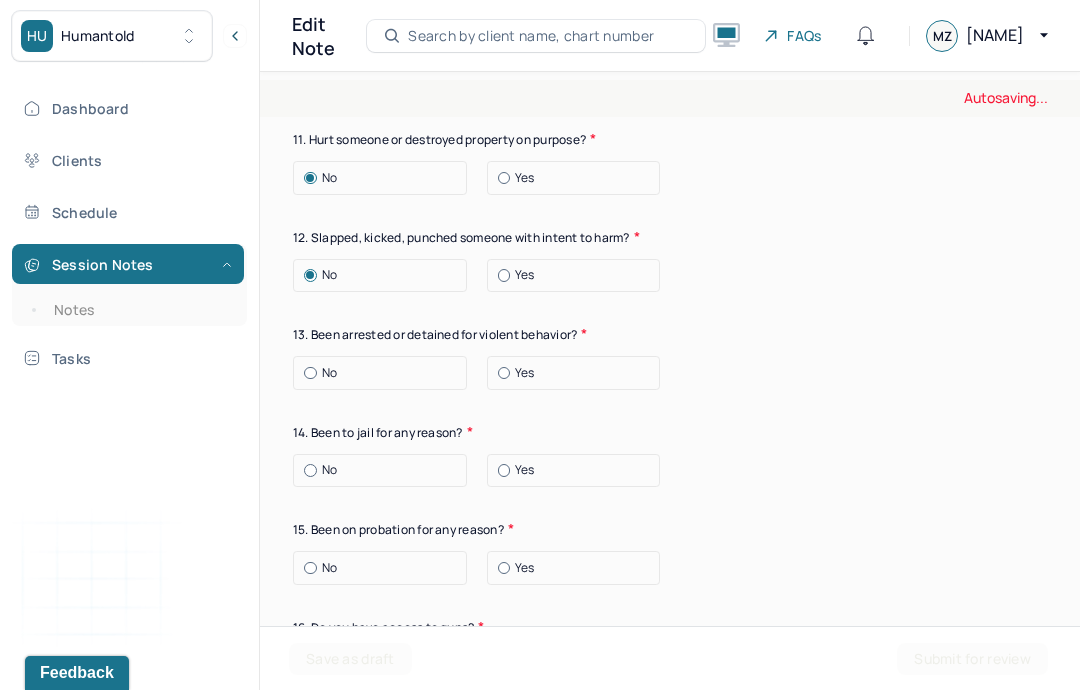 click on "No" at bounding box center (385, 373) 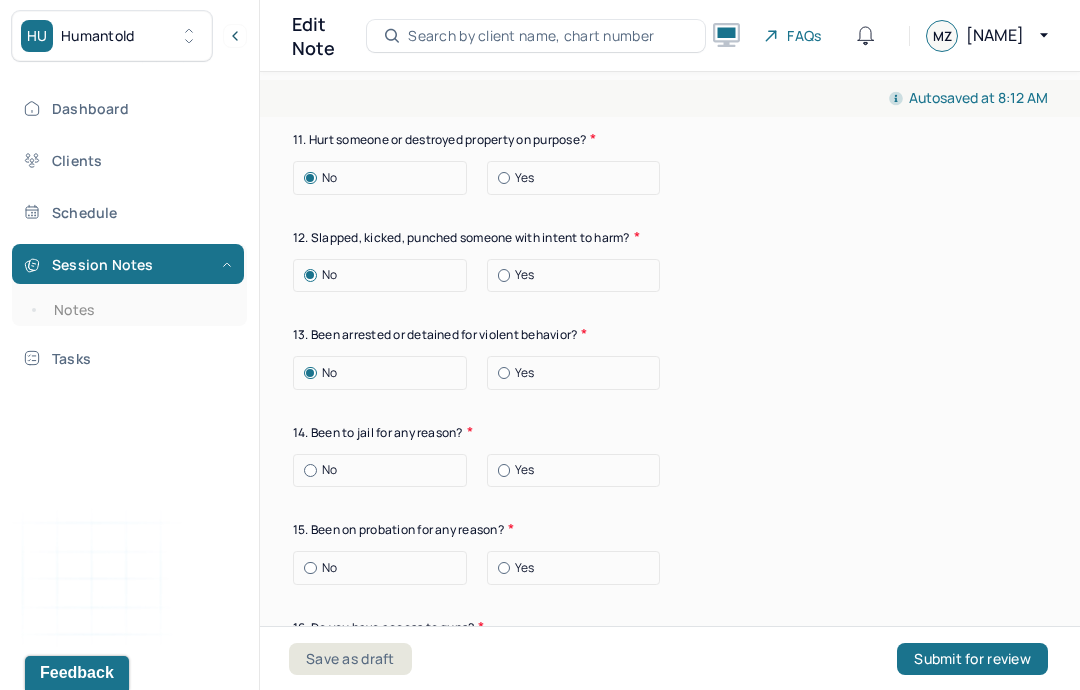 click on "No" at bounding box center (385, 470) 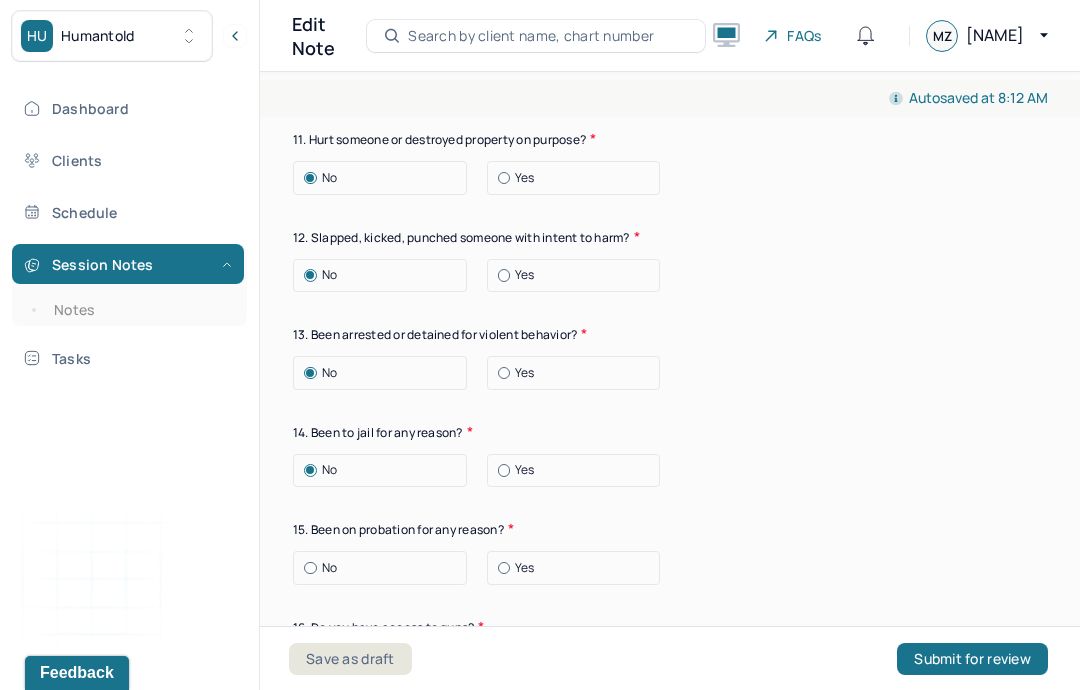 click on "No" at bounding box center (385, 568) 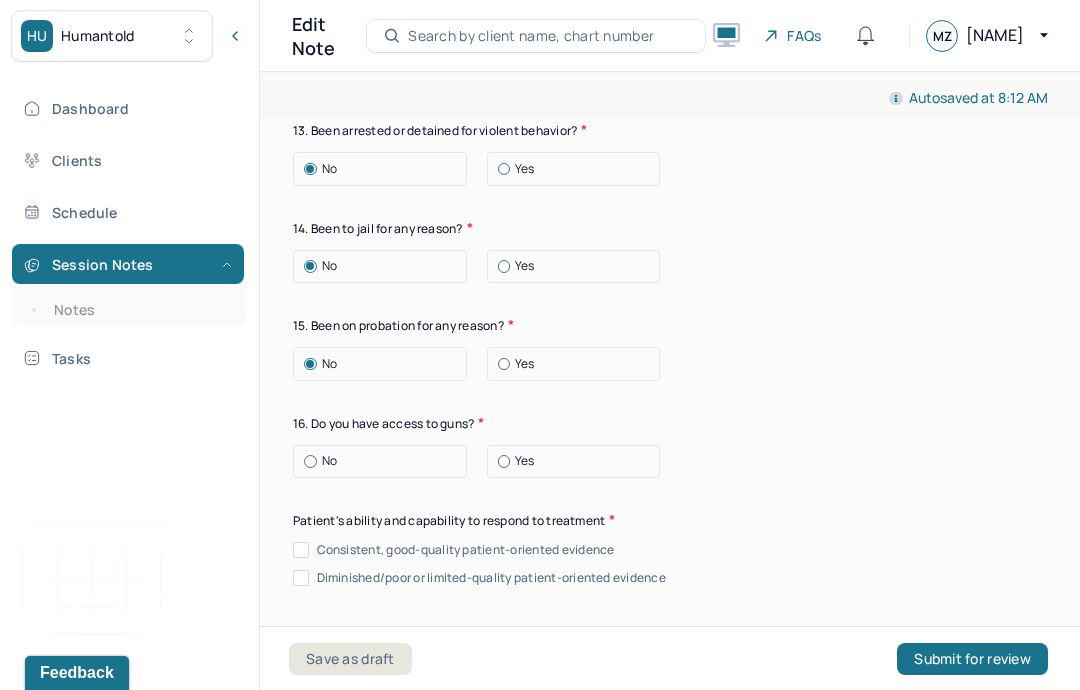 scroll, scrollTop: 4162, scrollLeft: 0, axis: vertical 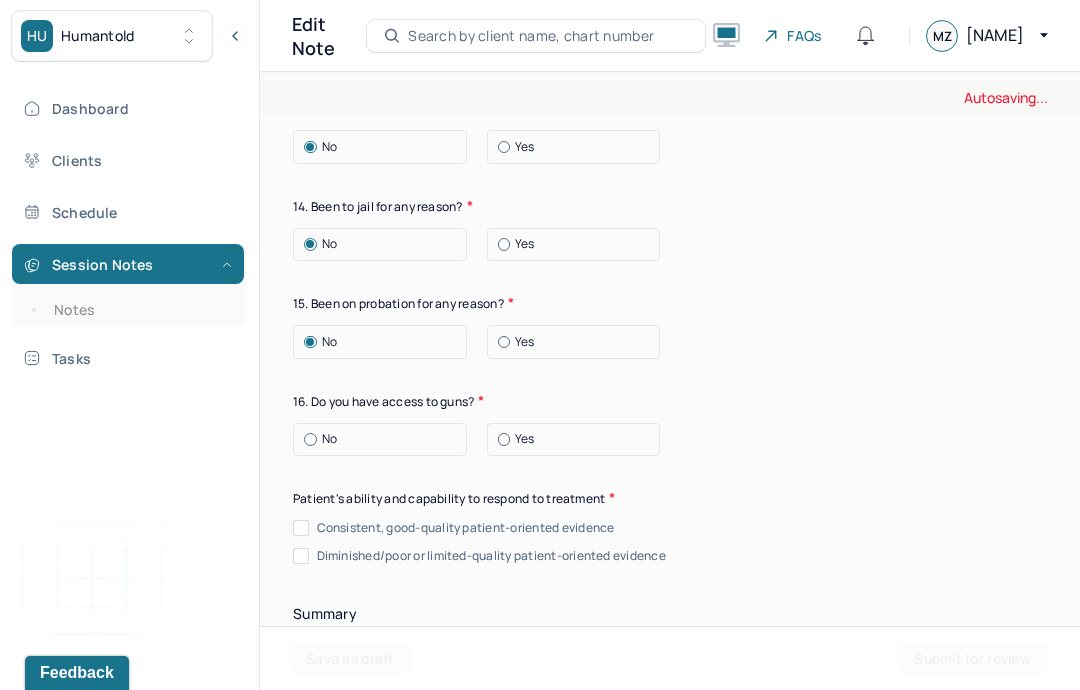 click on "No" at bounding box center (385, 439) 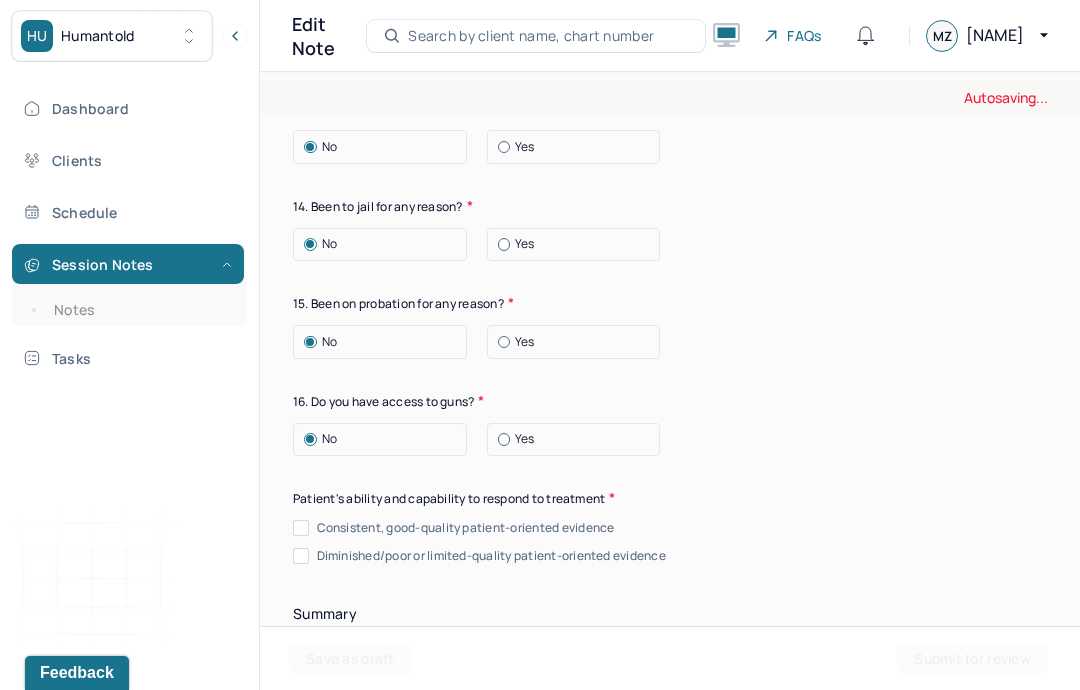 click on "Consistent, good-quality patient-oriented evidence" at bounding box center (466, 528) 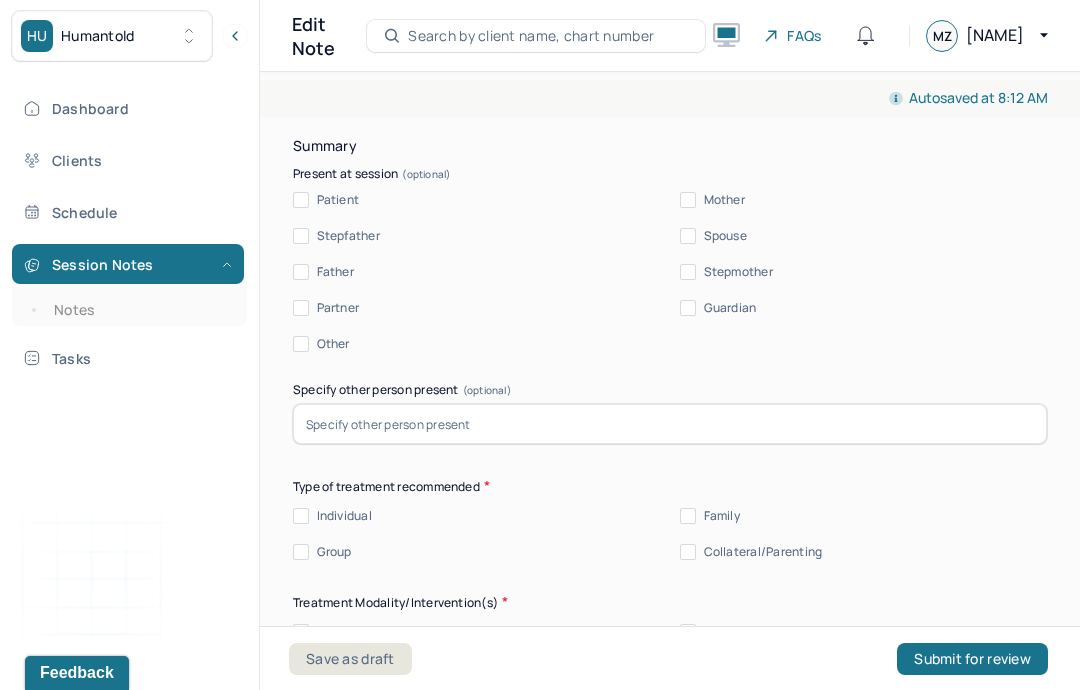 scroll, scrollTop: 4613, scrollLeft: 0, axis: vertical 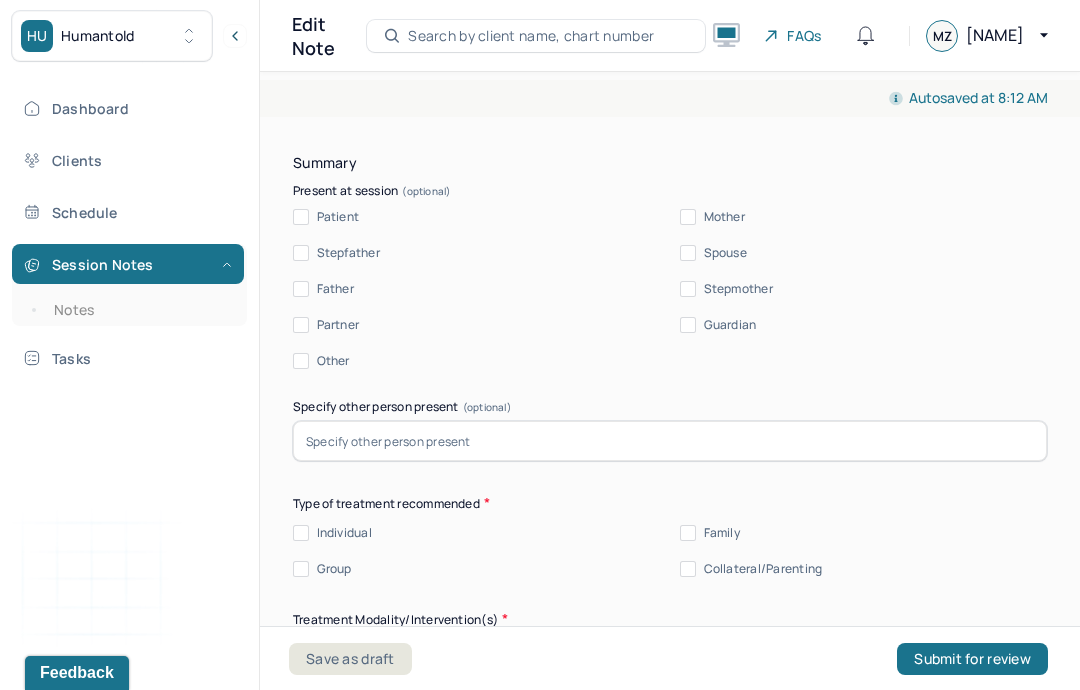 click on "Patient" at bounding box center (338, 217) 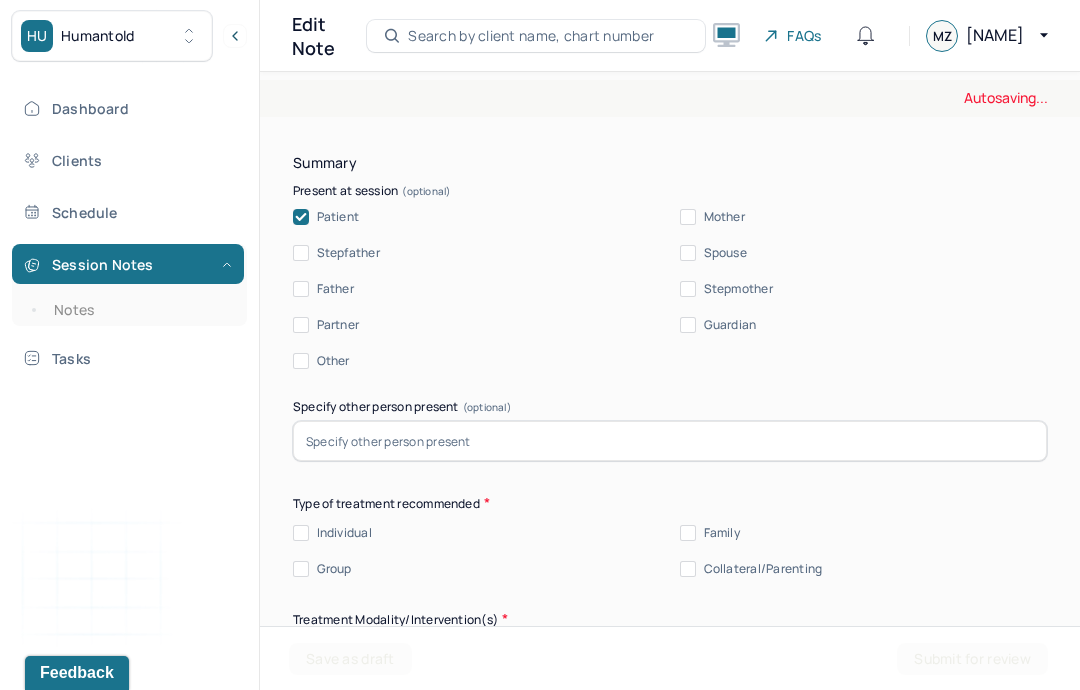 click on "Individual" at bounding box center [344, 533] 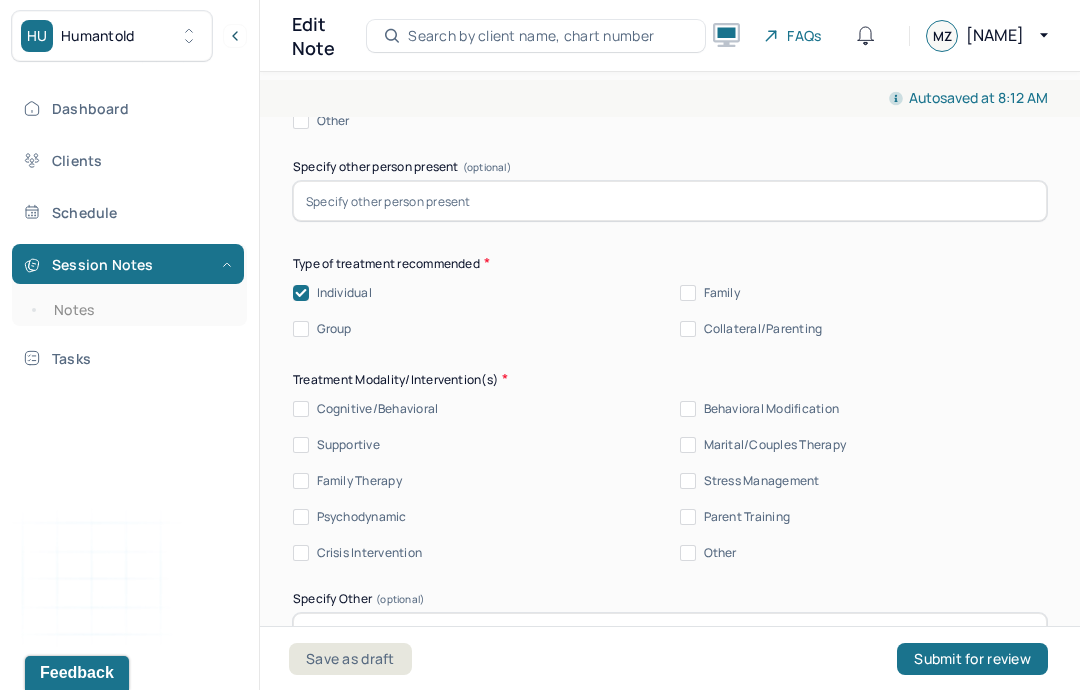 scroll, scrollTop: 4865, scrollLeft: 0, axis: vertical 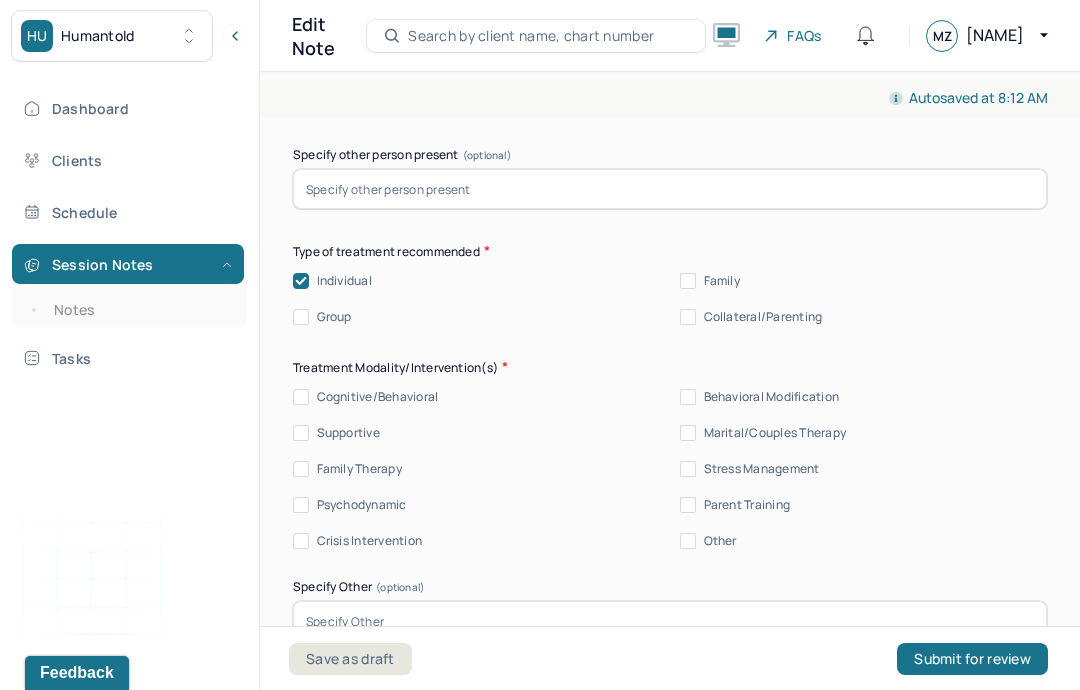 click on "Supportive" at bounding box center (348, 433) 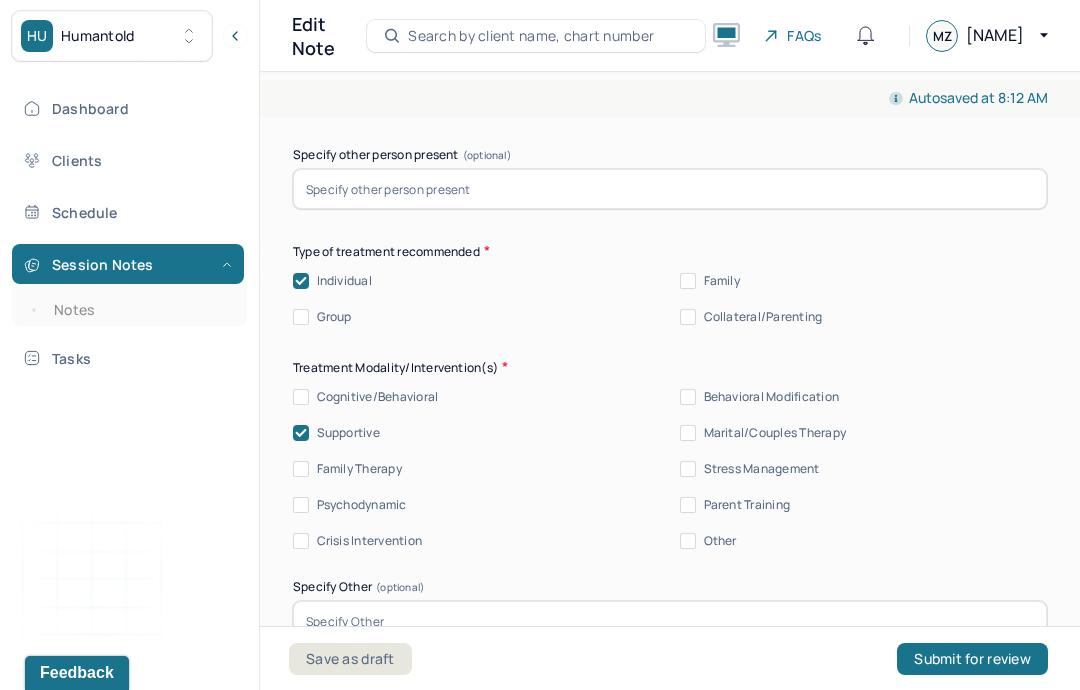 click on "Cognitive/Behavioral" at bounding box center [378, 397] 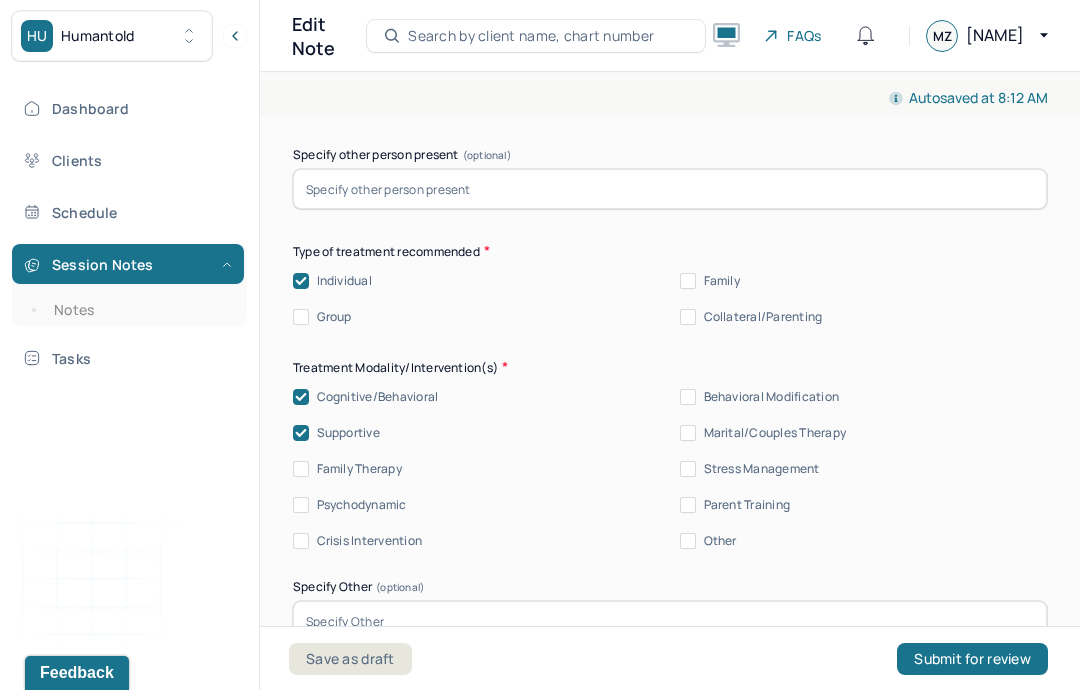 click on "Stress Management" at bounding box center (762, 469) 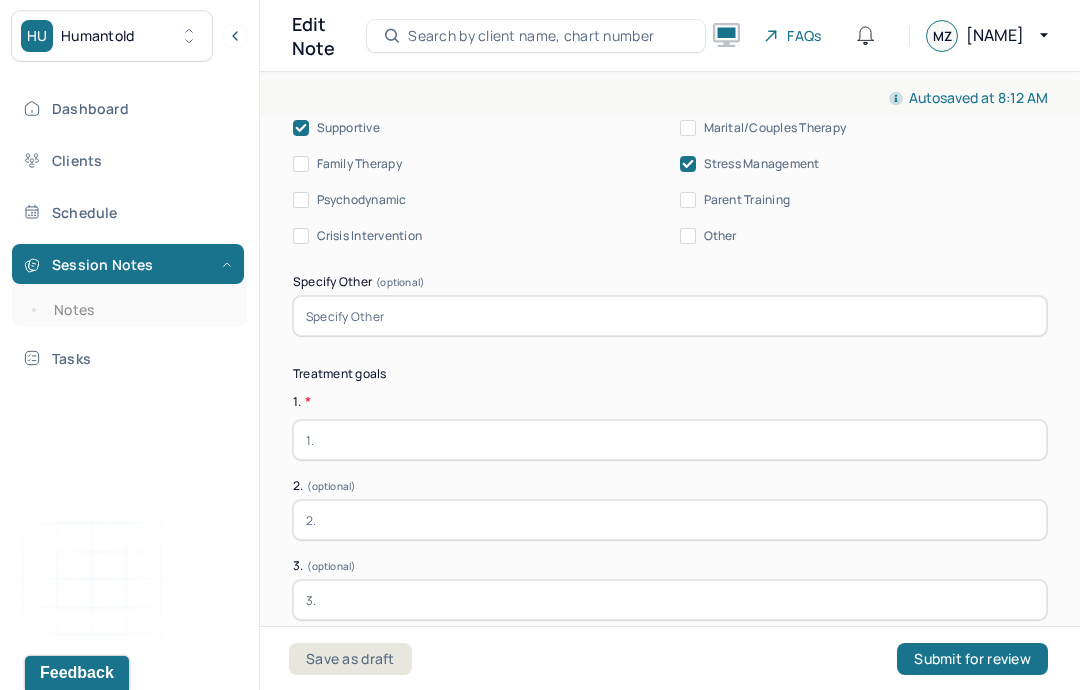 scroll, scrollTop: 5183, scrollLeft: 0, axis: vertical 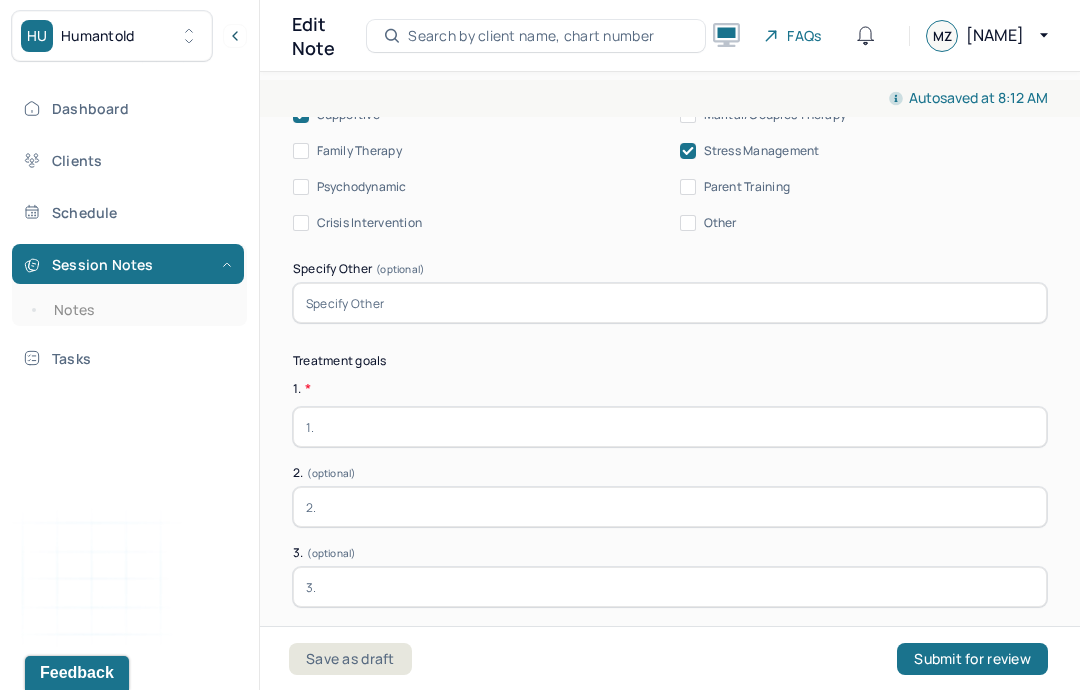 click at bounding box center [670, 427] 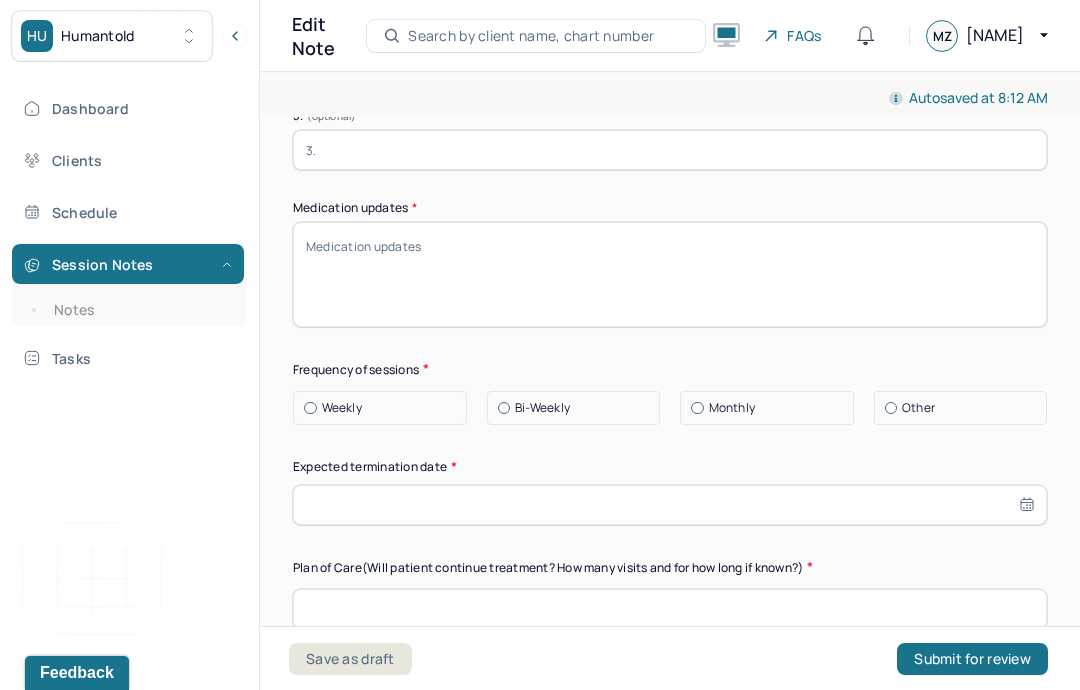 scroll, scrollTop: 5605, scrollLeft: 0, axis: vertical 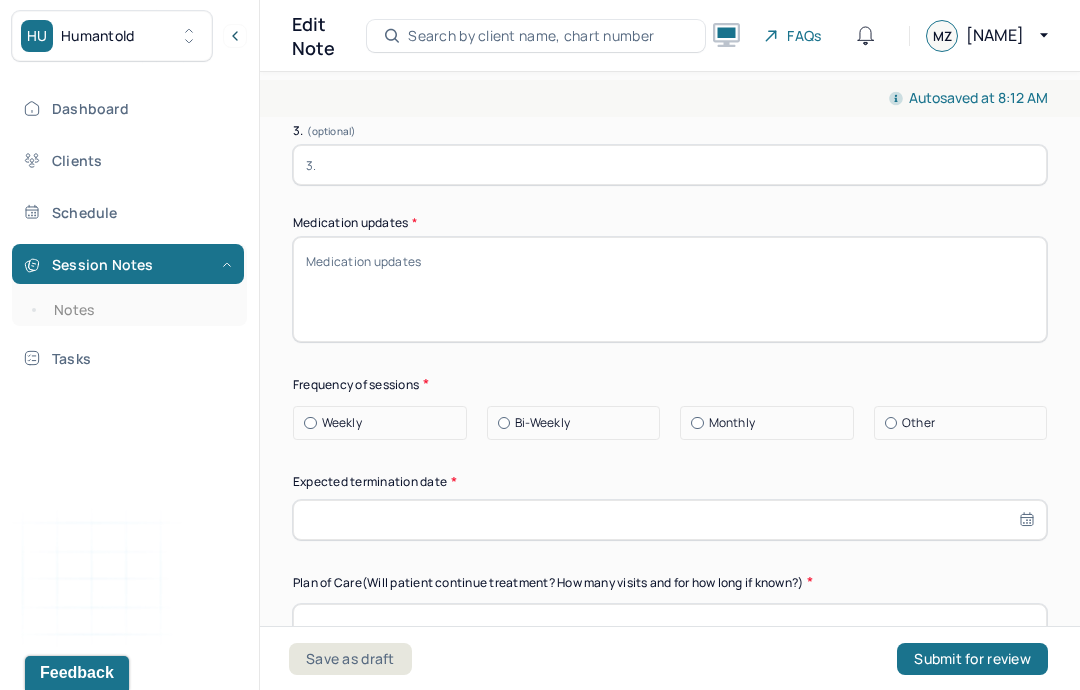 click on "Medication updates *" at bounding box center (670, 289) 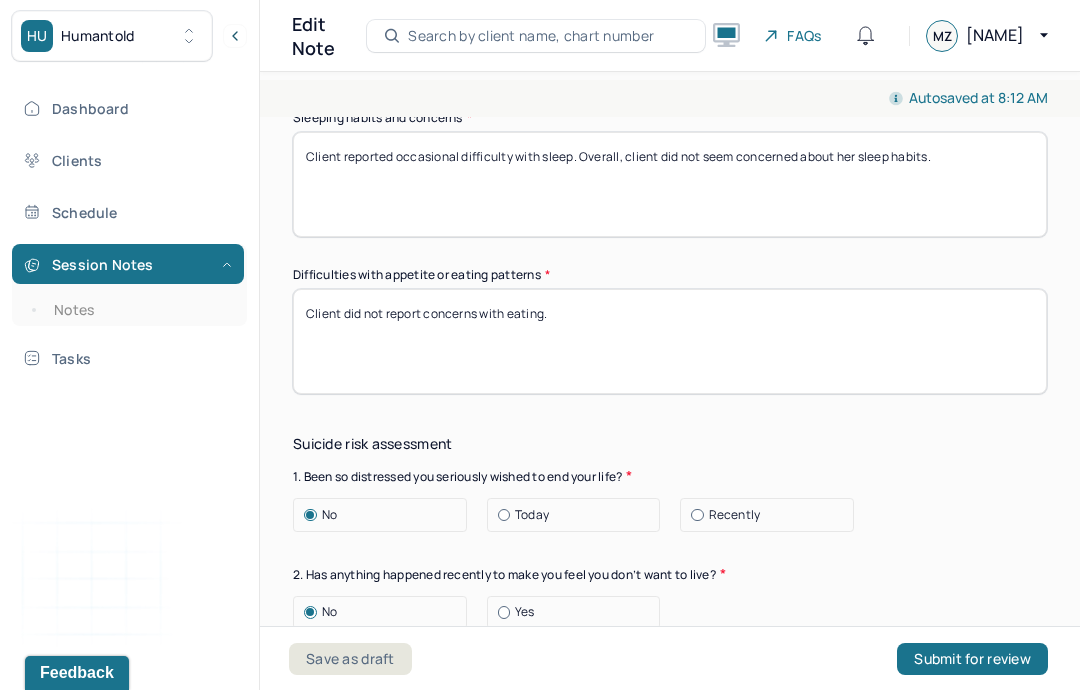 scroll, scrollTop: 1964, scrollLeft: 0, axis: vertical 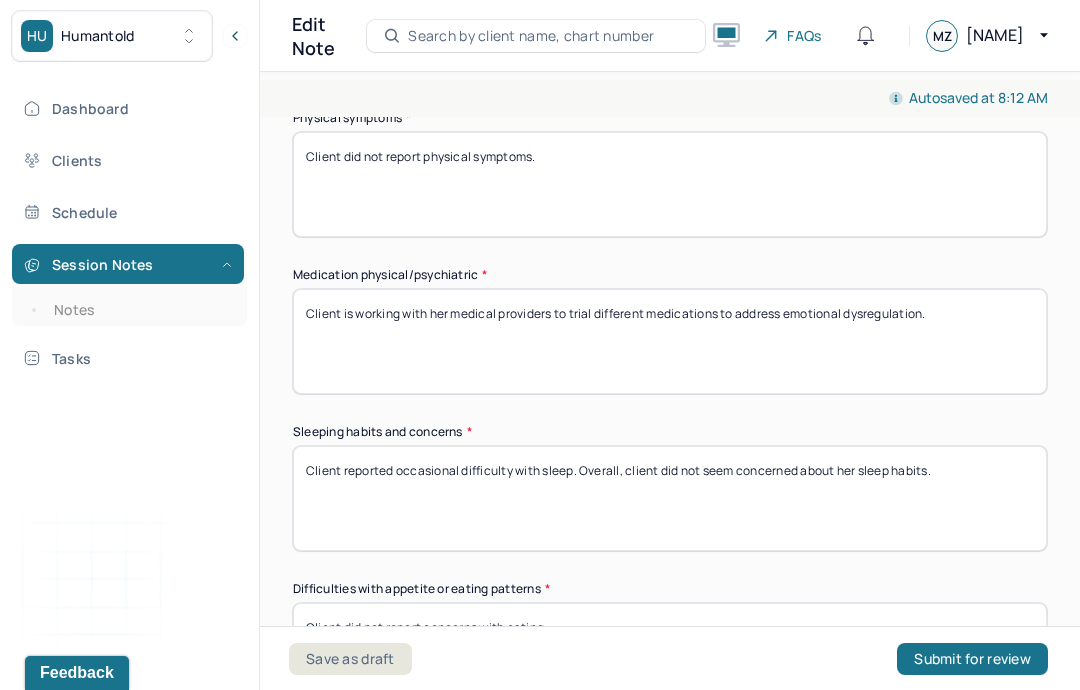 click on "Client is working with her medical providers to trial different medications to address emotional dysregulation." at bounding box center [670, 341] 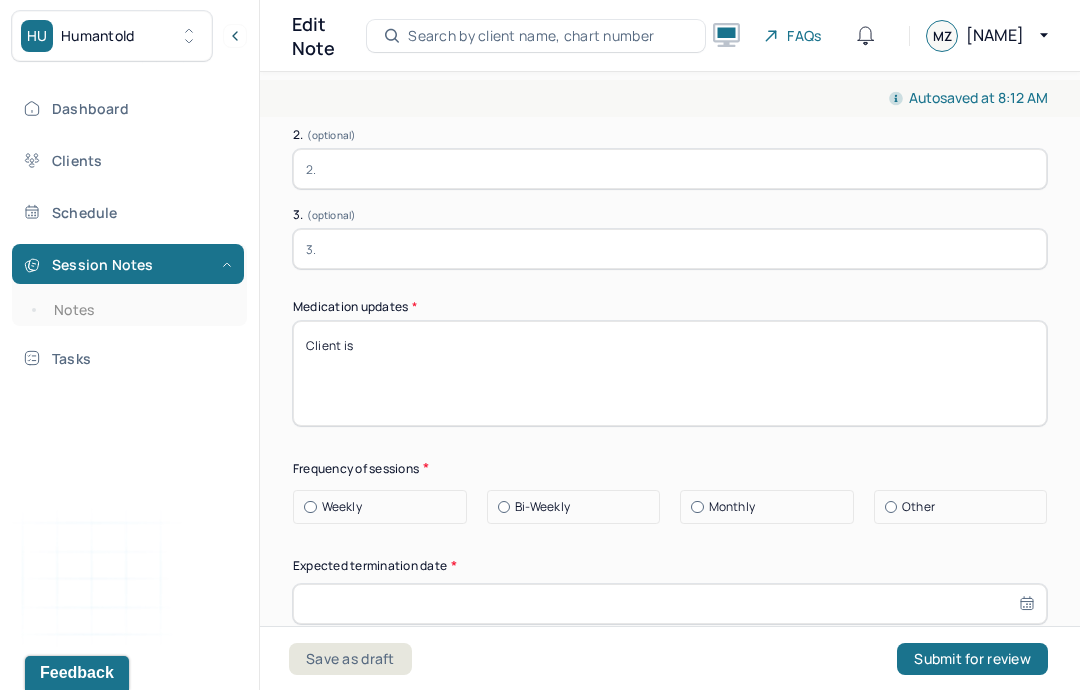 scroll, scrollTop: 5551, scrollLeft: 0, axis: vertical 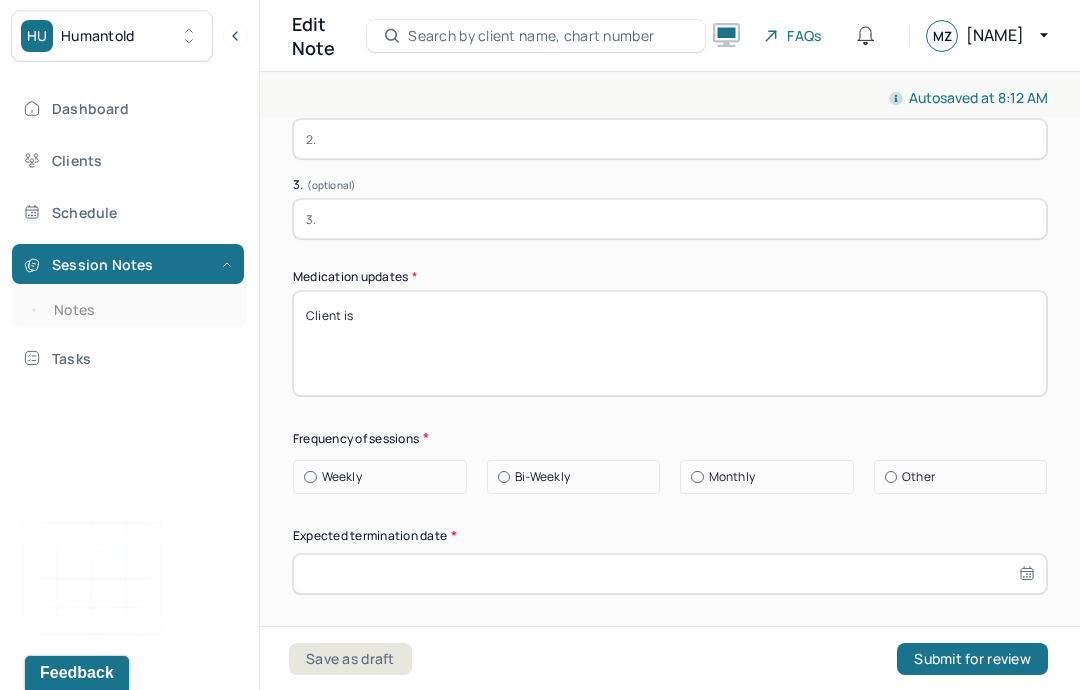 click on "Client is" at bounding box center [670, 343] 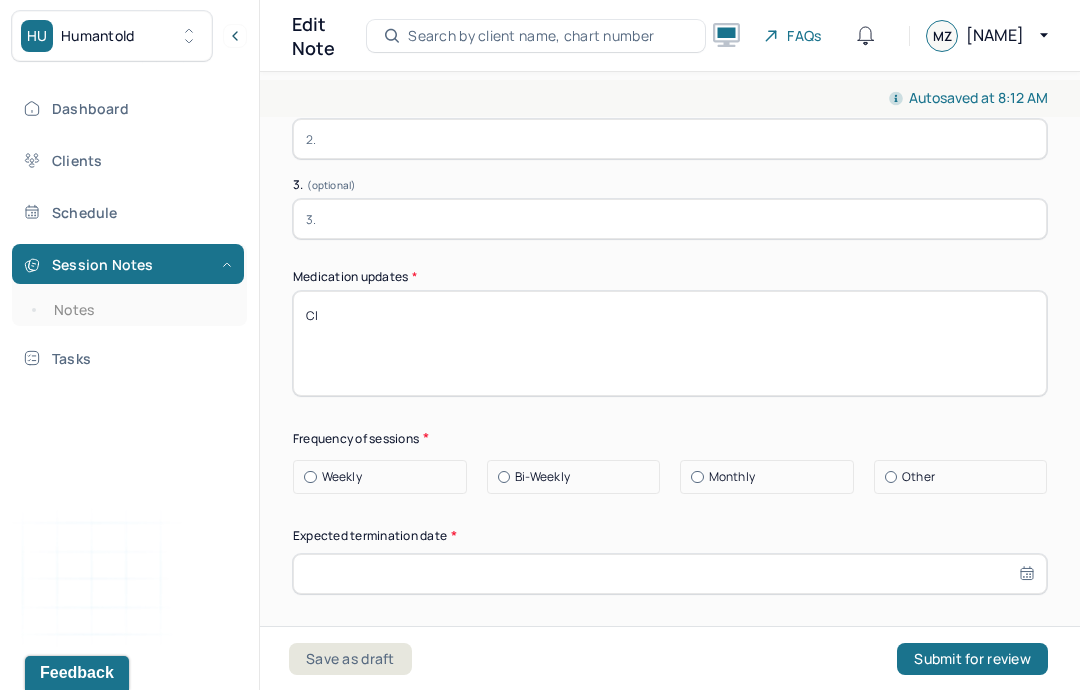 type on "C" 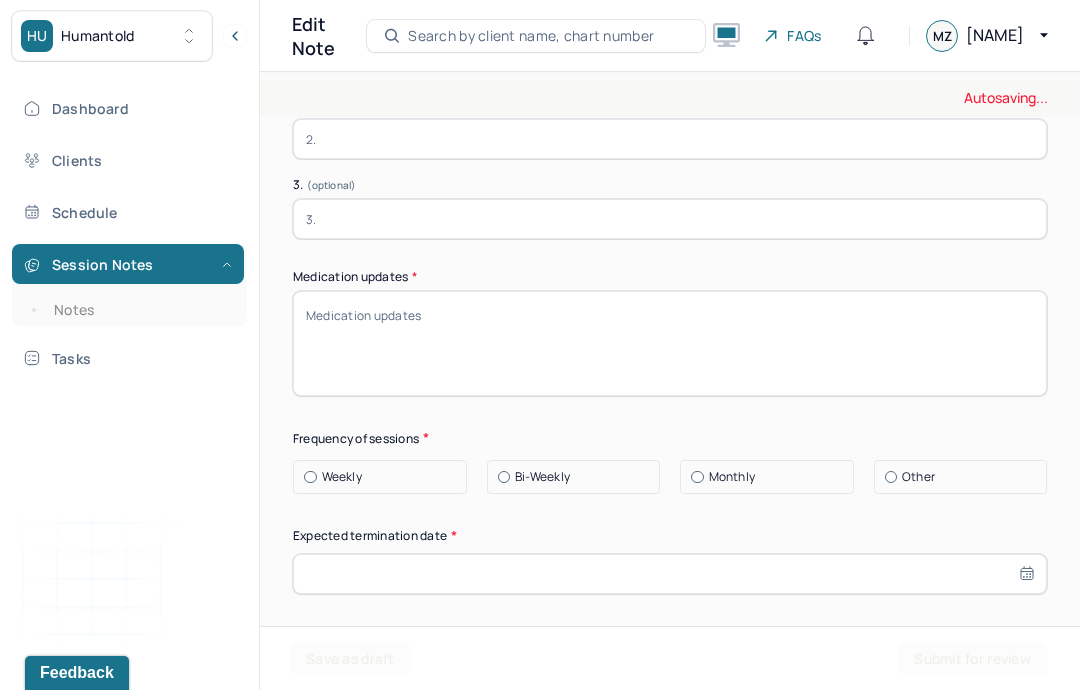 type 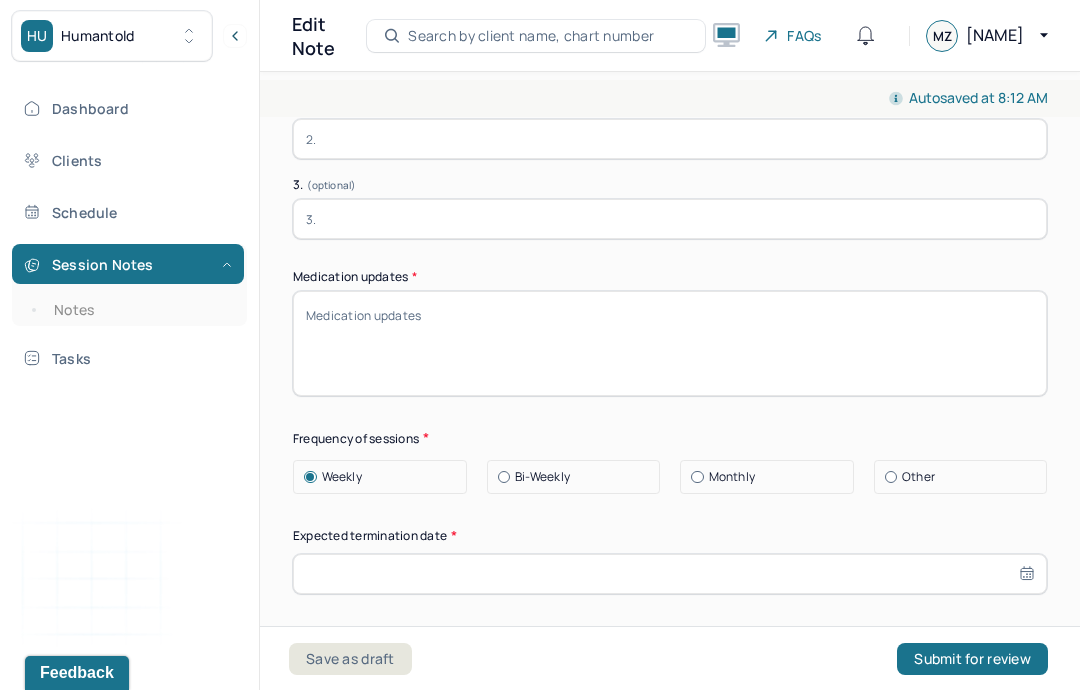 click on "Medication updates *" at bounding box center [670, 343] 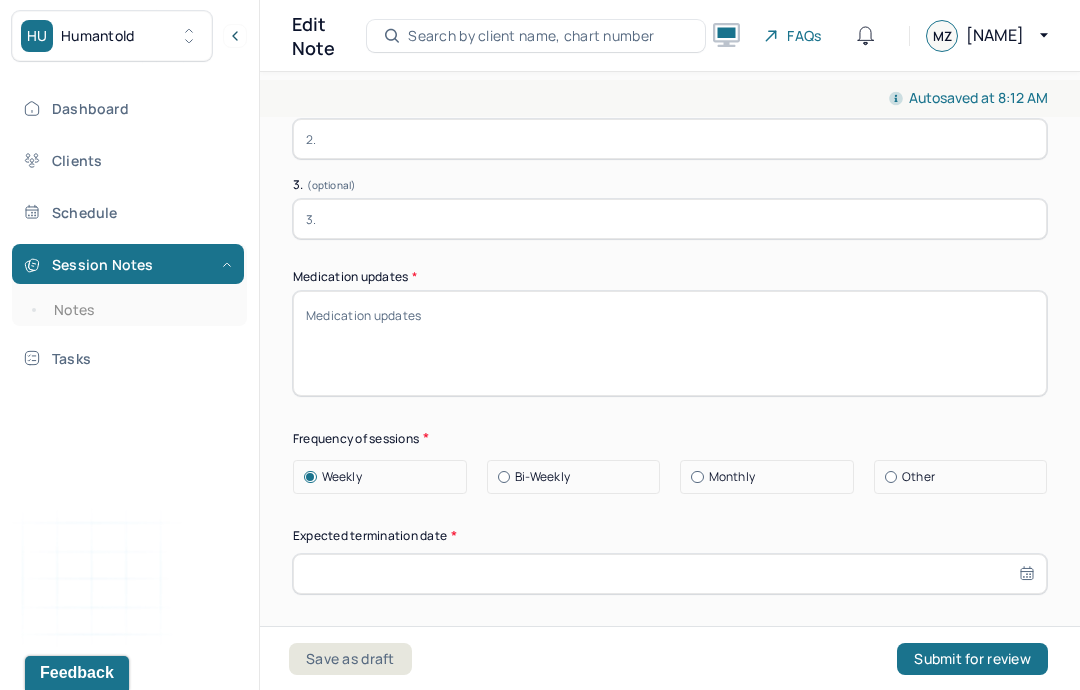 click on "Medication updates *" at bounding box center (670, 343) 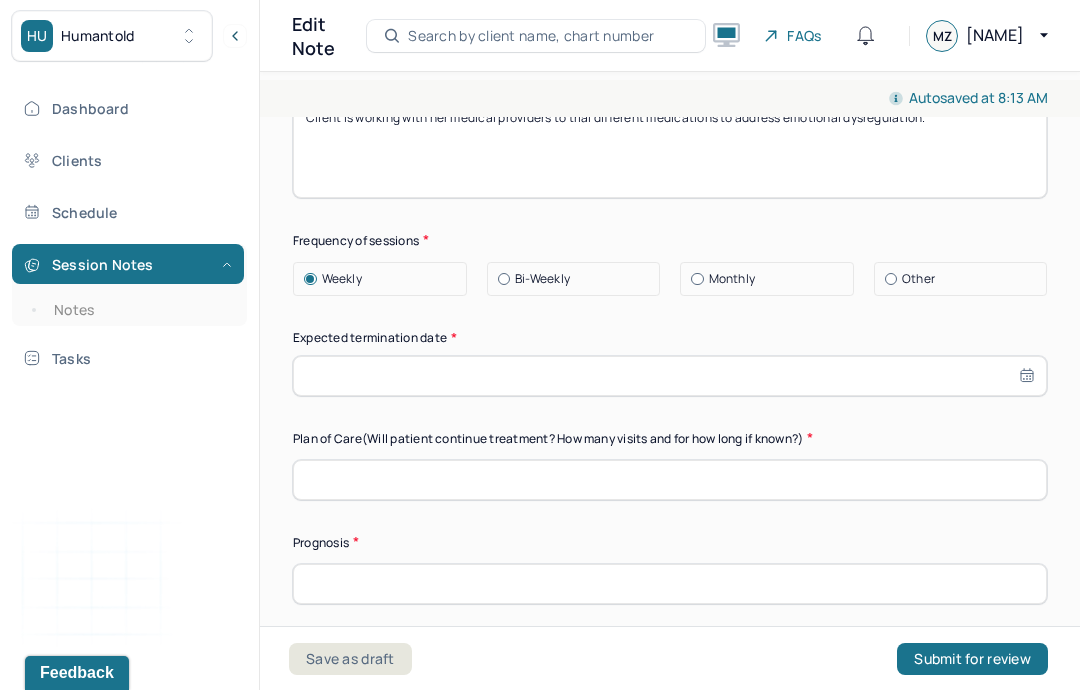 scroll, scrollTop: 5760, scrollLeft: 0, axis: vertical 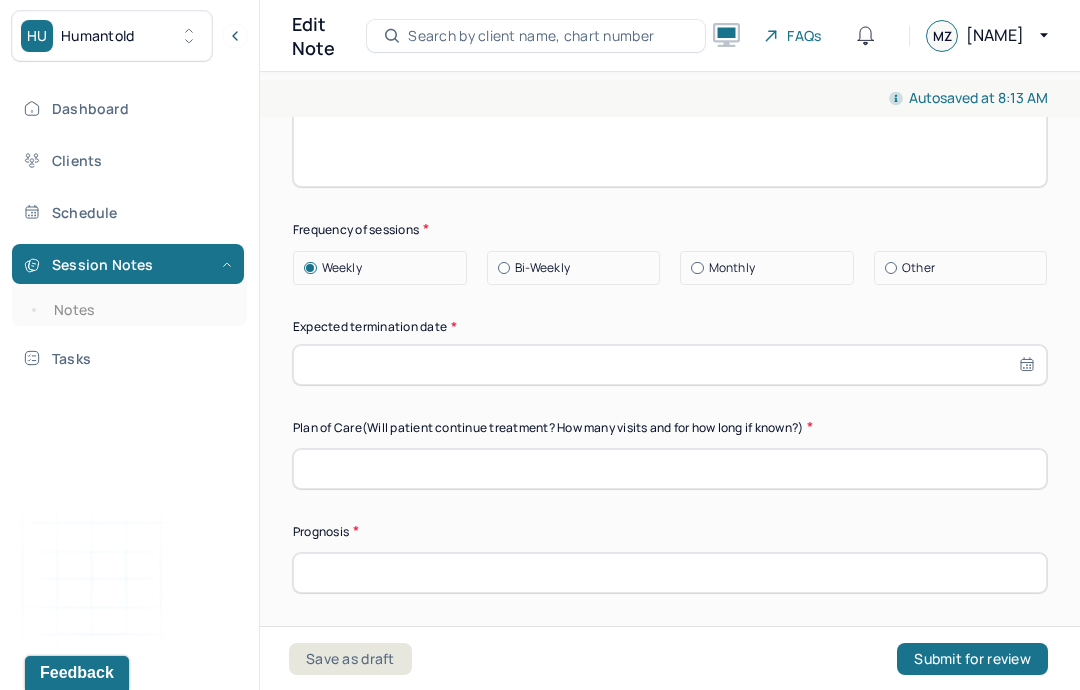 type on "Client is working with her medical providers to trial different medications to address emotional dysregulation." 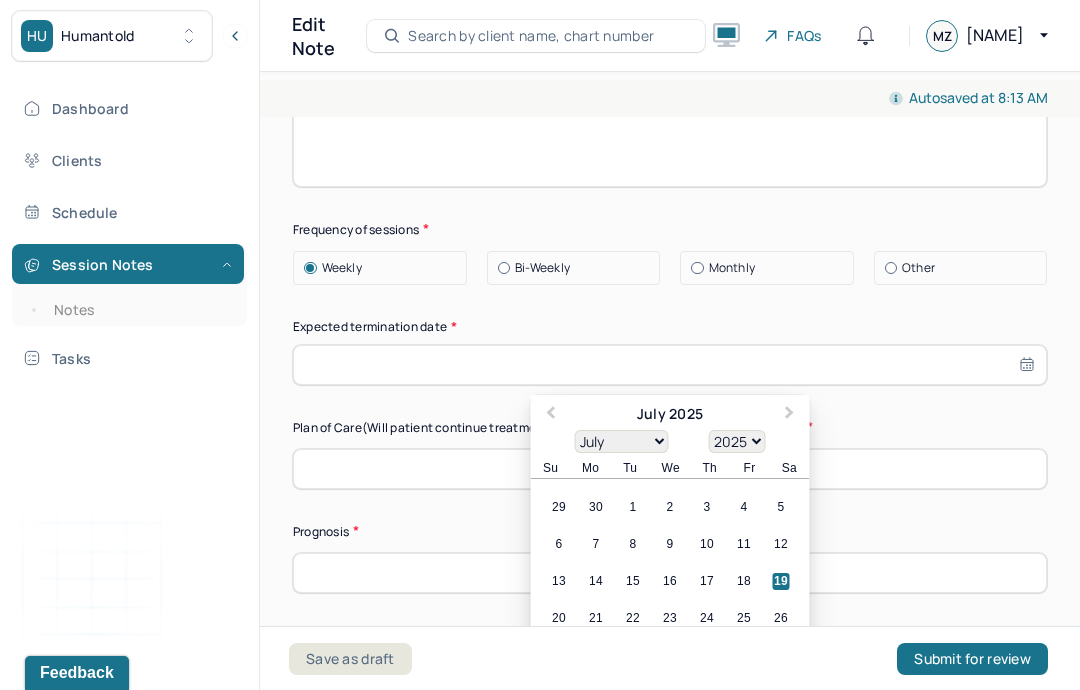 click on "1900 1901 1902 1903 1904 1905 1906 1907 1908 1909 1910 1911 1912 1913 1914 1915 1916 1917 1918 1919 1920 1921 1922 1923 1924 1925 1926 1927 1928 1929 1930 1931 1932 1933 1934 1935 1936 1937 1938 1939 1940 1941 1942 1943 1944 1945 1946 1947 1948 1949 1950 1951 1952 1953 1954 1955 1956 1957 1958 1959 1960 1961 1962 1963 1964 1965 1966 1967 1968 1969 1970 1971 1972 1973 1974 1975 1976 1977 1978 1979 1980 1981 1982 1983 1984 1985 1986 1987 1988 1989 1990 1991 1992 1993 1994 1995 1996 1997 1998 1999 2000 2001 2002 2003 2004 2005 2006 2007 2008 2009 2010 2011 2012 2013 2014 2015 2016 2017 2018 2019 2020 2021 2022 2023 2024 2025 2026 2027 2028 2029 2030 2031 2032 2033 2034 2035 2036 2037 2038 2039 2040 2041 2042 2043 2044 2045 2046 2047 2048 2049 2050 2051 2052 2053 2054 2055 2056 2057 2058 2059 2060 2061 2062 2063 2064 2065 2066 2067 2068 2069 2070 2071 2072 2073 2074 2075 2076 2077 2078 2079 2080 2081 2082 2083 2084 2085 2086 2087 2088 2089 2090 2091 2092 2093 2094 2095 2096 2097 2098 2099 2100" at bounding box center (737, 441) 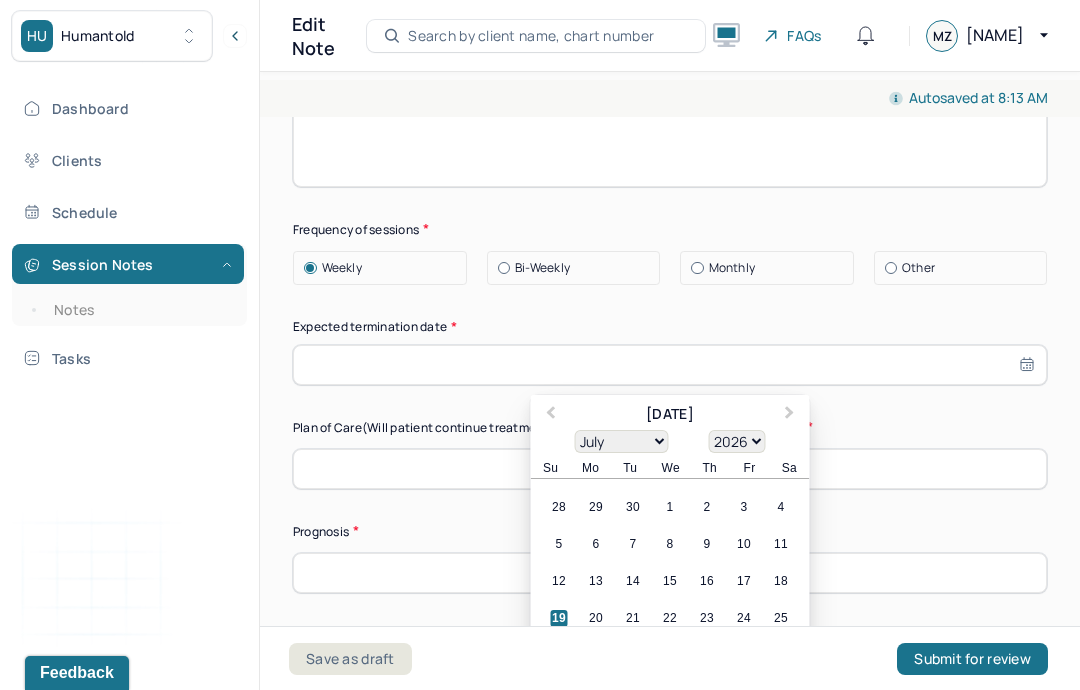 click on "18" at bounding box center [781, 581] 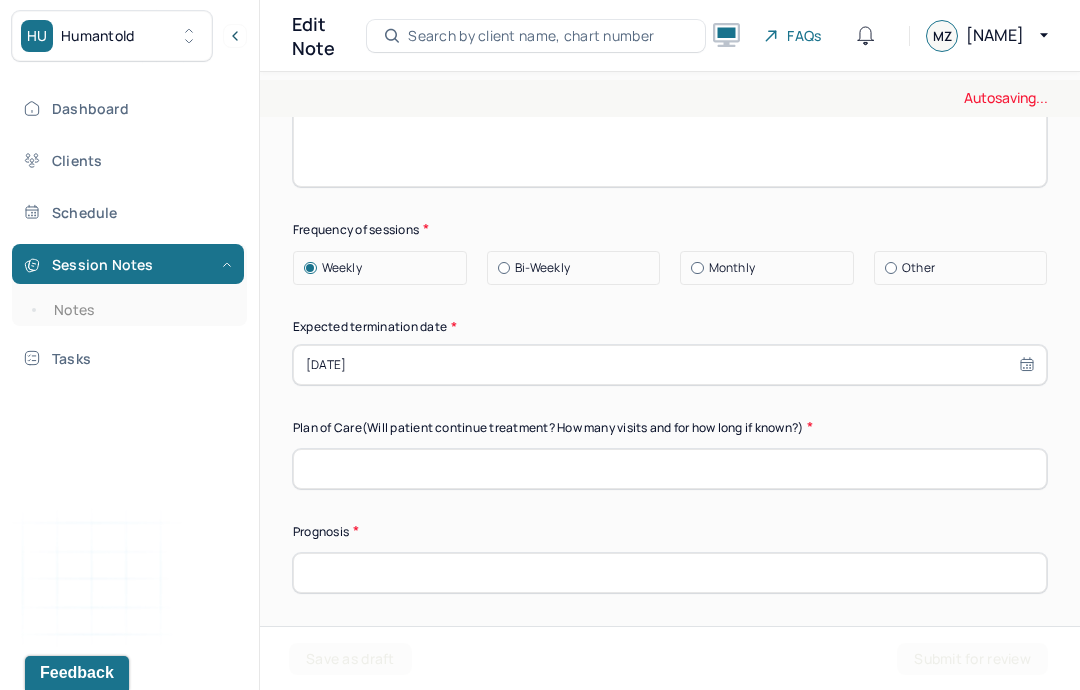 click at bounding box center (670, 469) 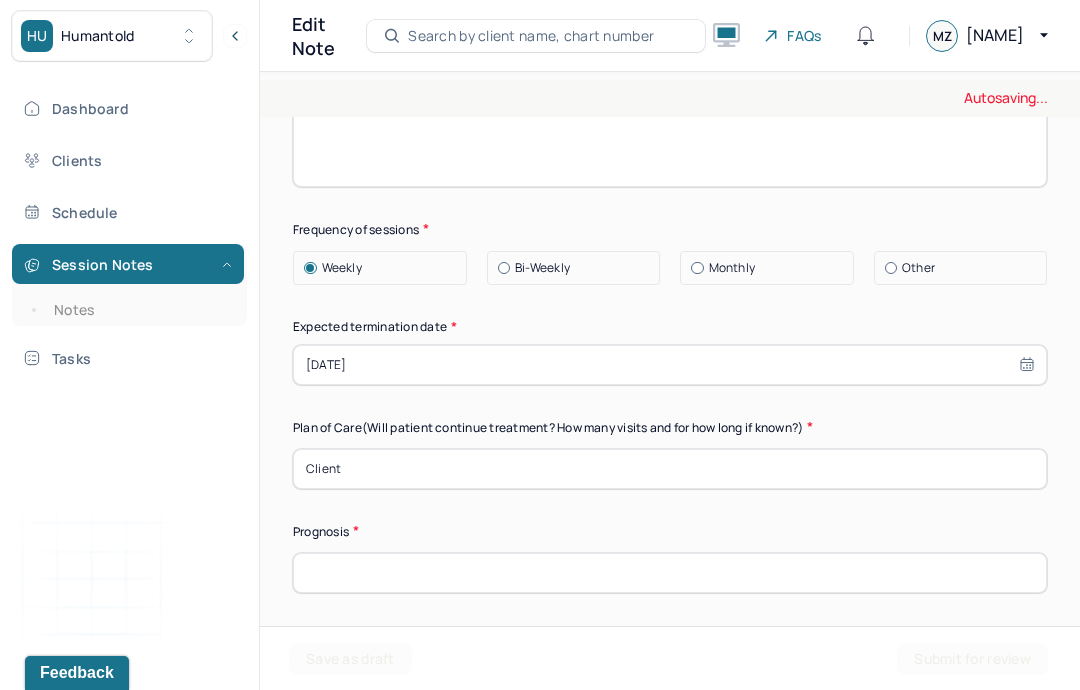 type on "Client will continue 12 months of sessions due to positive outcome on maintenance of anxiety symptoms." 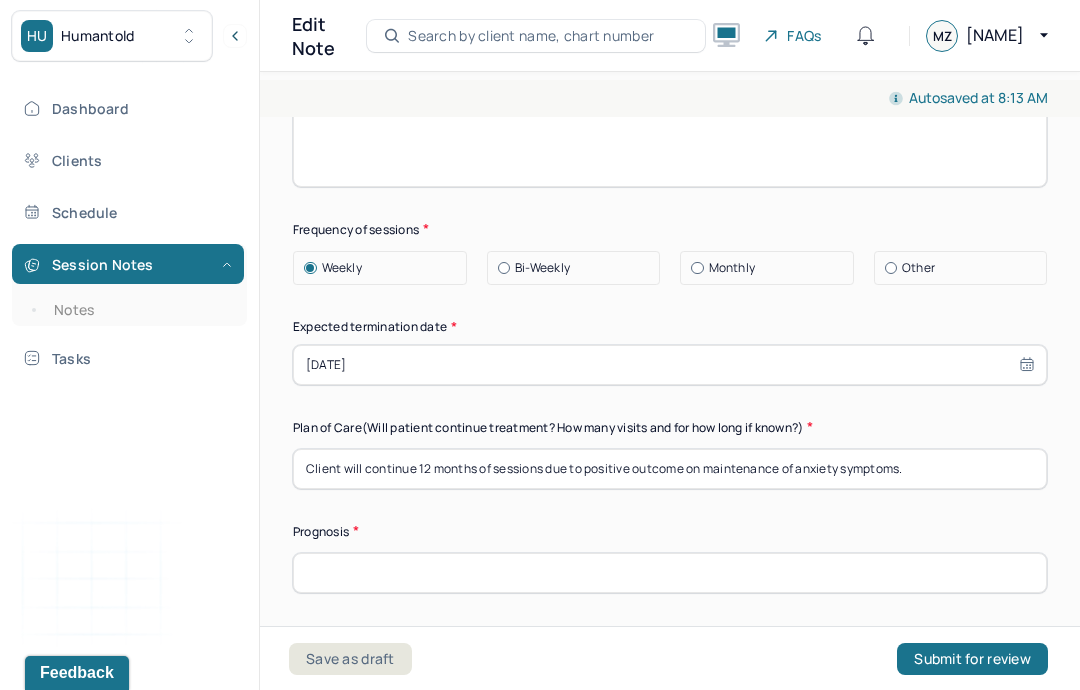 click at bounding box center (670, 573) 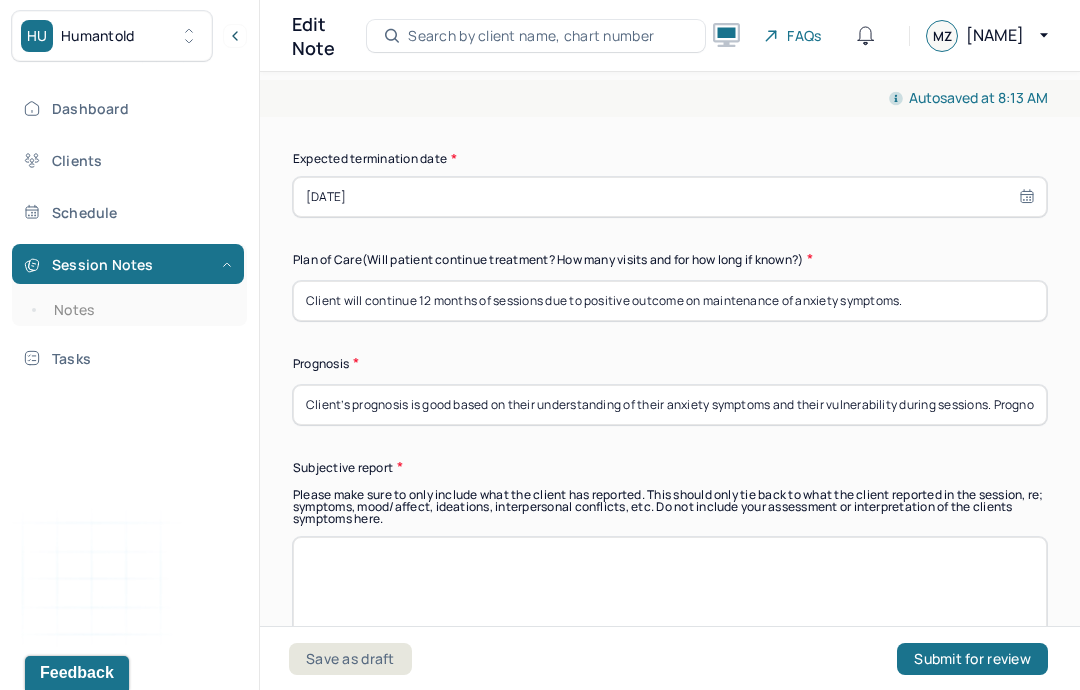 scroll, scrollTop: 5925, scrollLeft: 0, axis: vertical 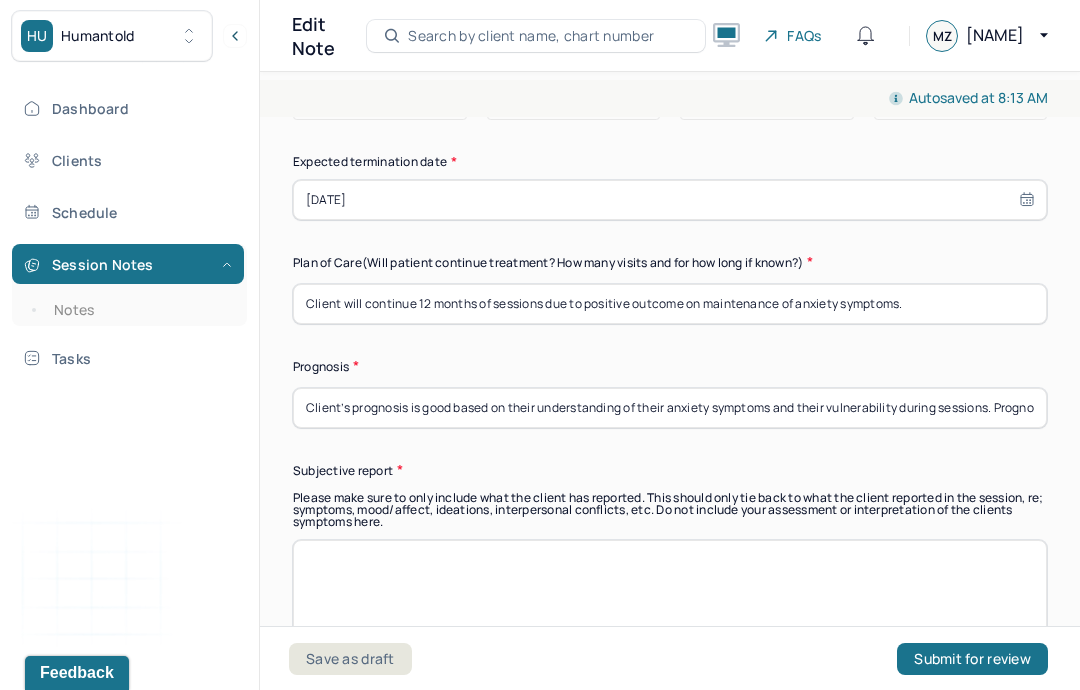 click on "Client’s prognosis is good based on their understanding of their anxiety symptoms and their vulnerability during sessions. Prognosis remains the same since last session on [DATE]." at bounding box center (670, 408) 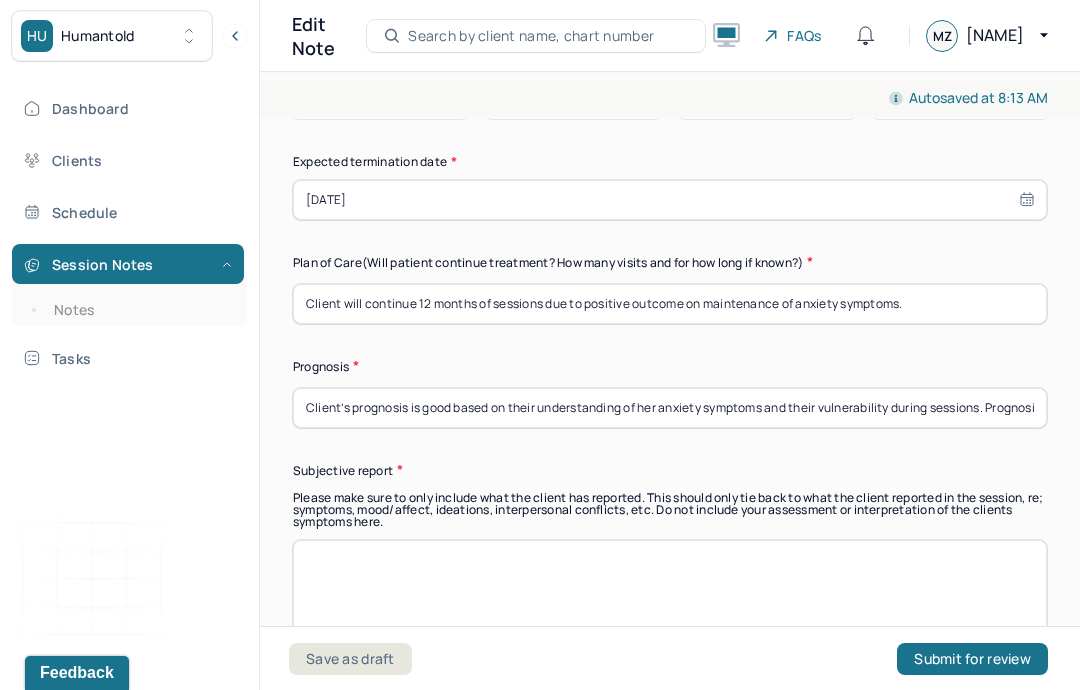click on "Client’s prognosis is good based on their understanding of her anxiety symptoms and their vulnerability during sessions. Prognosis remains the same since last session on [DATE]." at bounding box center [670, 408] 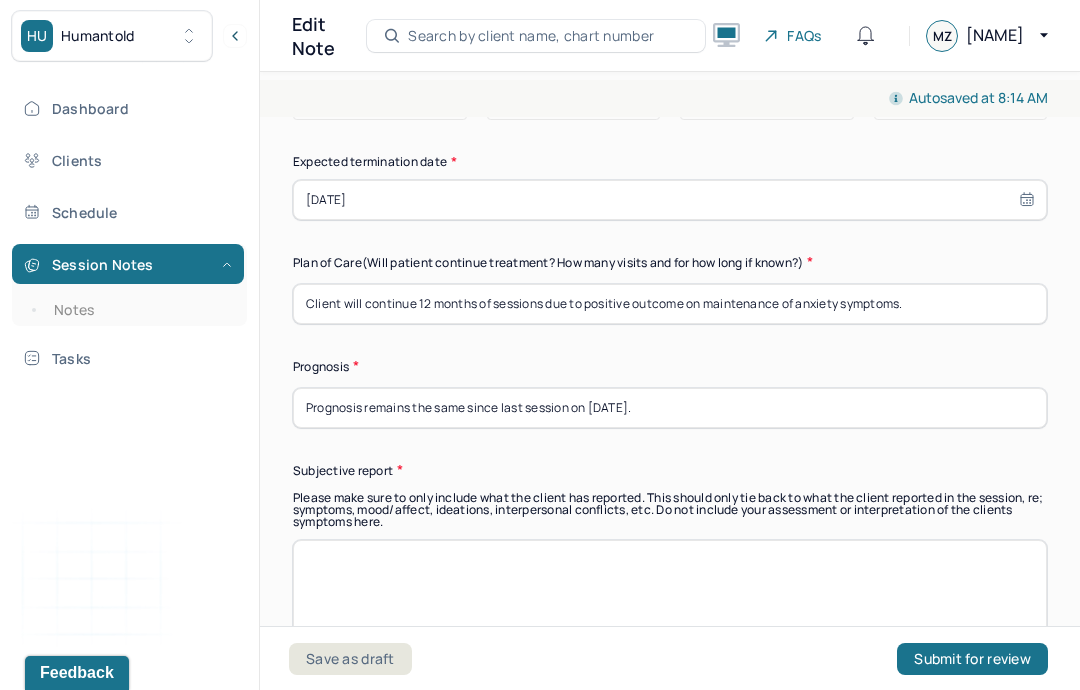 scroll, scrollTop: 6023, scrollLeft: 0, axis: vertical 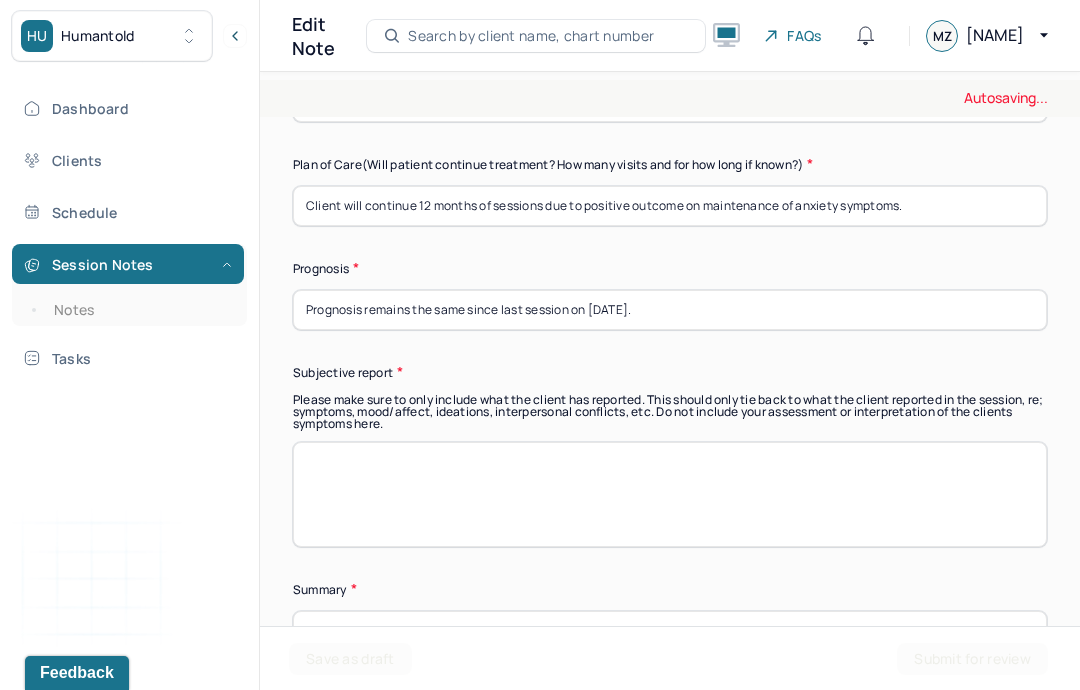 type on "Prognosis remains the same since last session on [DATE]." 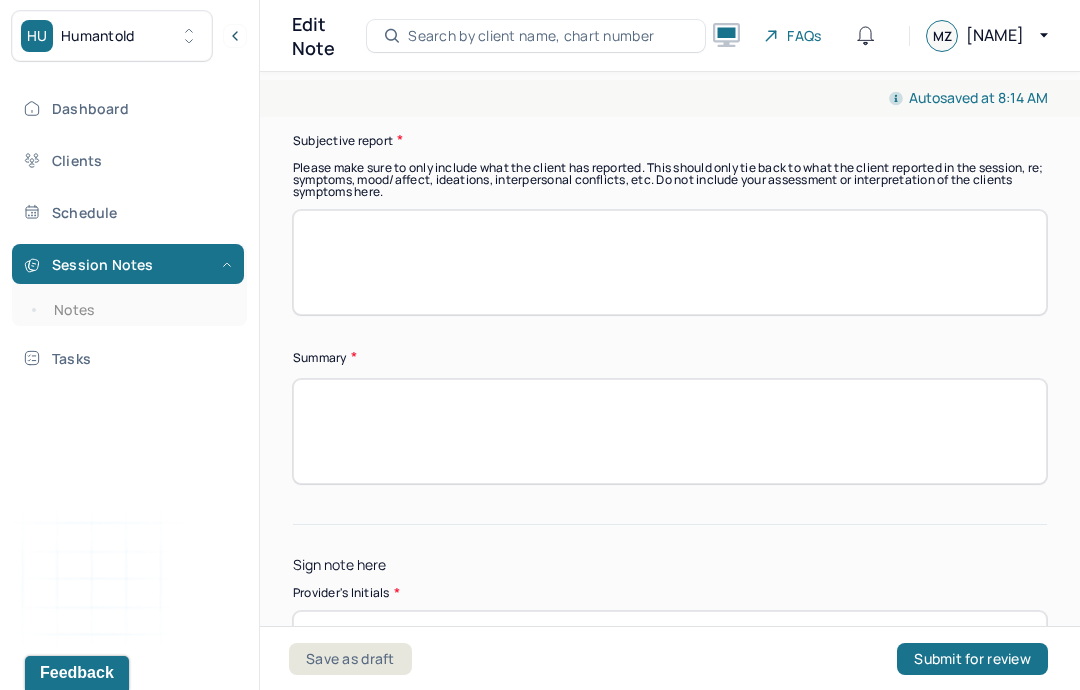 scroll, scrollTop: 6258, scrollLeft: 0, axis: vertical 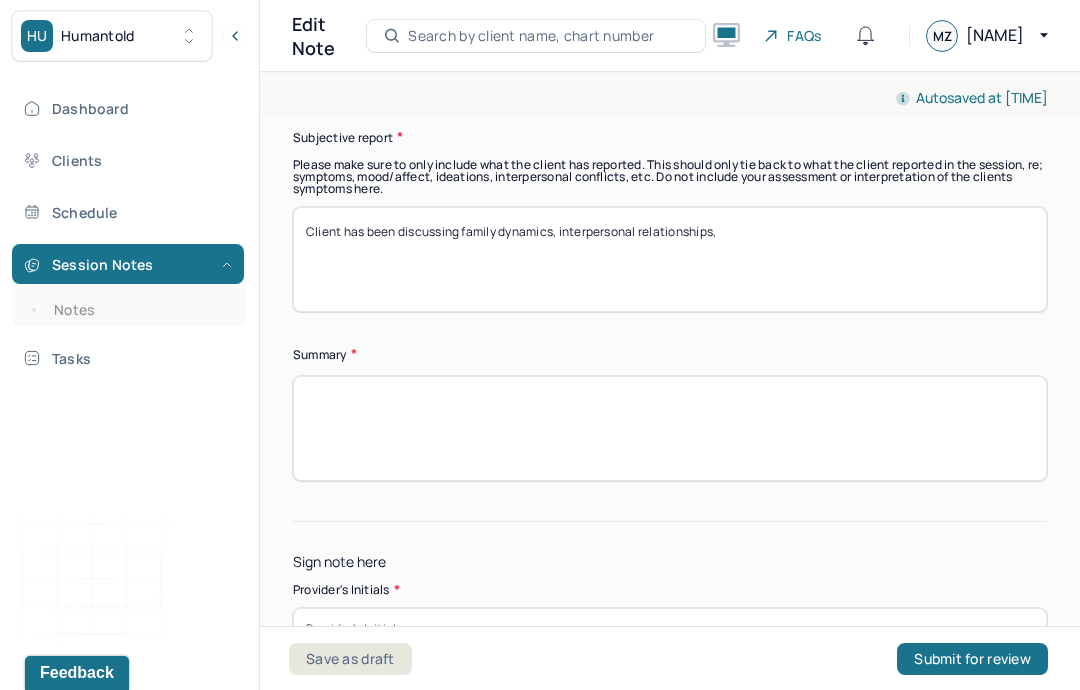 type on "Client has been discussing family dynamics, interpersonal relationships," 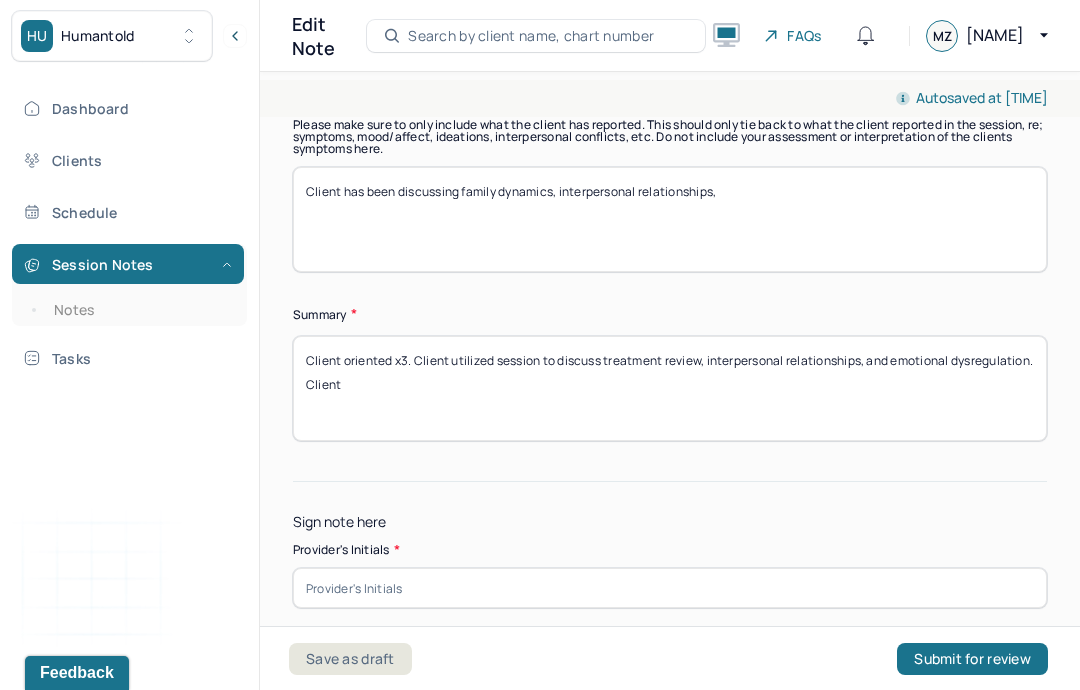 scroll, scrollTop: 6297, scrollLeft: 0, axis: vertical 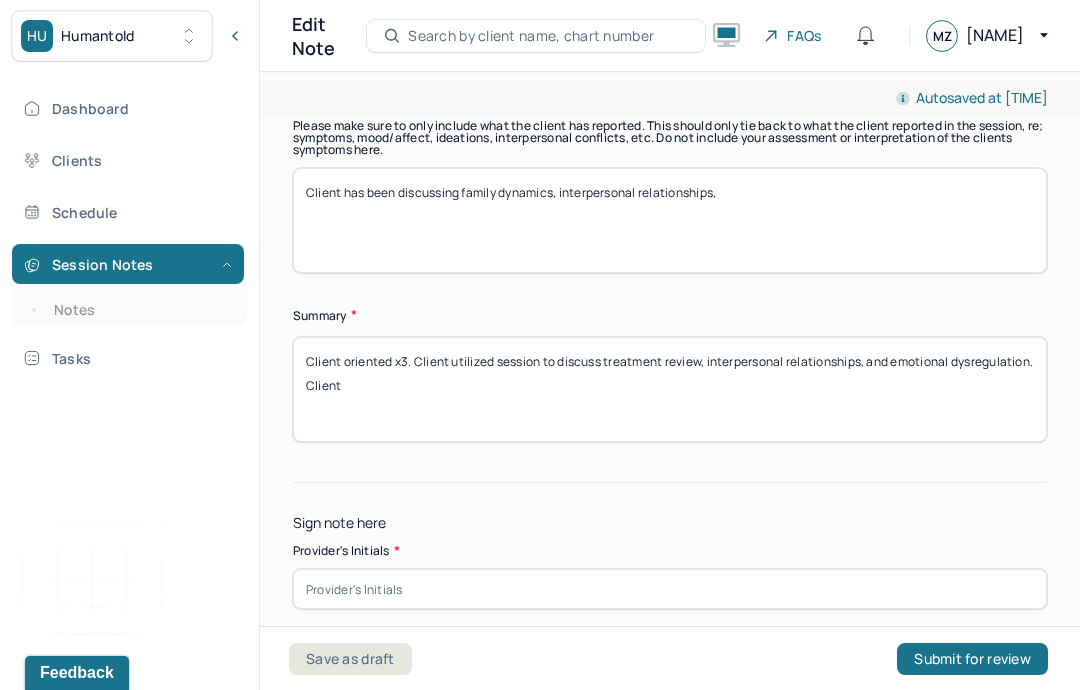 type on "Client oriented x3. Client utilized session to discuss treatment review, interpersonal relationships, and emotional dysregulation. Client" 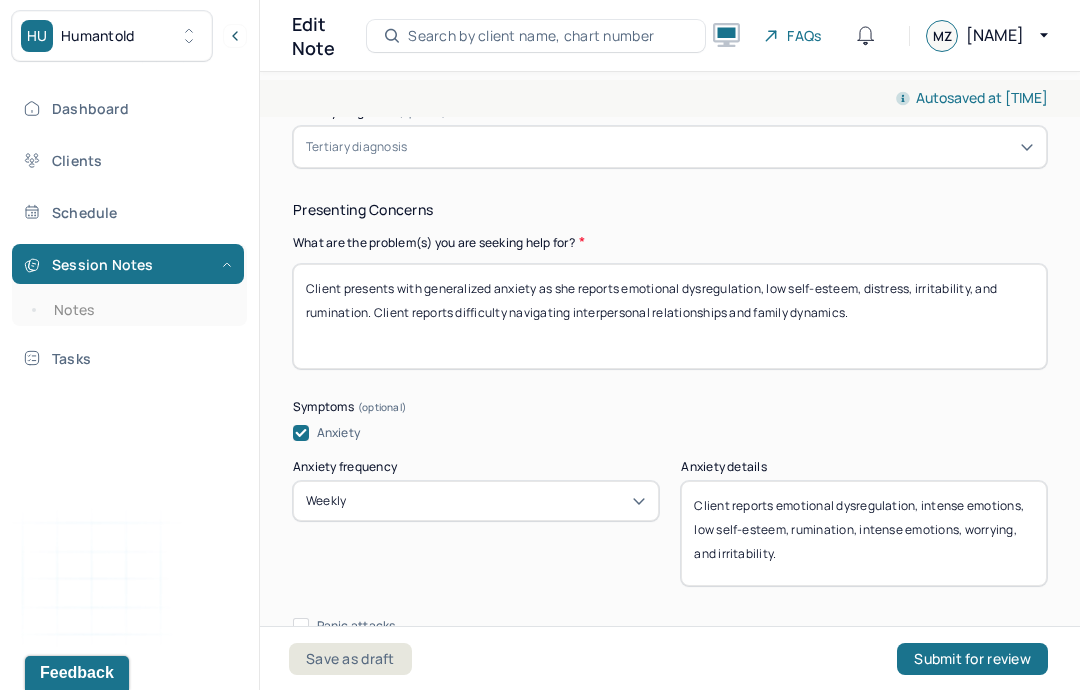 scroll, scrollTop: 1037, scrollLeft: 0, axis: vertical 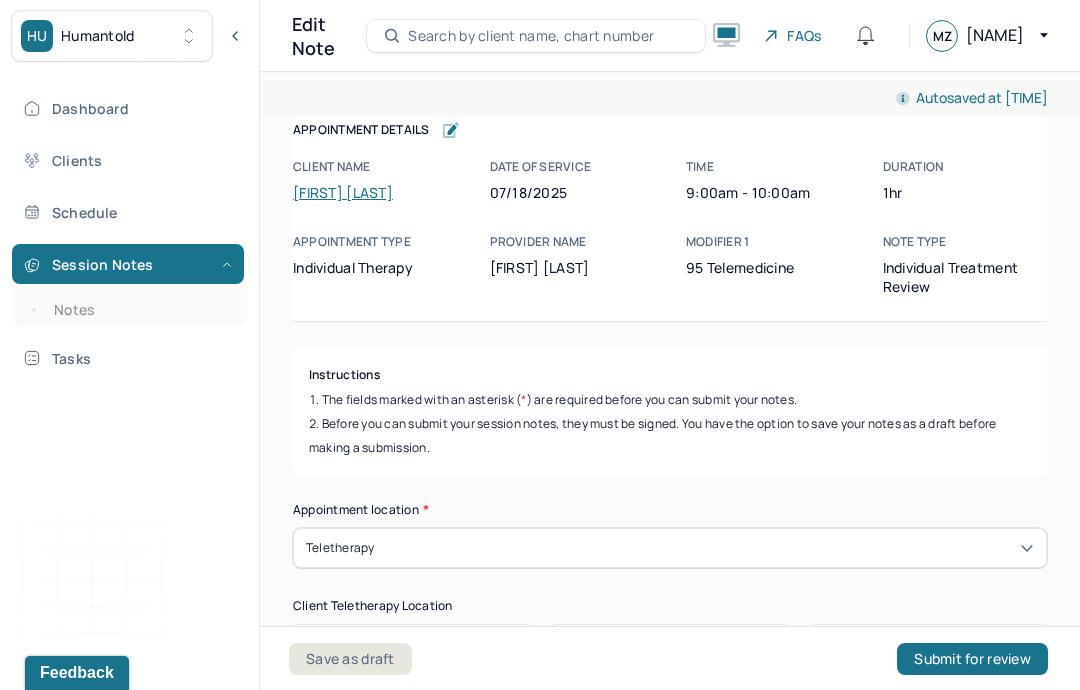 click on "[FIRST] [LAST]" at bounding box center [343, 192] 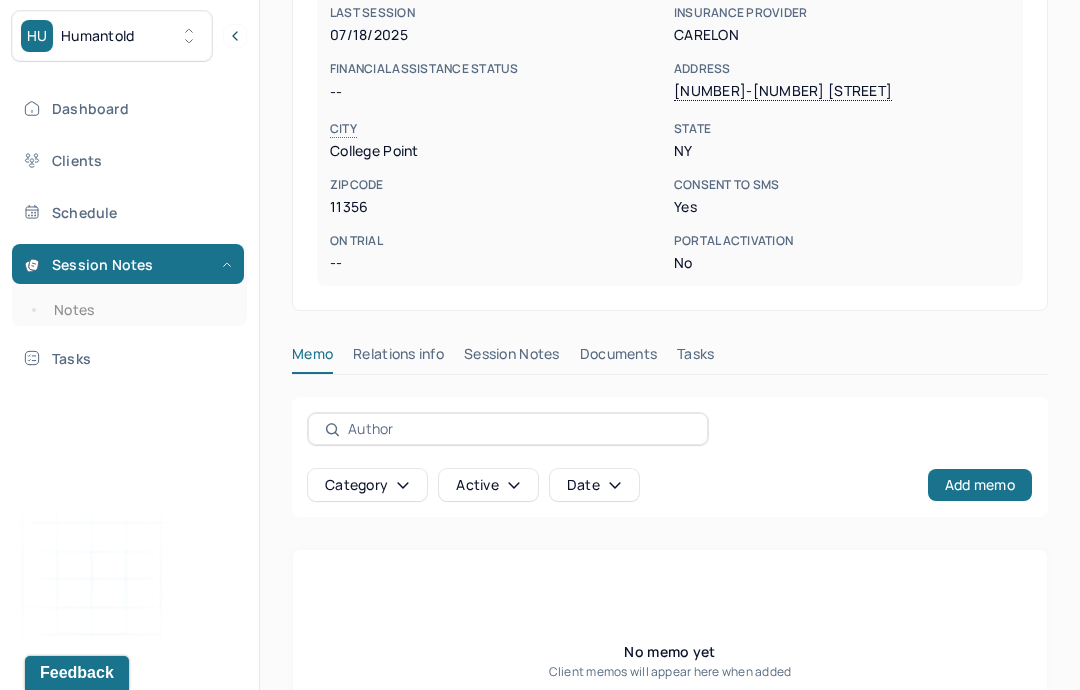 scroll, scrollTop: 568, scrollLeft: 0, axis: vertical 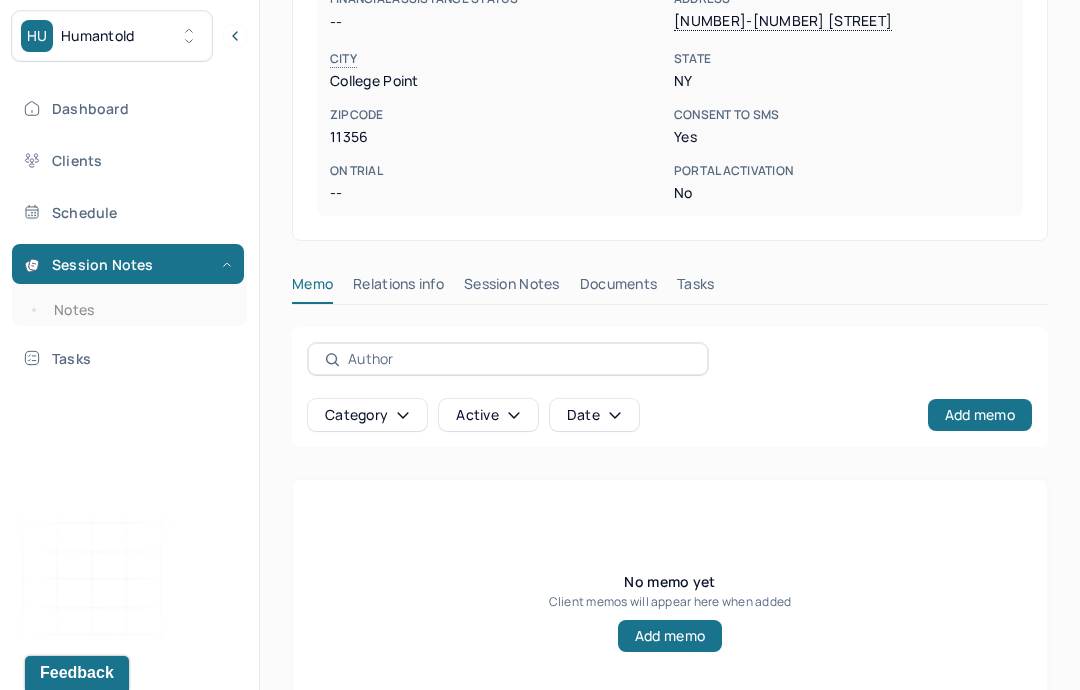 click on "Session Notes" at bounding box center [512, 288] 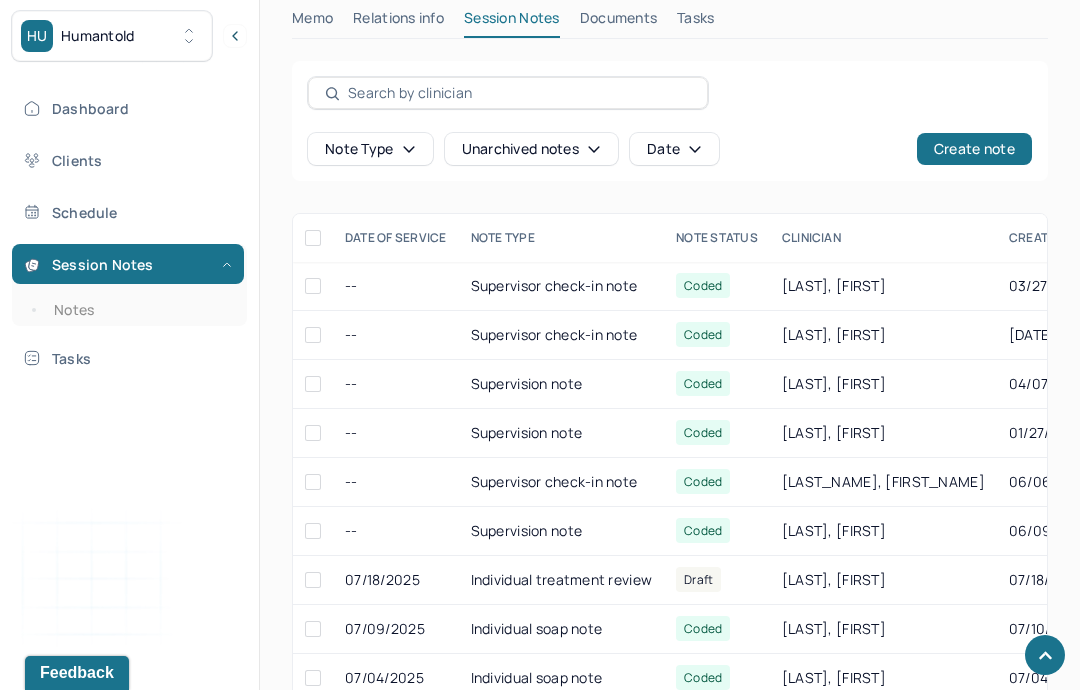 scroll, scrollTop: 842, scrollLeft: 0, axis: vertical 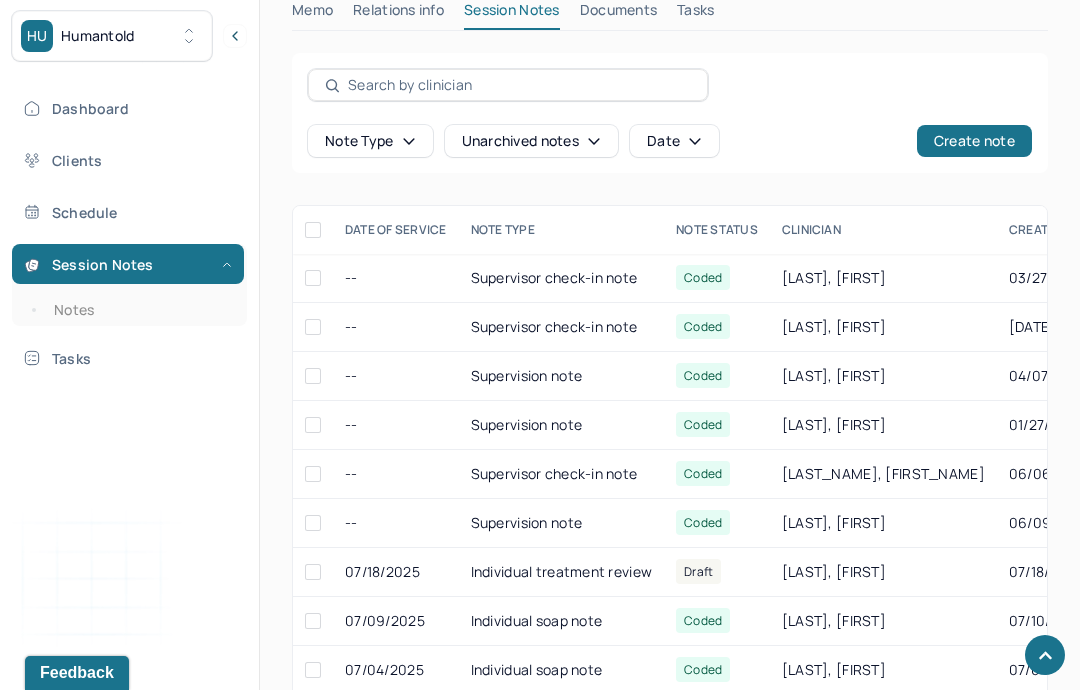 click on "Individual soap note" at bounding box center (562, 621) 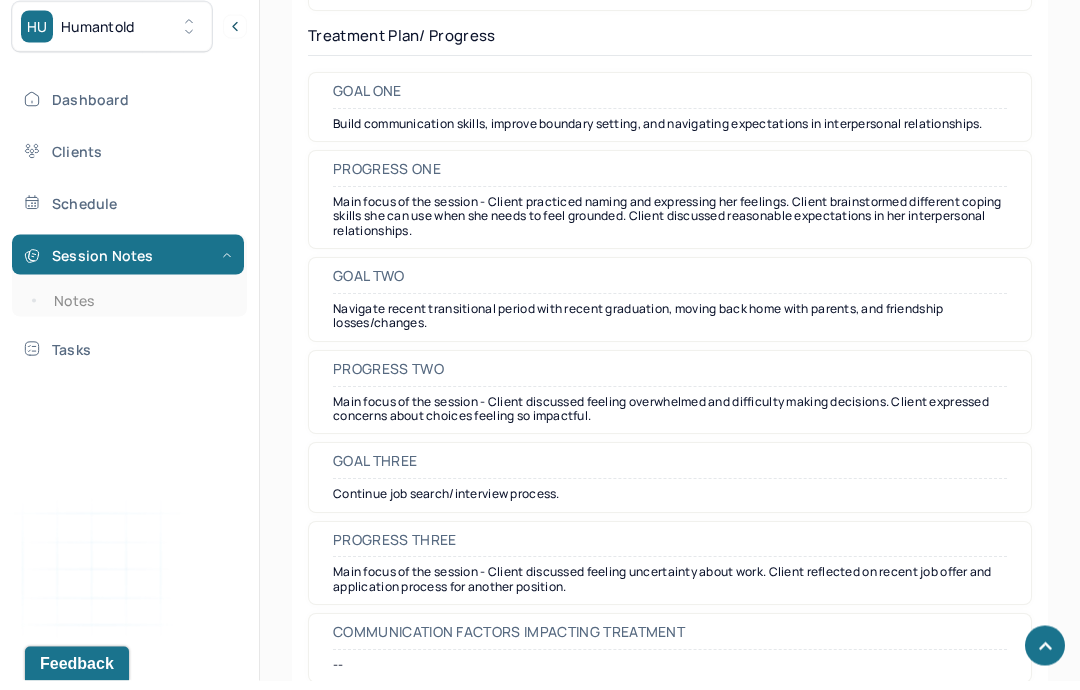 scroll, scrollTop: 3170, scrollLeft: 0, axis: vertical 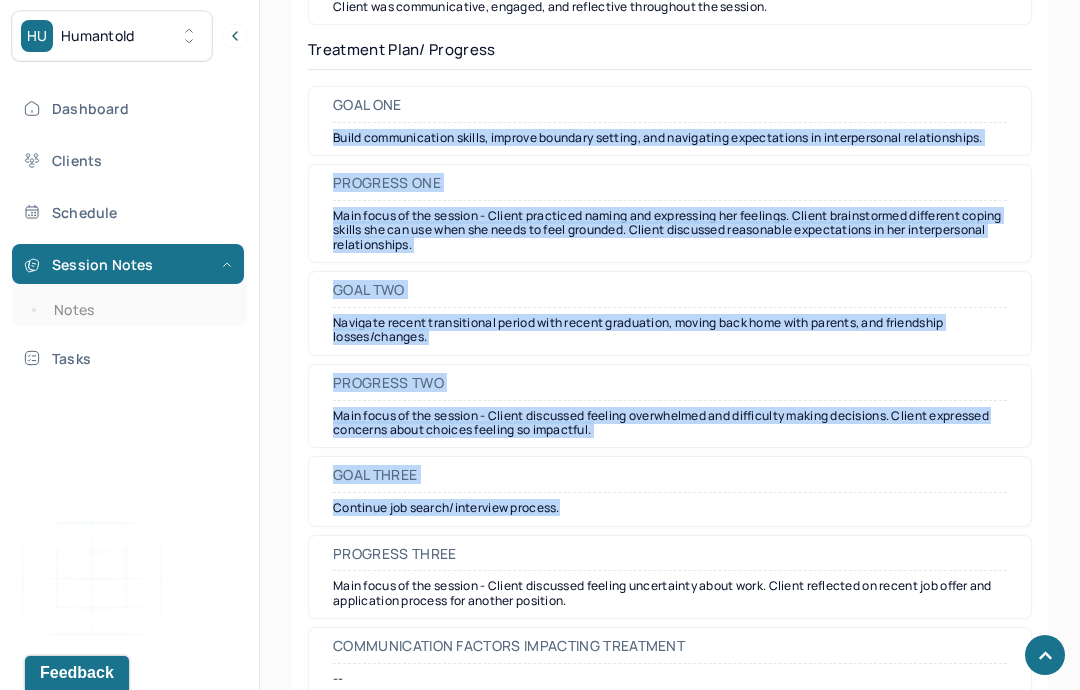 copy on "Build communication skills, improve boundary setting, and navigating expectations in interpersonal relationships. Progress one Main focus of the session - Client practiced naming and expressing her feelings. Client brainstormed different coping skills she can use when she needs to feel grounded. Client discussed reasonable expectations in her interpersonal relationships. Goal two Navigate recent transitional period with recent graduation, moving back home with parents, and friendship losses/changes. Progress two Main focus of the session - Client discussed feeling overwhelmed and difficulty making decisions. Client expressed concerns about choices feeling so impactful. Goal three Continue job search/interview process." 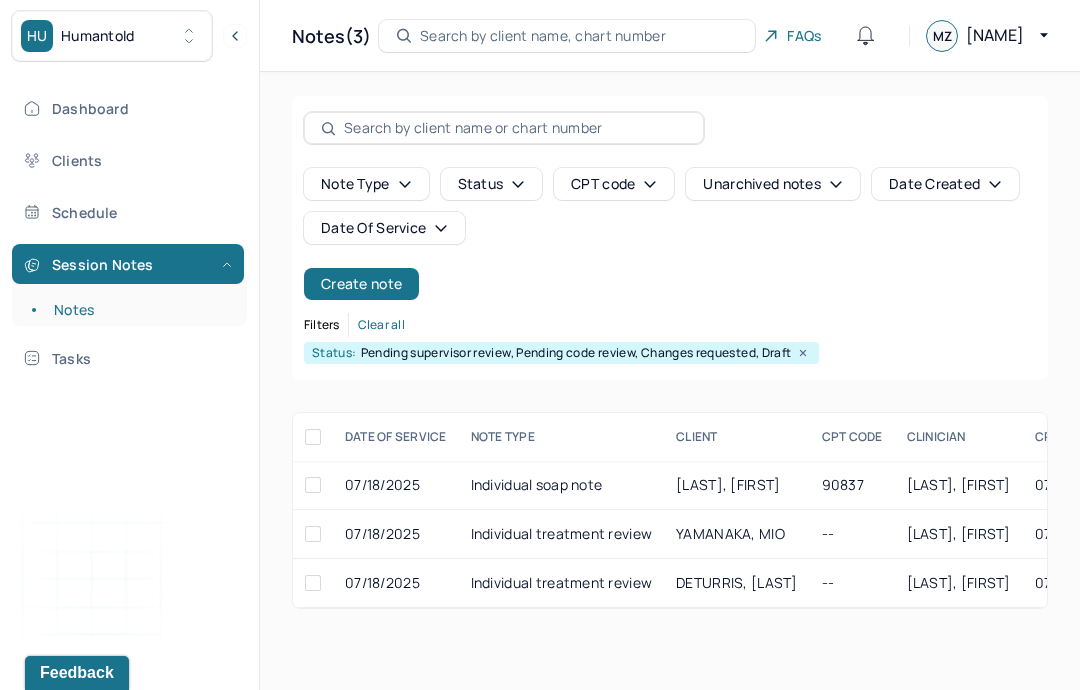 click on "--" at bounding box center (852, 583) 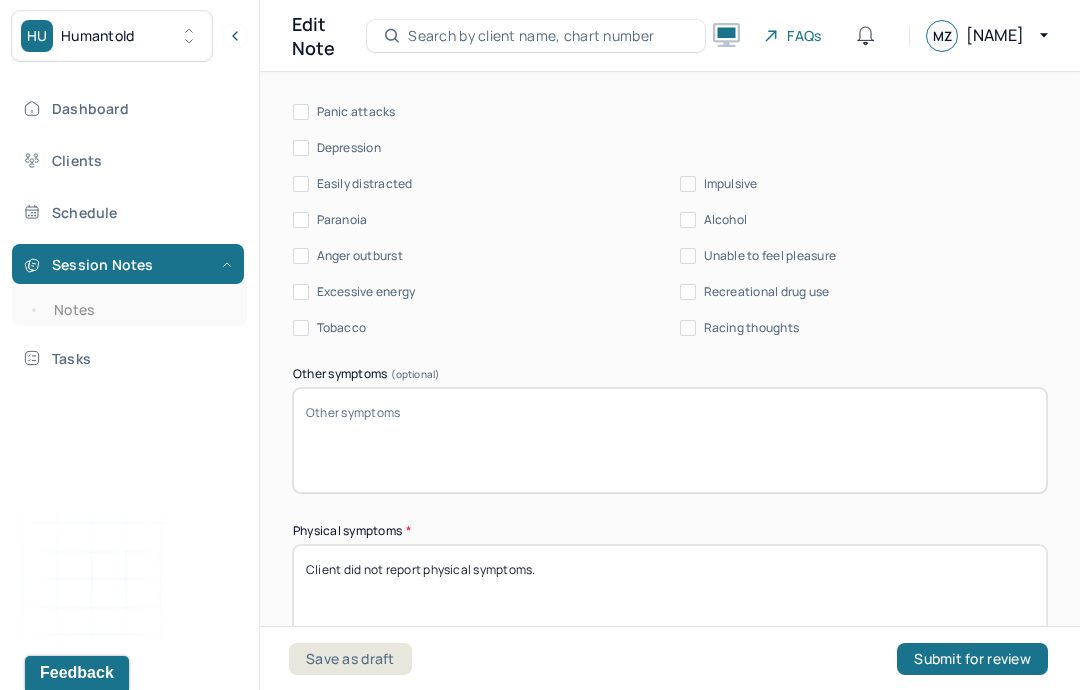 scroll, scrollTop: 1394, scrollLeft: 0, axis: vertical 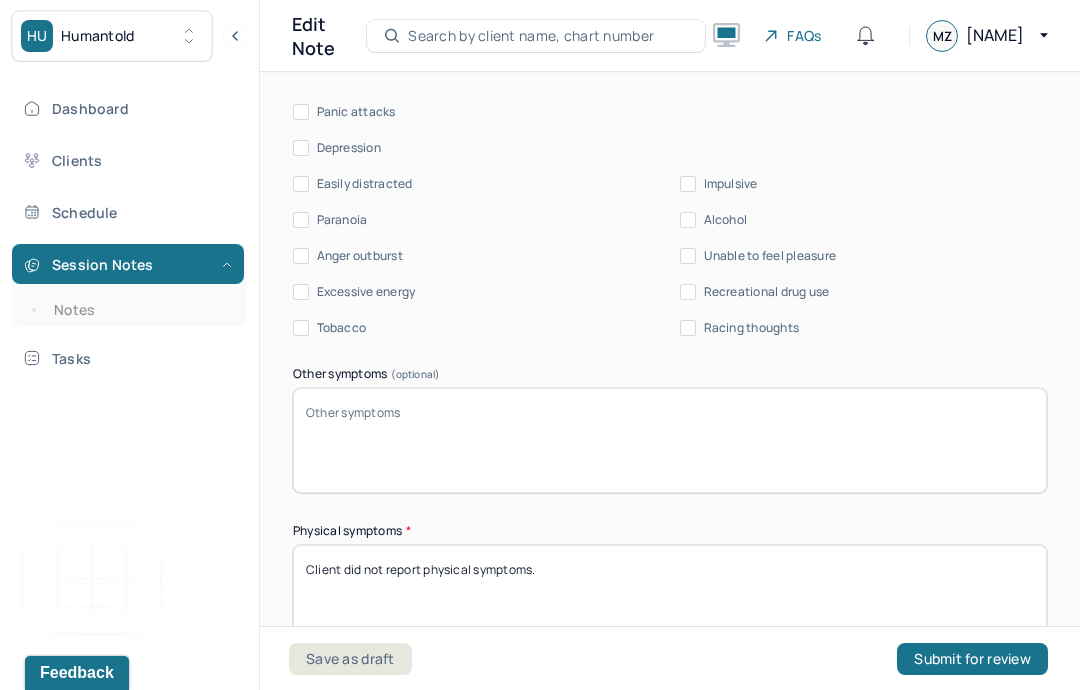 click on "Other symptoms (optional)" at bounding box center [670, 440] 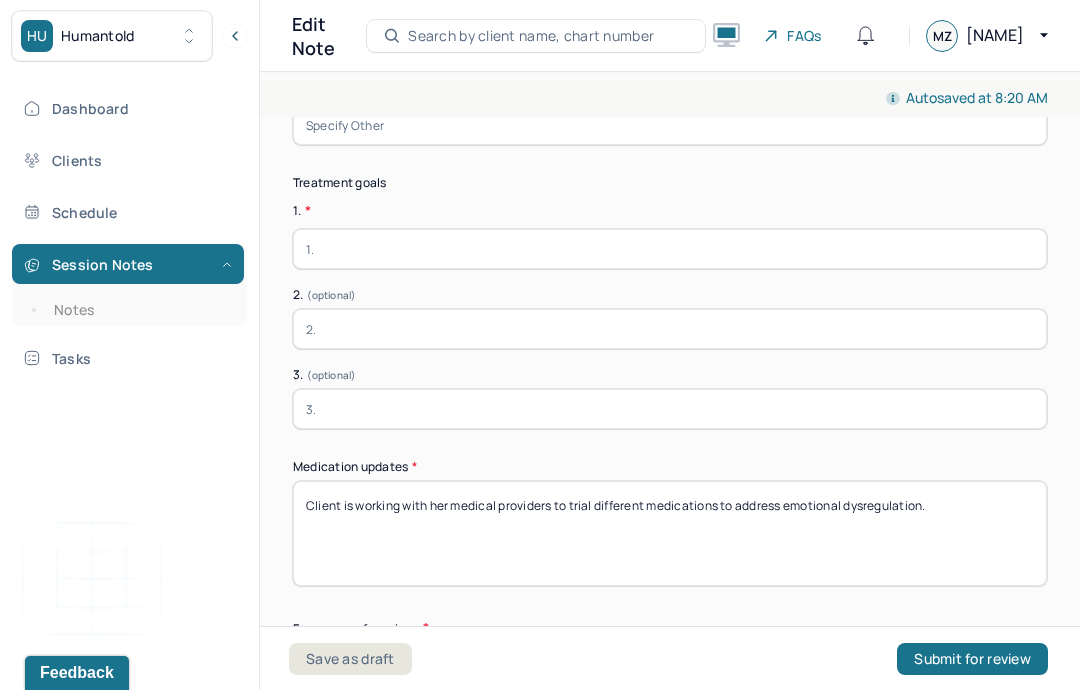 scroll, scrollTop: 5357, scrollLeft: 0, axis: vertical 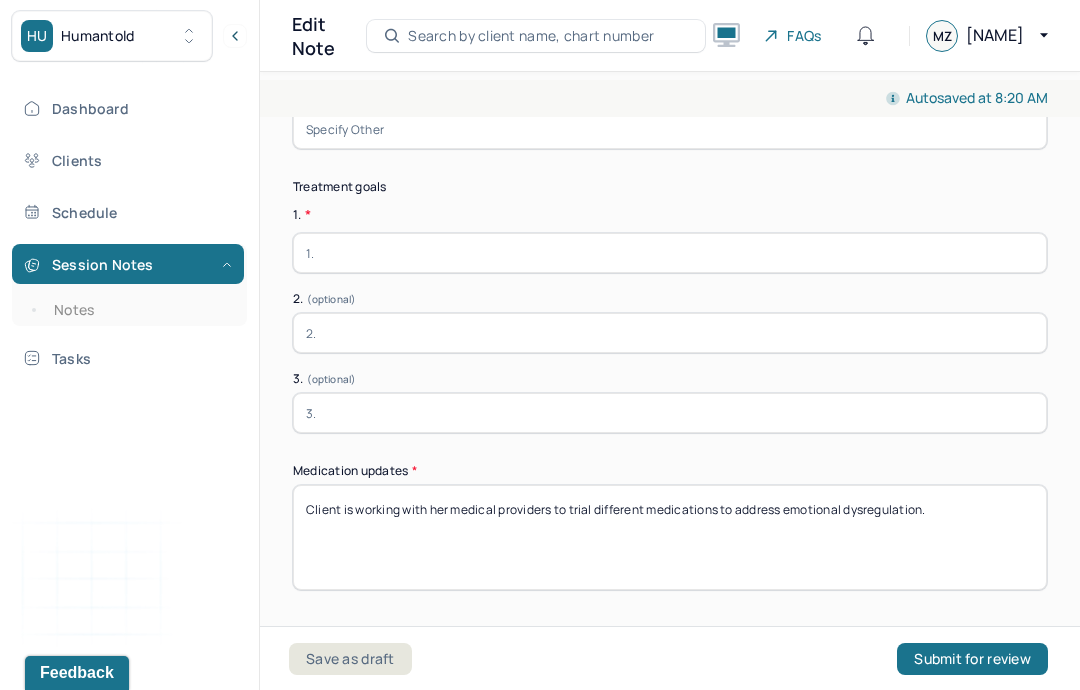 type on "Client did not report other symptoms." 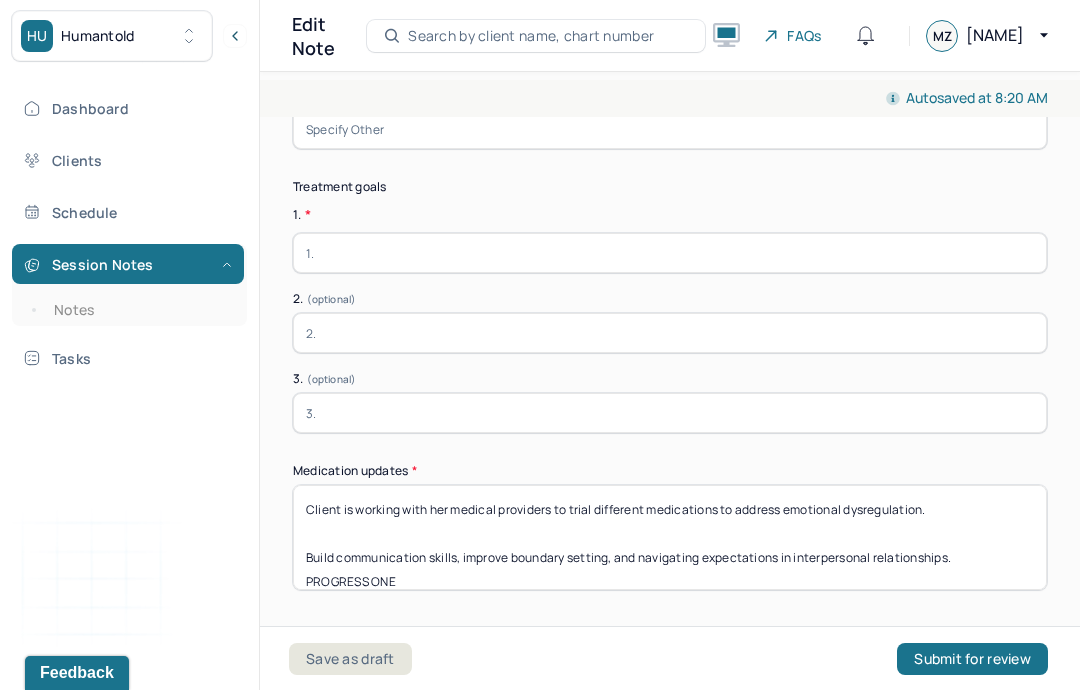 scroll, scrollTop: 232, scrollLeft: 0, axis: vertical 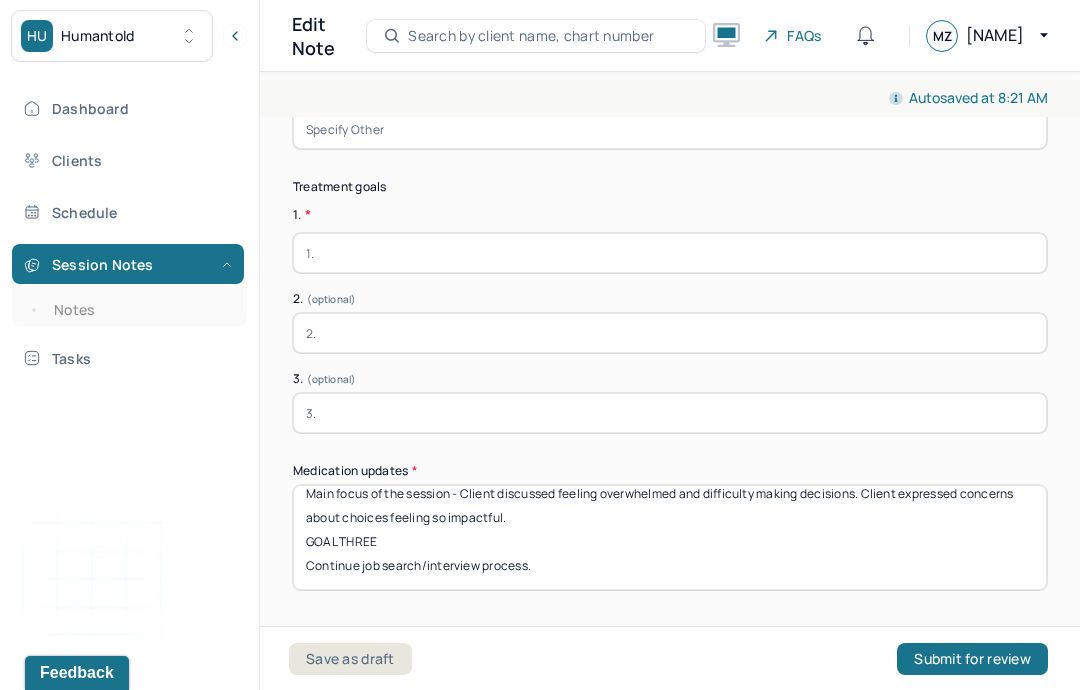 type on "Client is working with her medical providers to trial different medications to address emotional dysregulation.
Build communication skills, improve boundary setting, and navigating expectations in interpersonal relationships.
PROGRESS ONE
Main focus of the session - Client practiced naming and expressing her feelings. Client brainstormed different coping skills she can use when she needs to feel grounded. Client discussed reasonable expectations in her interpersonal relationships.
GOAL TWO
Navigate recent transitional period with recent graduation, moving back home with parents, and friendship losses/changes.
PROGRESS TWO
Main focus of the session - Client discussed feeling overwhelmed and difficulty making decisions. Client expressed concerns about choices feeling so impactful.
GOAL THREE
Continue job search/interview process." 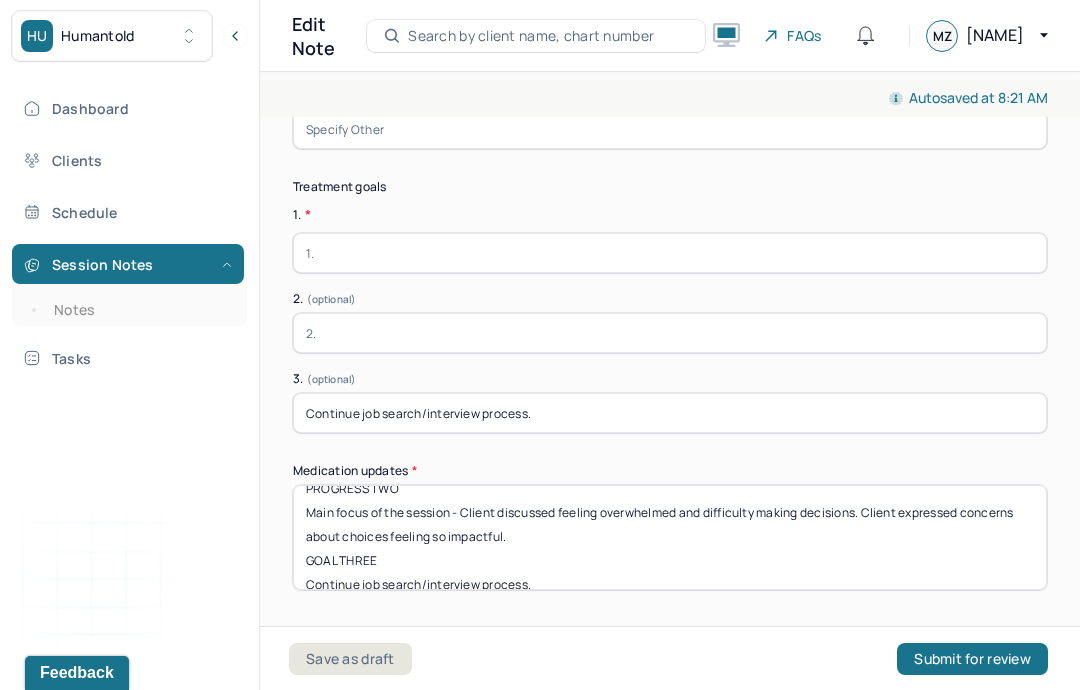 scroll, scrollTop: 205, scrollLeft: 0, axis: vertical 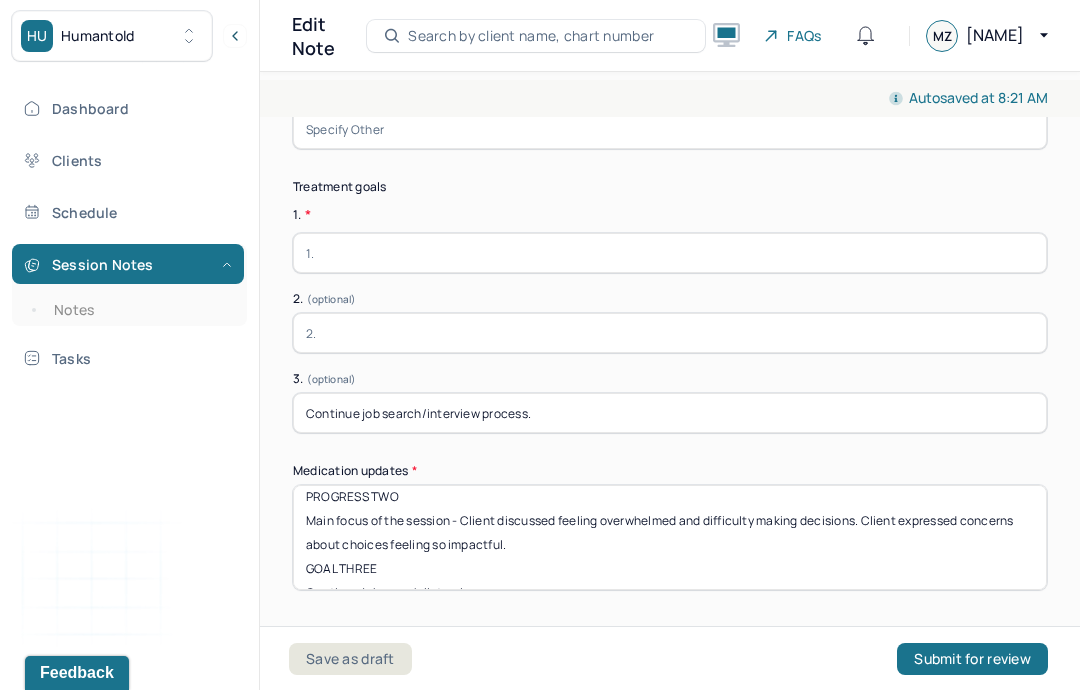 type on "Continue job search/interview process." 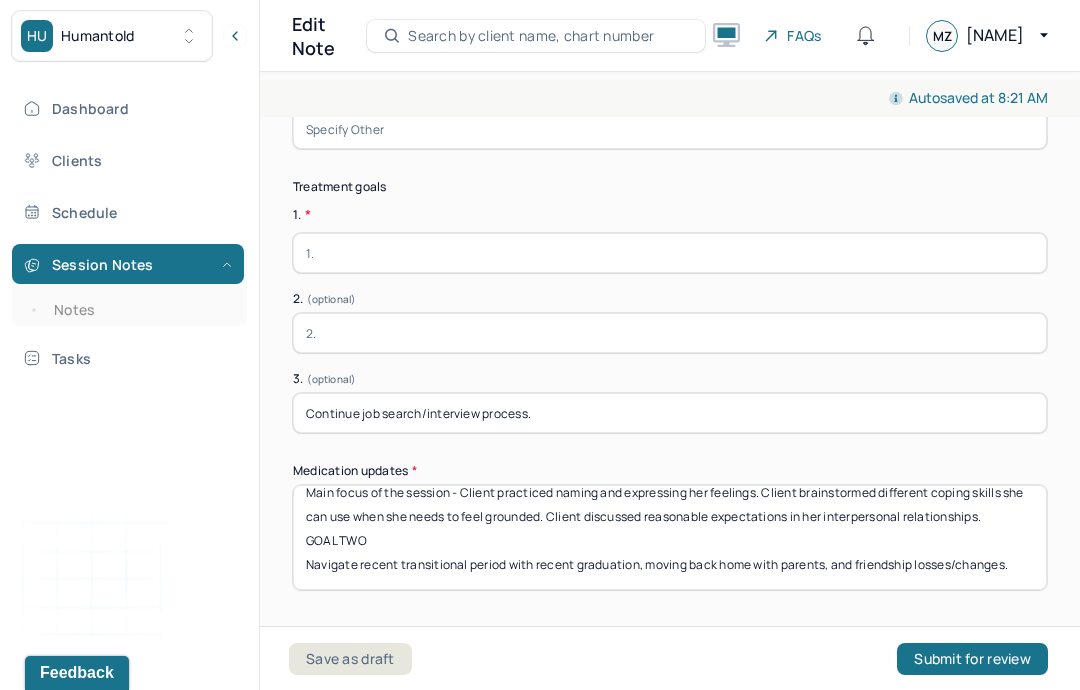 scroll, scrollTop: 112, scrollLeft: 0, axis: vertical 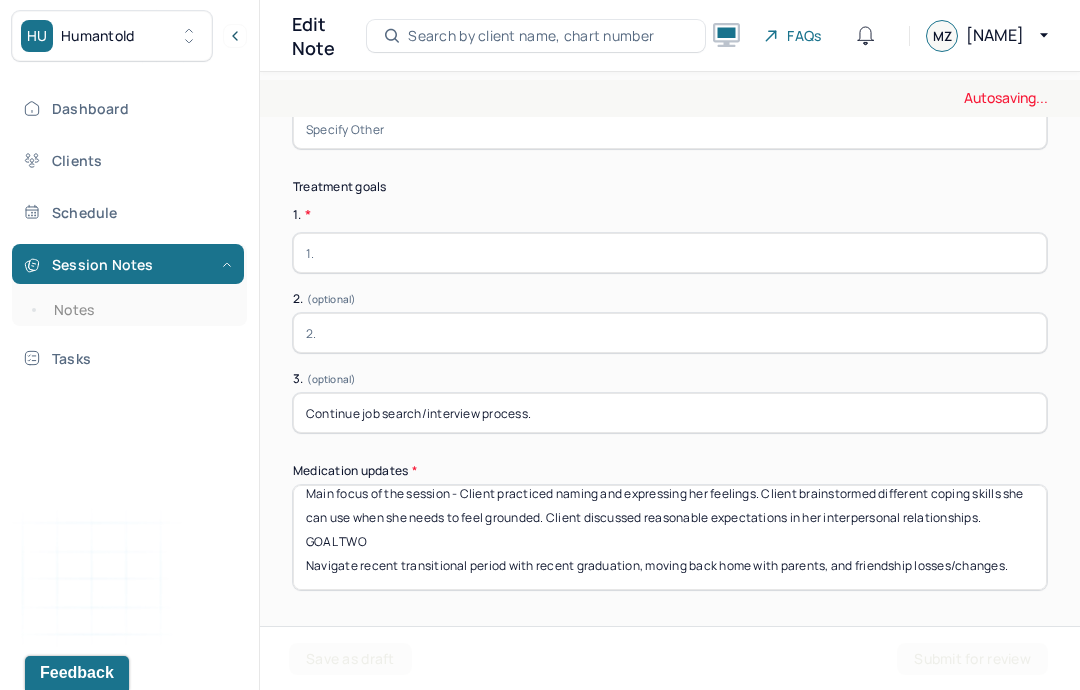 click on "Client is working with her medical providers to trial different medications to address emotional dysregulation.
Build communication skills, improve boundary setting, and navigating expectations in interpersonal relationships.
PROGRESS ONE
Main focus of the session - Client practiced naming and expressing her feelings. Client brainstormed different coping skills she can use when she needs to feel grounded. Client discussed reasonable expectations in her interpersonal relationships.
GOAL TWO
Navigate recent transitional period with recent graduation, moving back home with parents, and friendship losses/changes.
PROGRESS TWO
Main focus of the session - Client discussed feeling overwhelmed and difficulty making decisions. Client expressed concerns about choices feeling so impactful.
GOAL THREE
Continue job search/interview process." at bounding box center (670, 537) 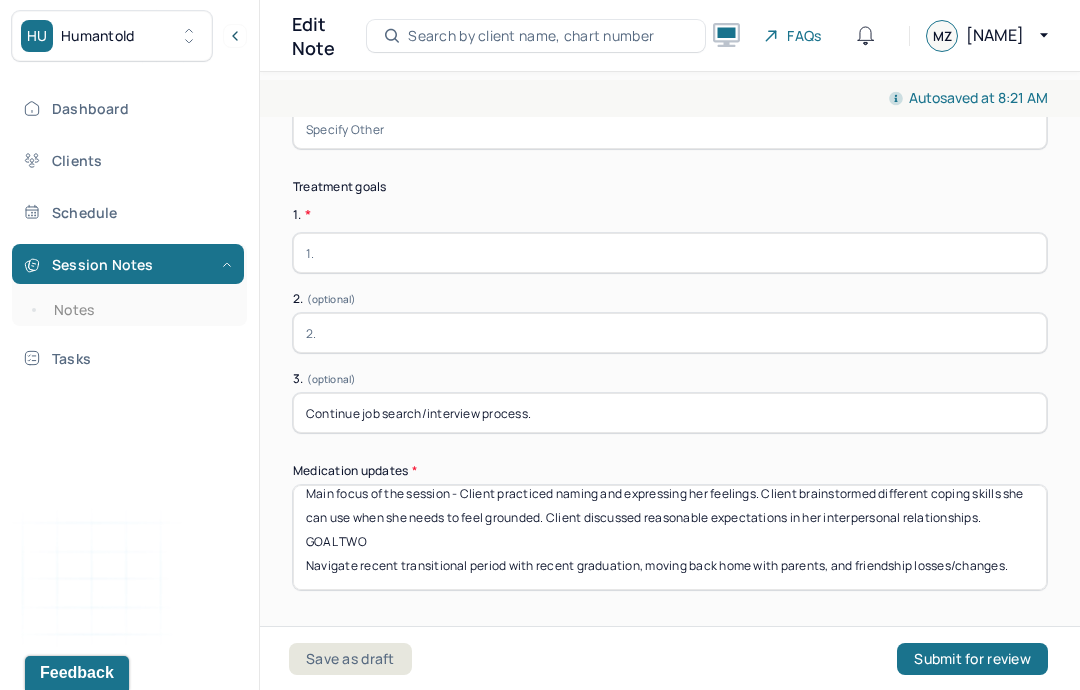 type on "Client is working with her medical providers to trial different medications to address emotional dysregulation.
Build communication skills, improve boundary setting, and navigating expectations in interpersonal relationships.
PROGRESS ONE
Main focus of the session - Client practiced naming and expressing her feelings. Client brainstormed different coping skills she can use when she needs to feel grounded. Client discussed reasonable expectations in her interpersonal relationships.
GOAL TWO
Navigate recent transitional period with recent graduation, moving back home with parents, and friendship losses/changes." 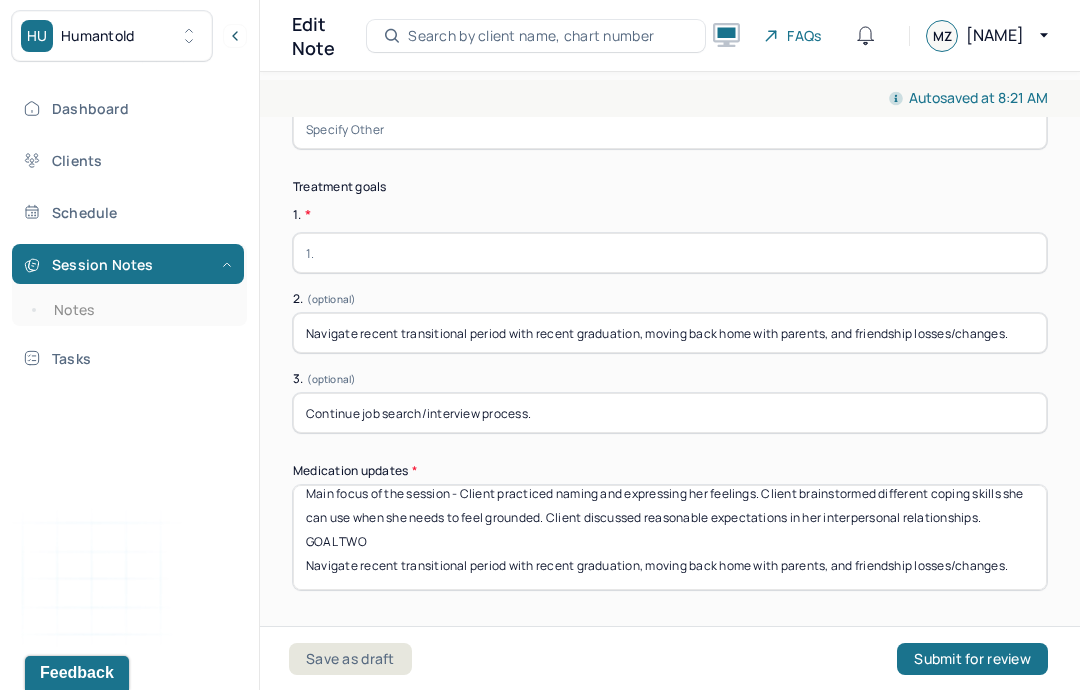 type on "Navigate recent transitional period with recent graduation, moving back home with parents, and friendship losses/changes." 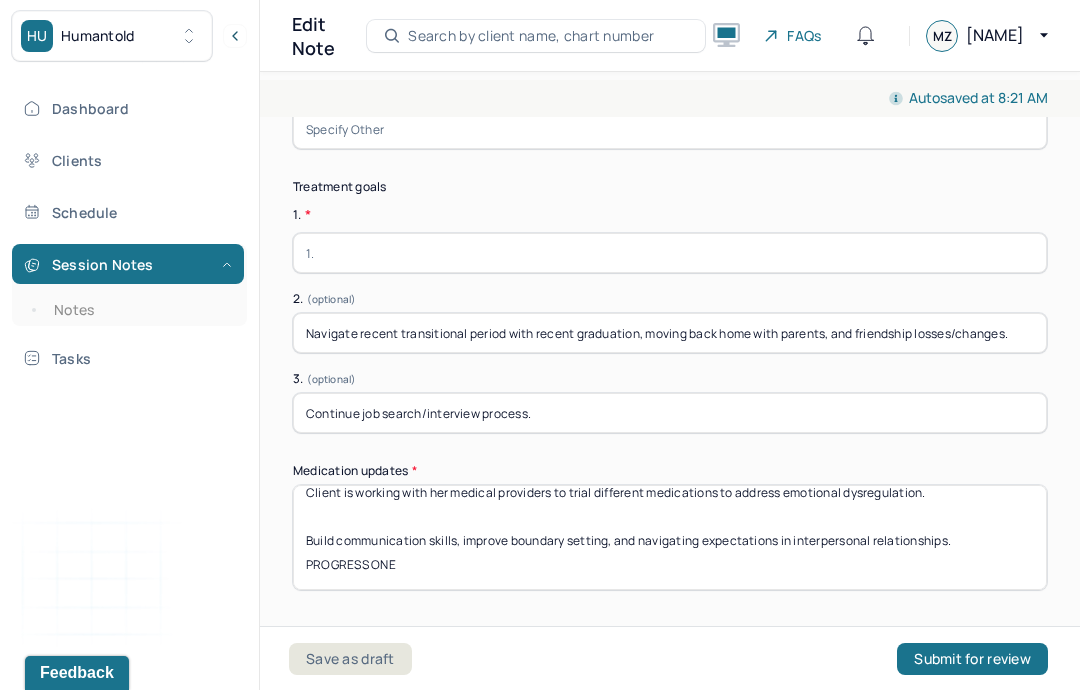 scroll, scrollTop: 16, scrollLeft: 0, axis: vertical 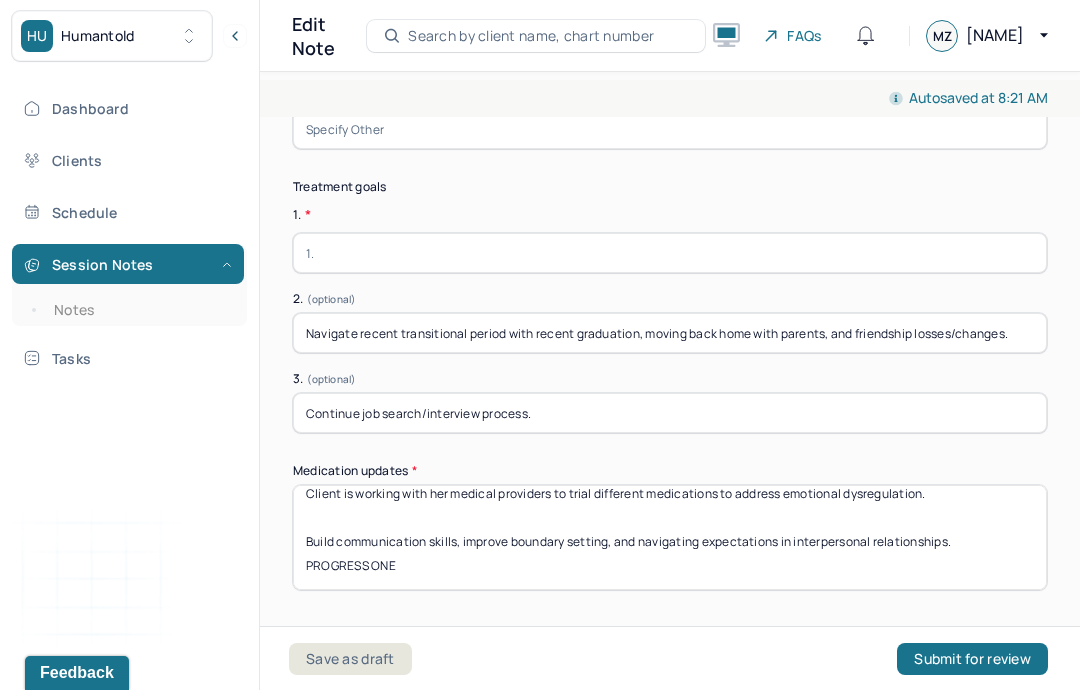 click on "Client is working with her medical providers to trial different medications to address emotional dysregulation.
Build communication skills, improve boundary setting, and navigating expectations in interpersonal relationships.
PROGRESS ONE
Main focus of the session - Client practiced naming and expressing her feelings. Client brainstormed different coping skills she can use when she needs to feel grounded. Client discussed reasonable expectations in her interpersonal relationships.
GOAL TWO
Navigate recent transitional period with recent graduation, moving back home with parents, and friendship losses/changes." at bounding box center [670, 537] 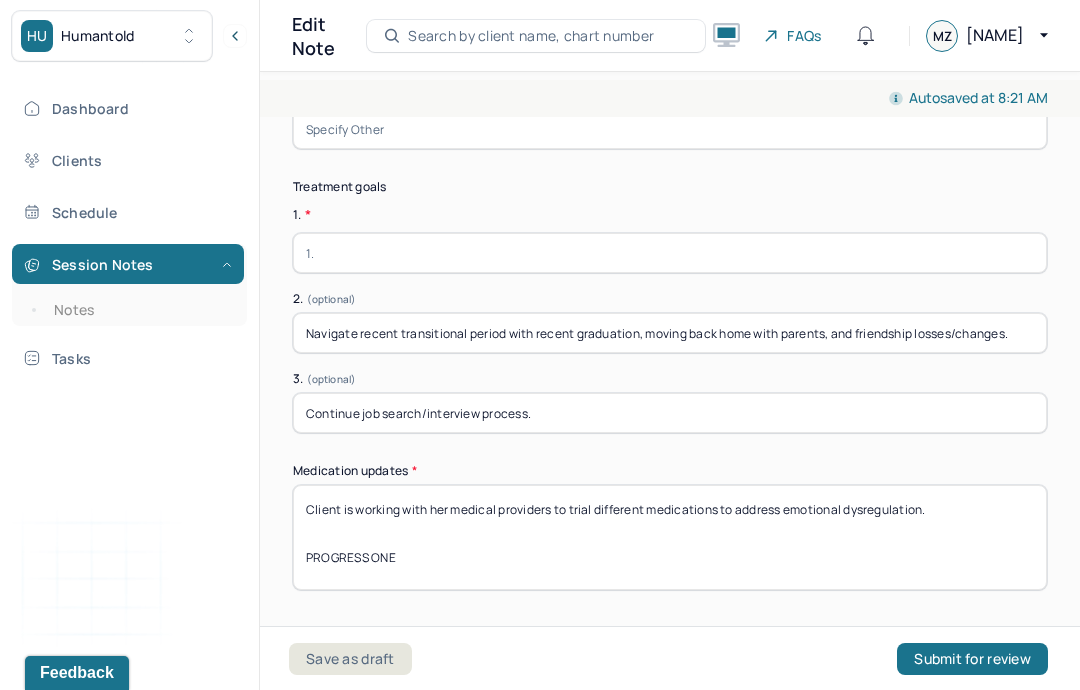 scroll, scrollTop: 0, scrollLeft: 0, axis: both 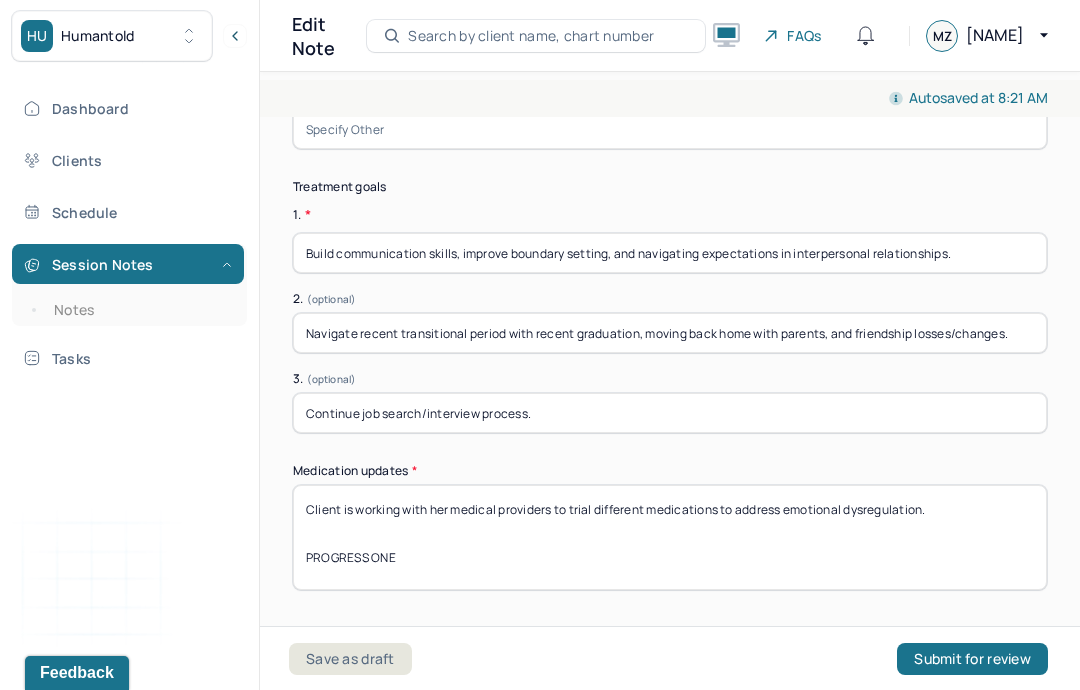 type on "Build communication skills, improve boundary setting, and navigating expectations in interpersonal relationships." 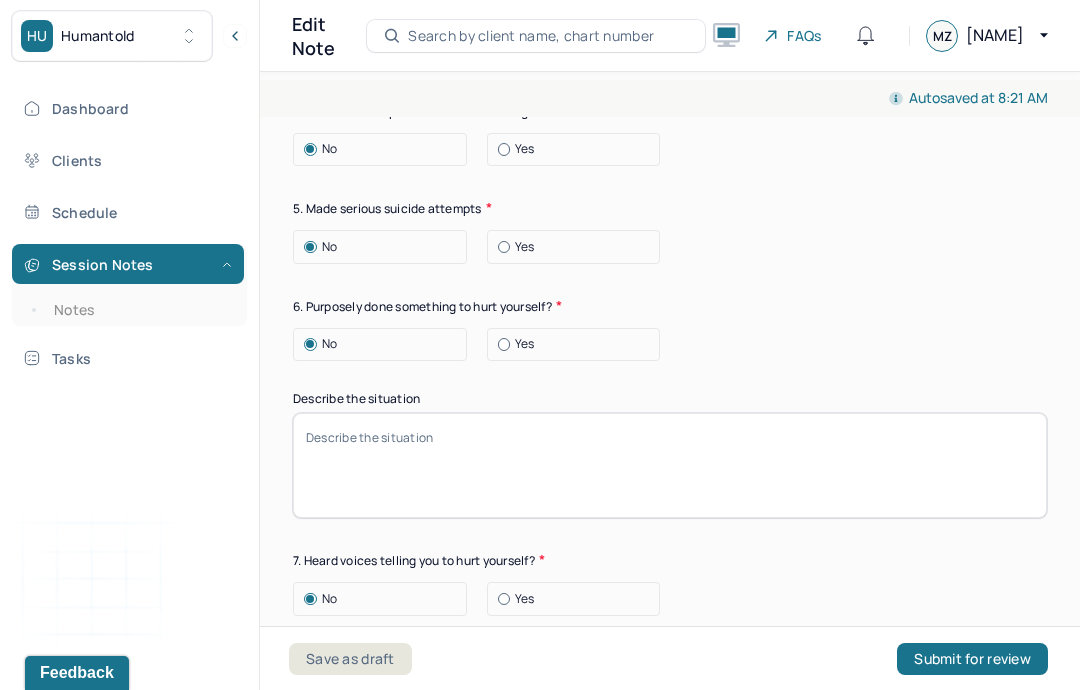 scroll, scrollTop: 3123, scrollLeft: 0, axis: vertical 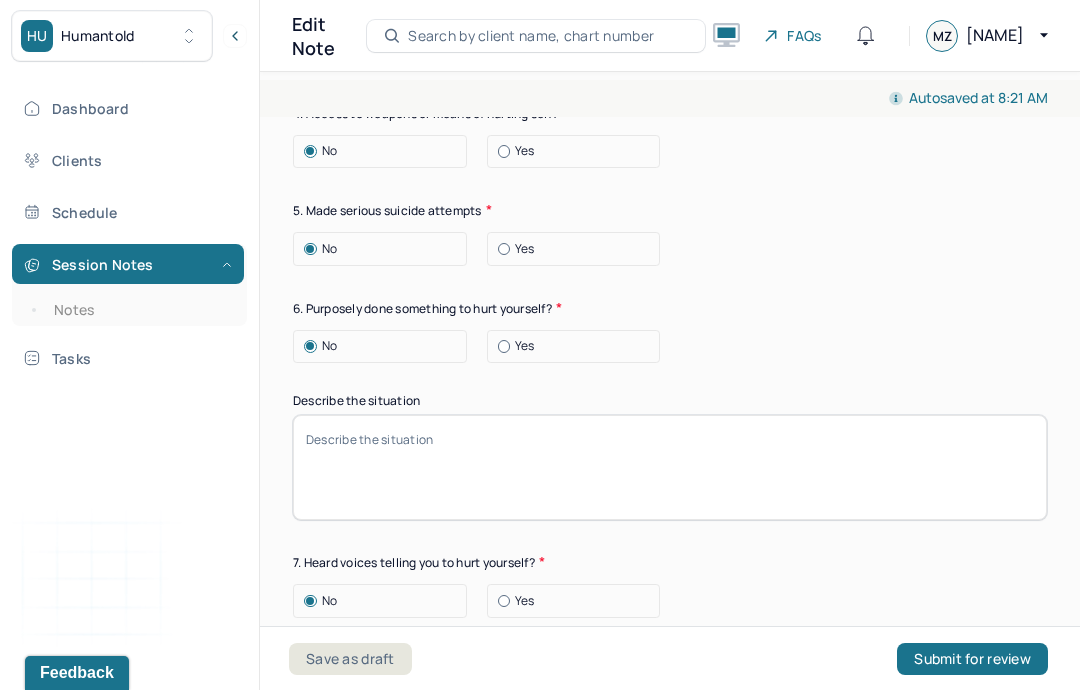 type on "Client is working with her medical providers to trial different medications to address emotional dysregulation." 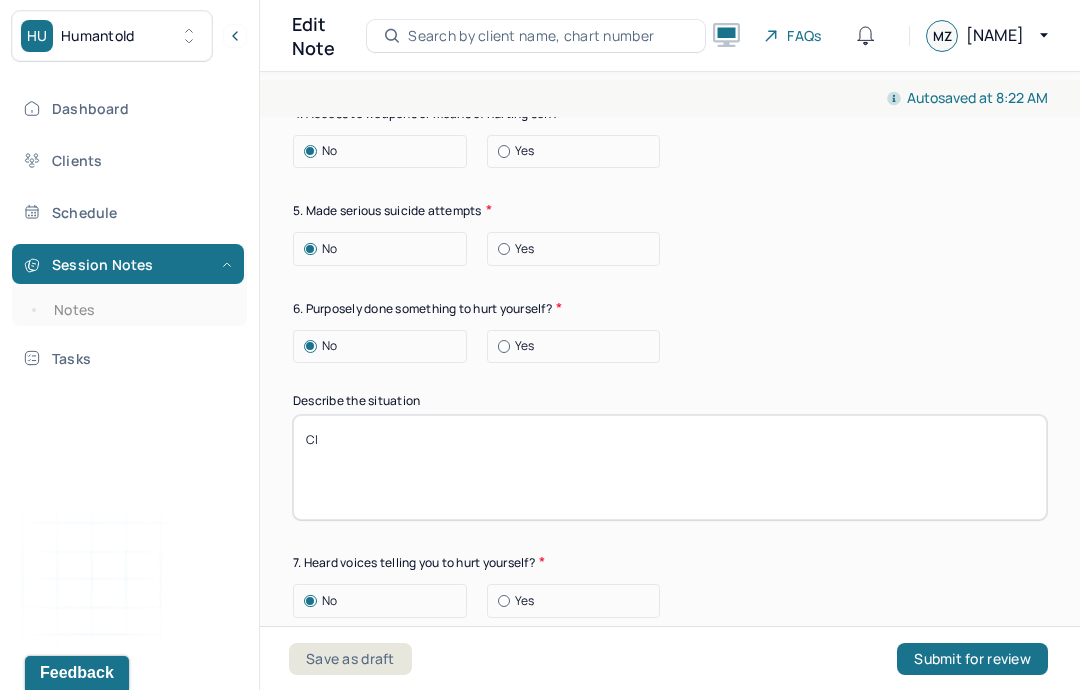 type on "C" 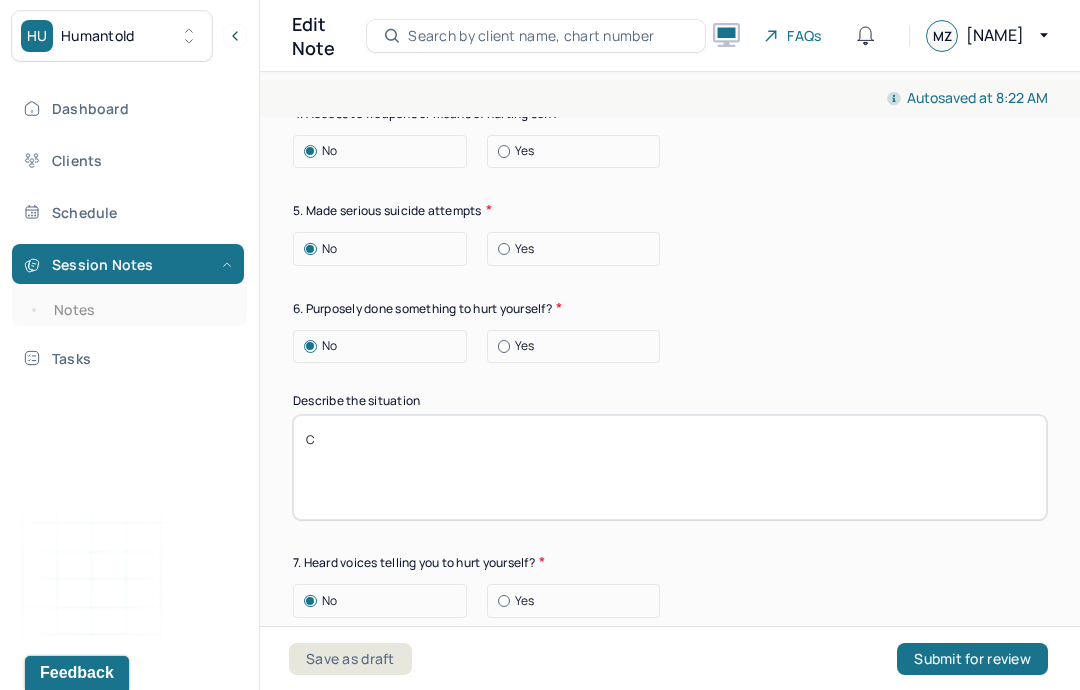 type 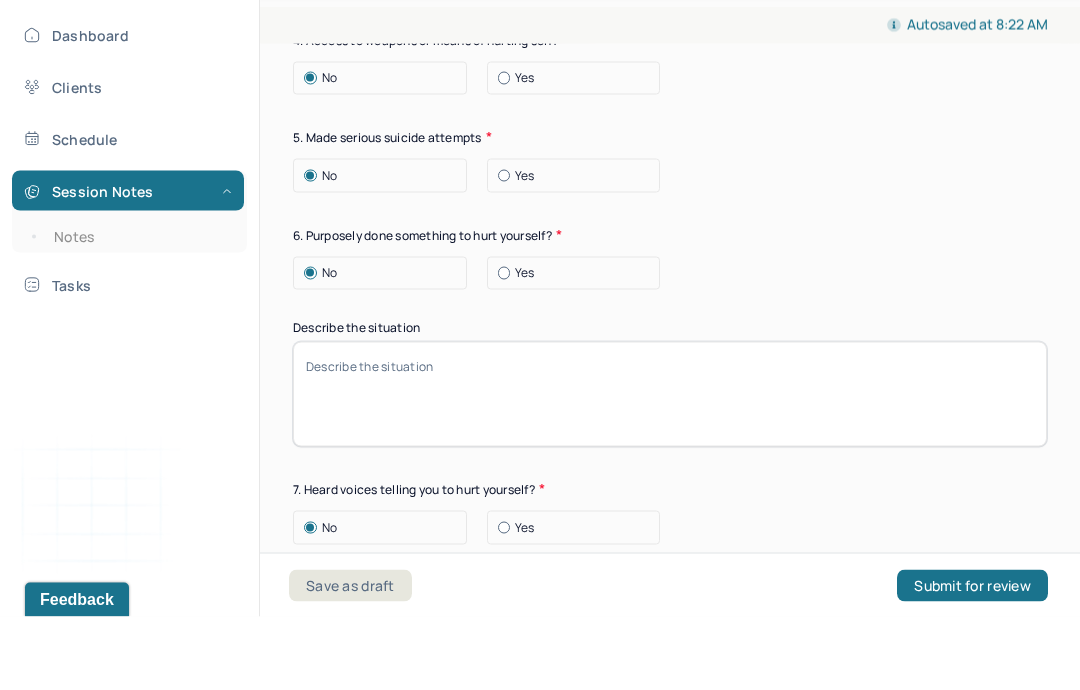 scroll, scrollTop: 80, scrollLeft: 0, axis: vertical 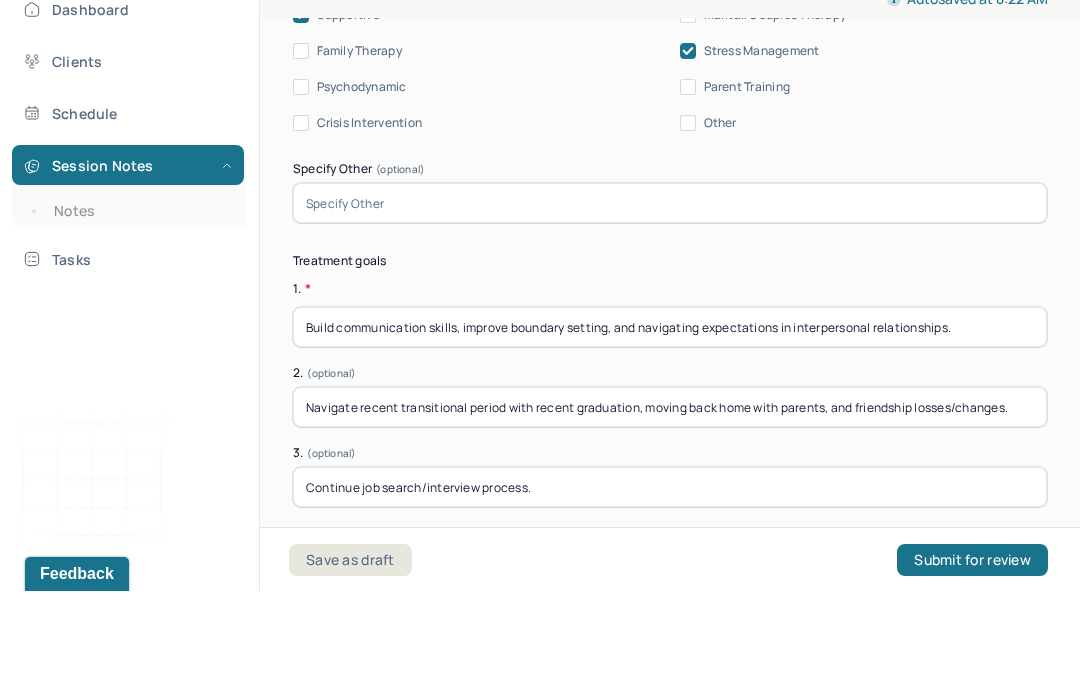 click on "Continue job search/interview process." at bounding box center (670, 586) 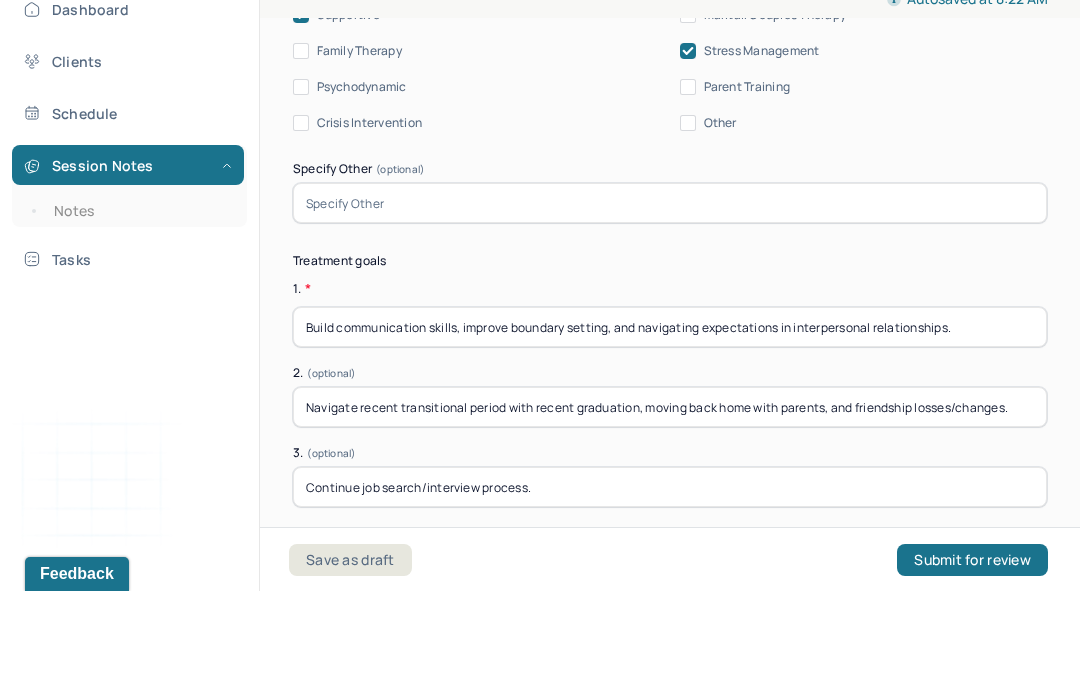 click on "Continue job search/interview process." at bounding box center (670, 586) 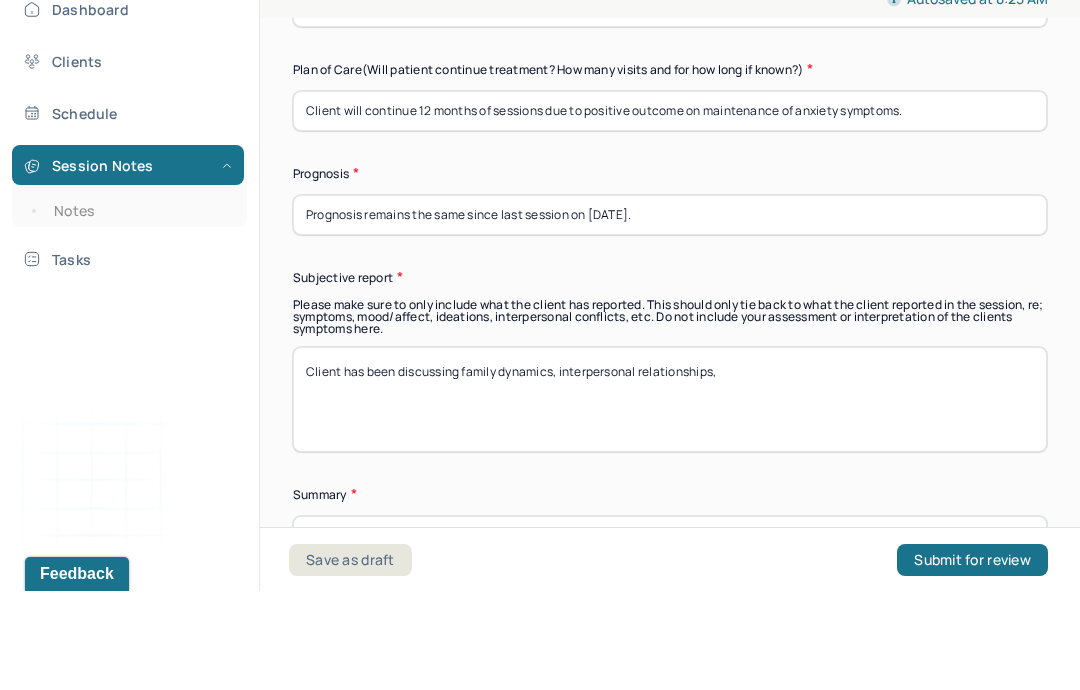 scroll, scrollTop: 6019, scrollLeft: 0, axis: vertical 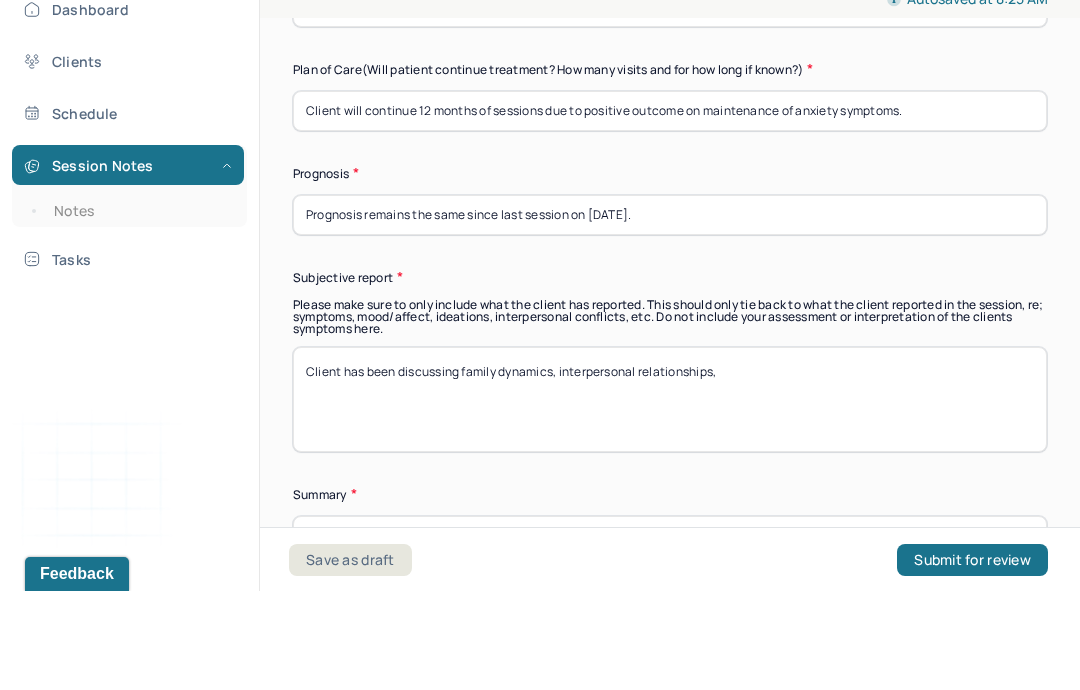 type on "Explore hobbies and interests." 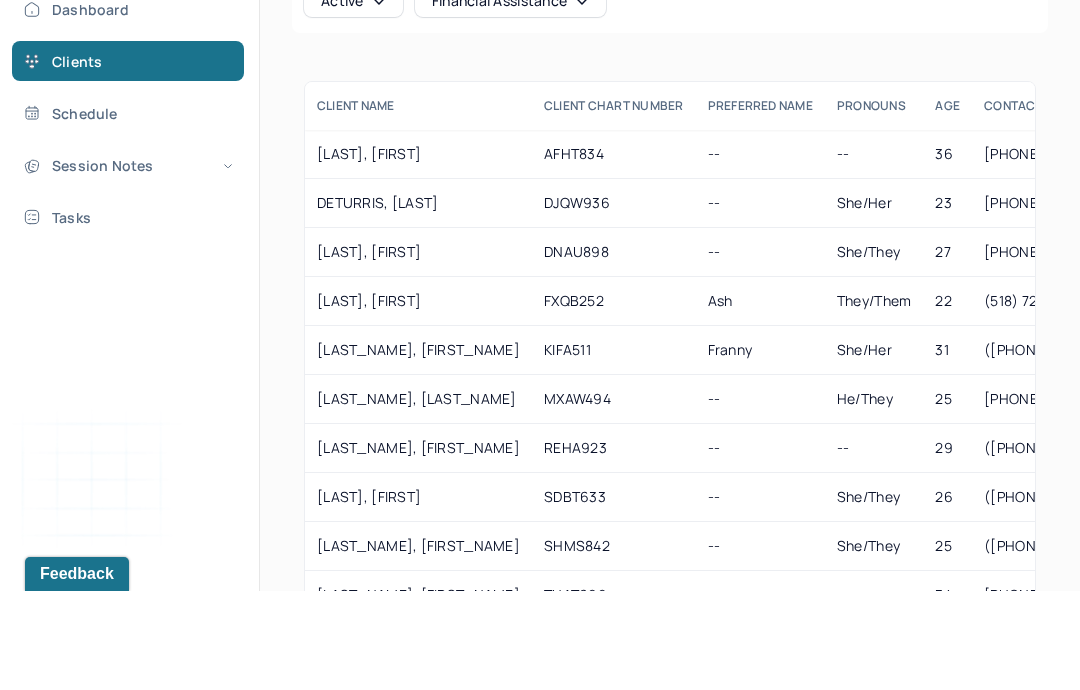 scroll, scrollTop: 179, scrollLeft: 0, axis: vertical 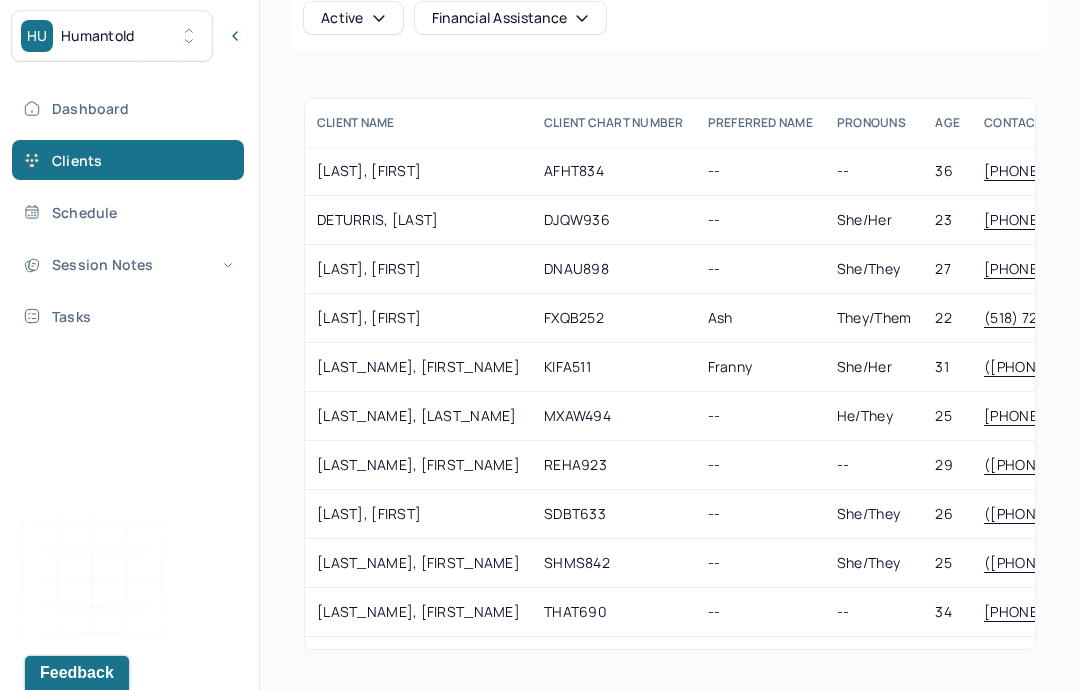click on "AFHT834" at bounding box center (614, 171) 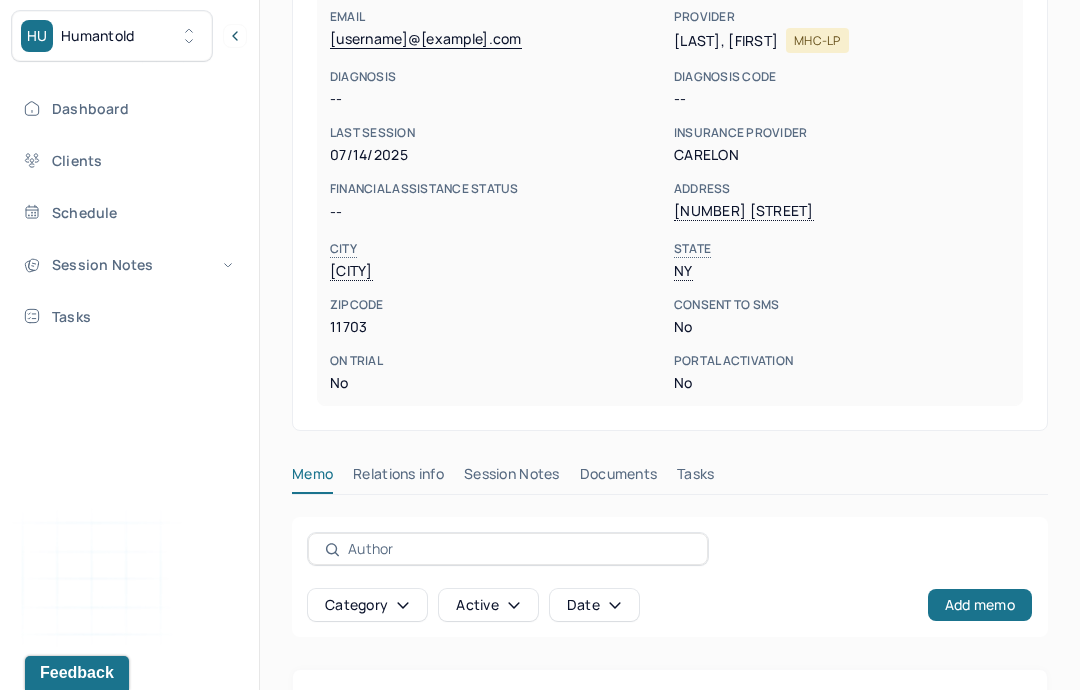 click on "Session Notes" at bounding box center (512, 478) 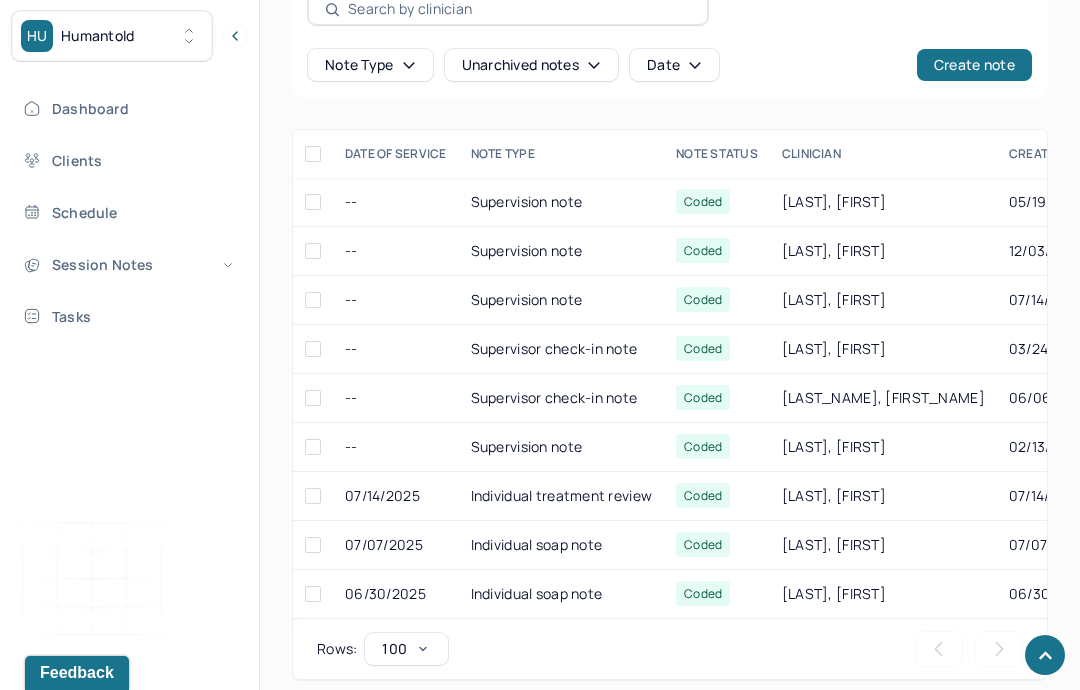 click on "Individual treatment review" at bounding box center (562, 496) 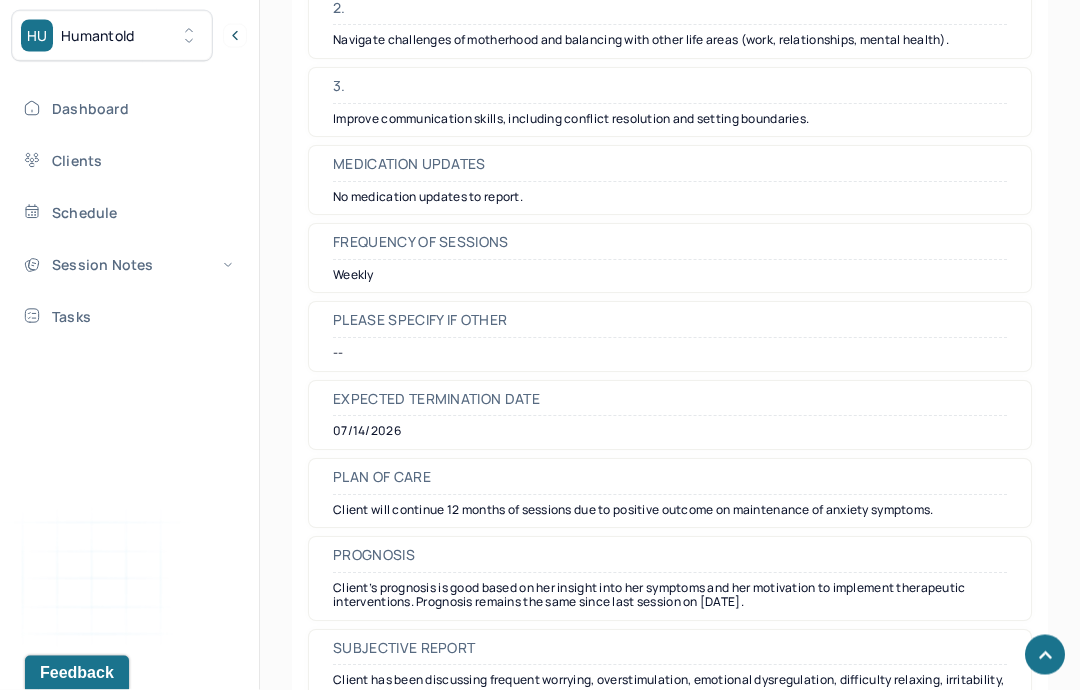 scroll, scrollTop: 5211, scrollLeft: 0, axis: vertical 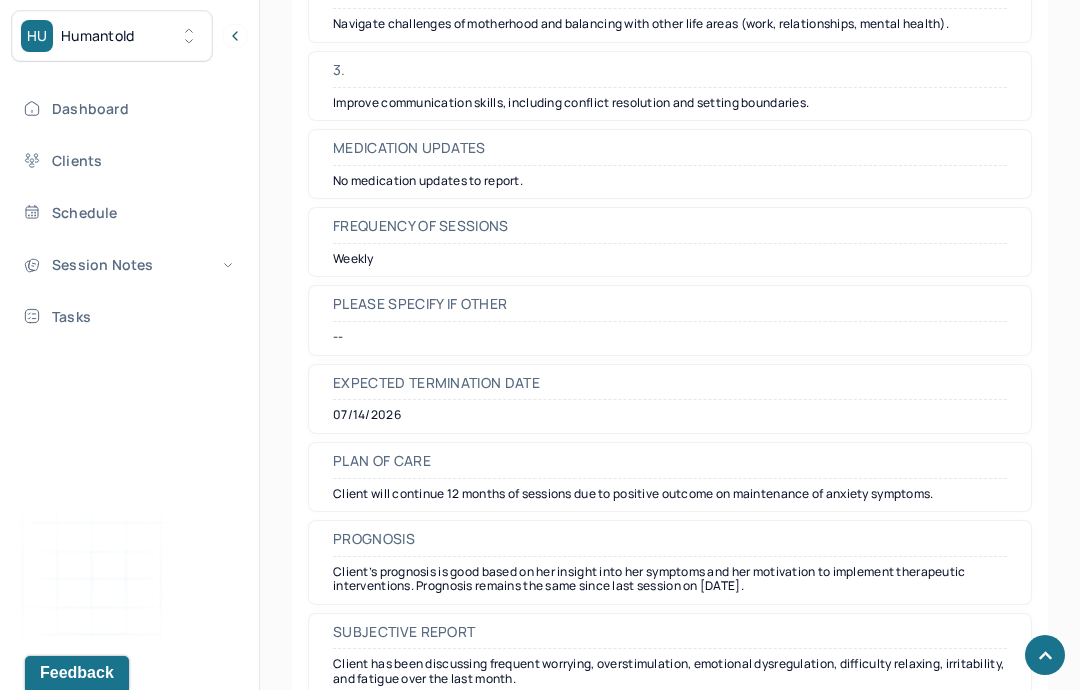 copy on "Client oriented x3. Client intermittently made good eye contact. Client’s speech was clear and rushed. Client presented with a frustrated and excited mood, a cooperative and friendly attitude, and a congruent affect. Client utilized today’s session to discuss treatment review, current events, and concerns about her business." 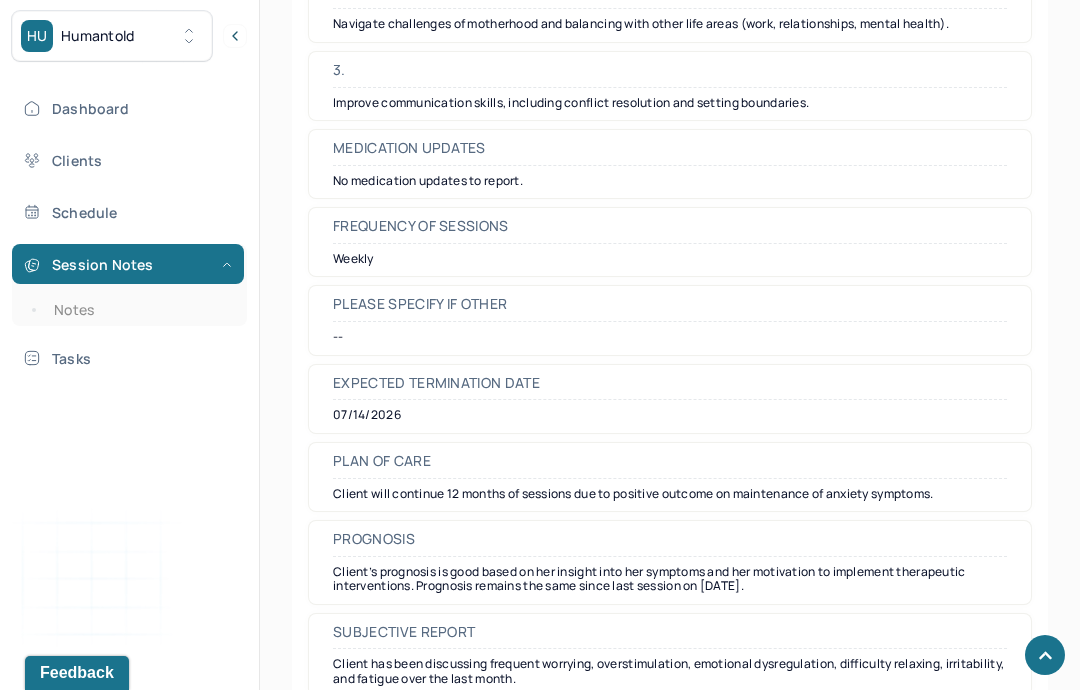 click on "Notes" at bounding box center [139, 310] 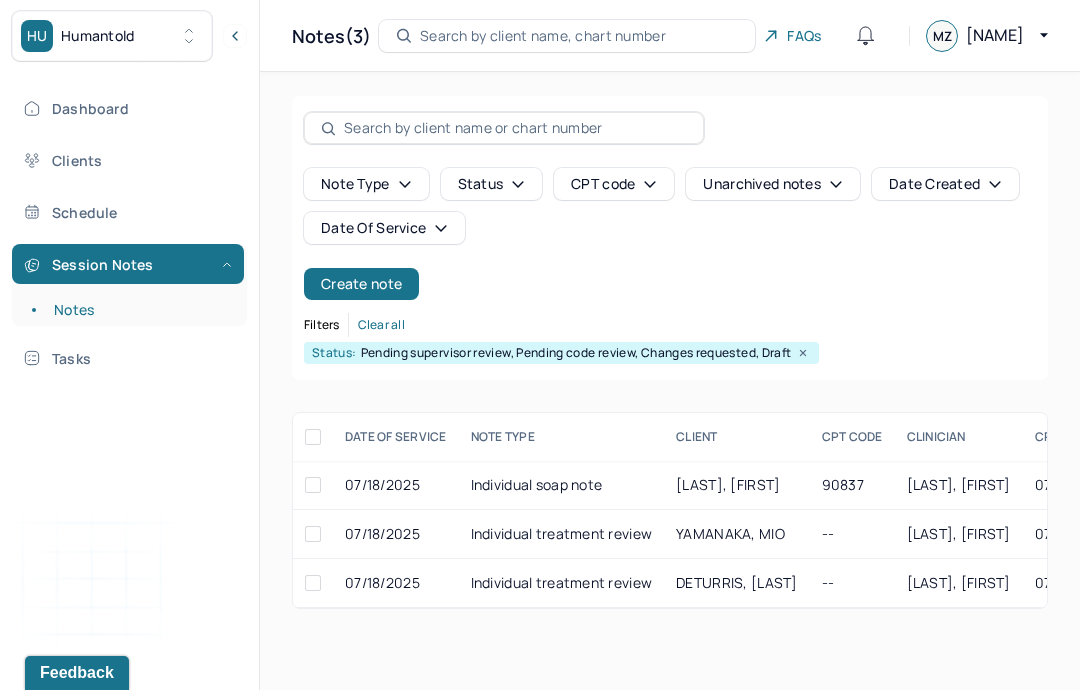 click on "DETURRIS, [LAST]" at bounding box center [736, 582] 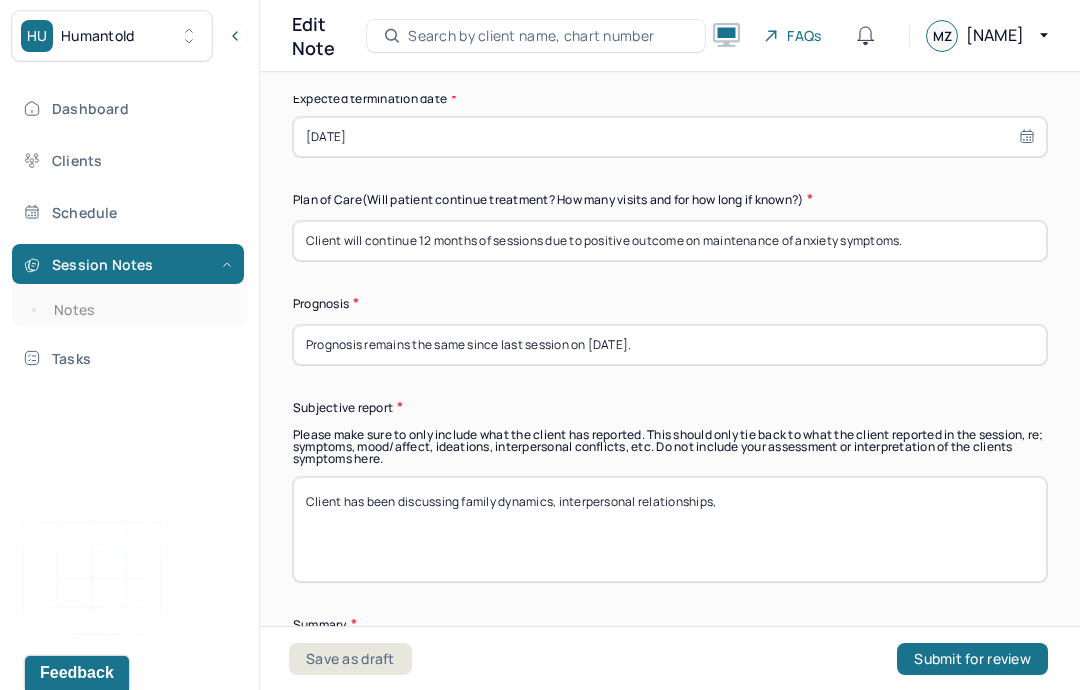 scroll, scrollTop: 5847, scrollLeft: 0, axis: vertical 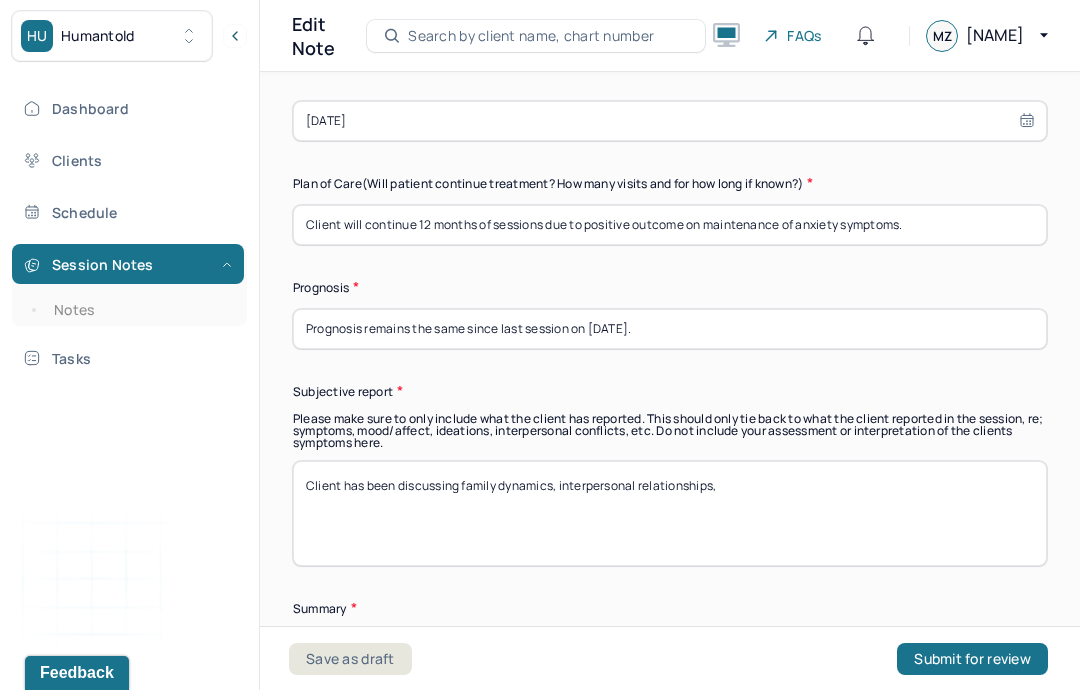 click on "Client has been discussing family dynamics, interpersonal relationships," at bounding box center [670, 513] 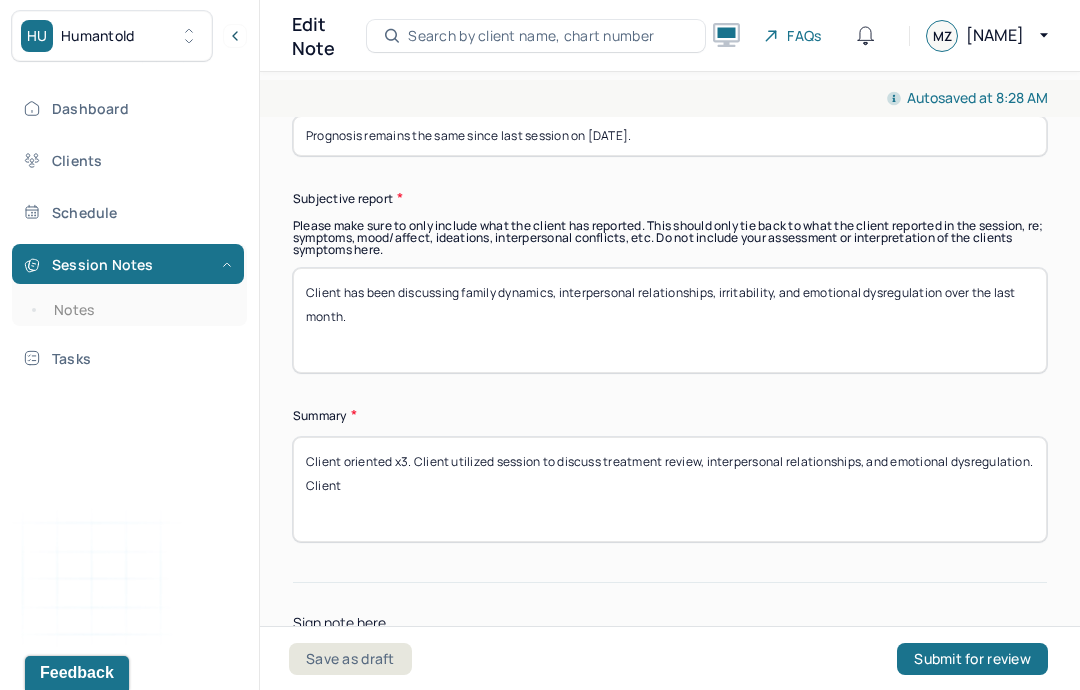 scroll, scrollTop: 6198, scrollLeft: 0, axis: vertical 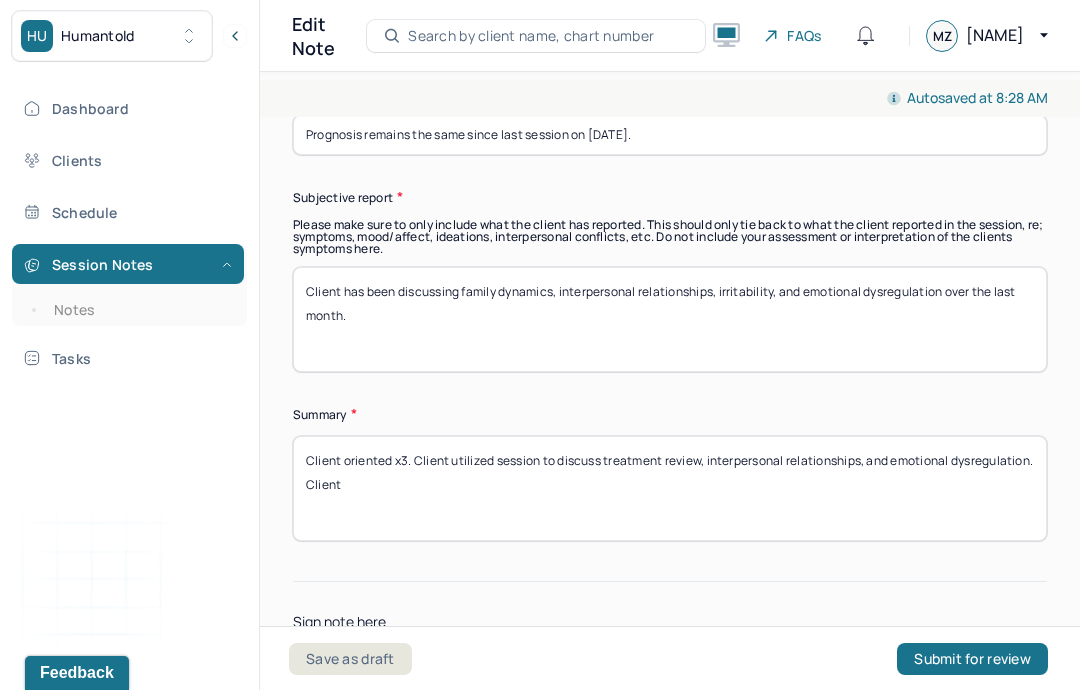 type on "Client has been discussing family dynamics, interpersonal relationships, irritability, and emotional dysregulation over the last month." 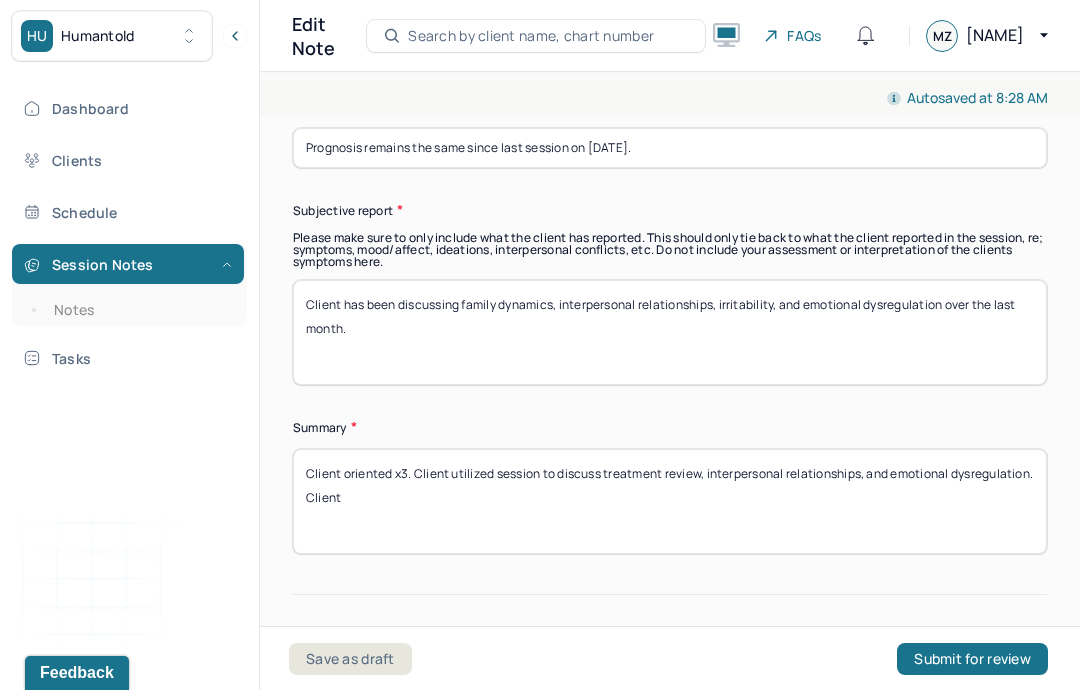 click on "Client oriented x3. Client utilized session to discuss treatment review, interpersonal relationships, and emotional dysregulation. Client" at bounding box center [670, 501] 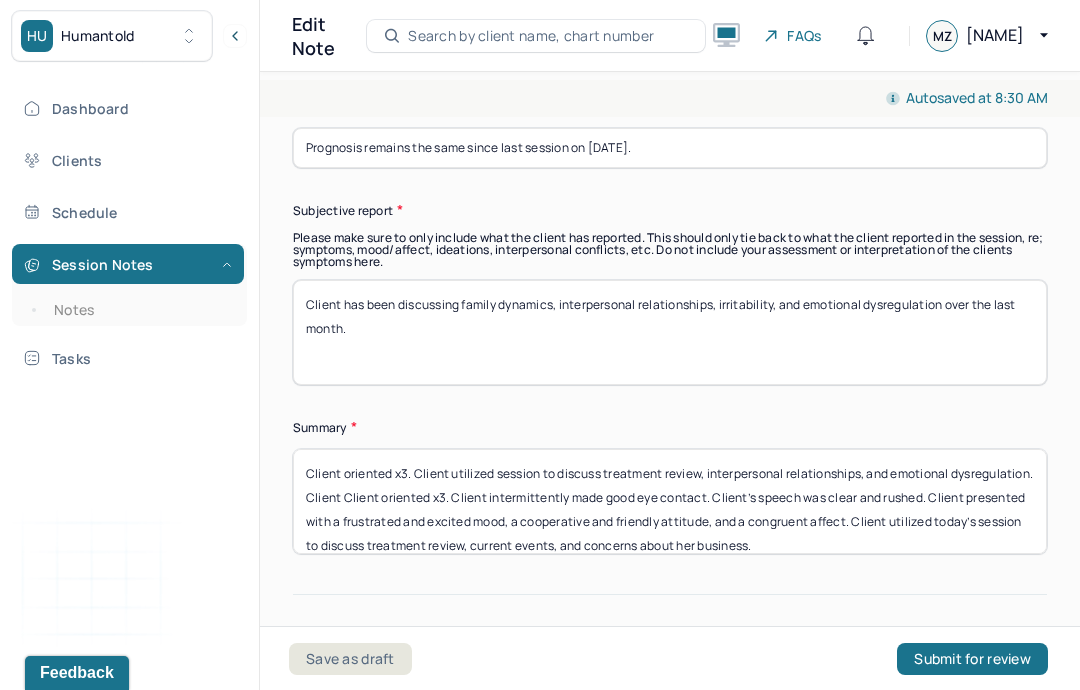 click on "Client oriented x3. Client utilized session to discuss treatment review, interpersonal relationships, and emotional dysregulation. Client Client oriented x3. Client intermittently made good eye contact. Client’s speech was clear and rushed. Client presented with a frustrated and excited mood, a cooperative and friendly attitude, and a congruent affect. Client utilized today’s session to discuss treatment review, current events, and concerns about her business." at bounding box center (670, 501) 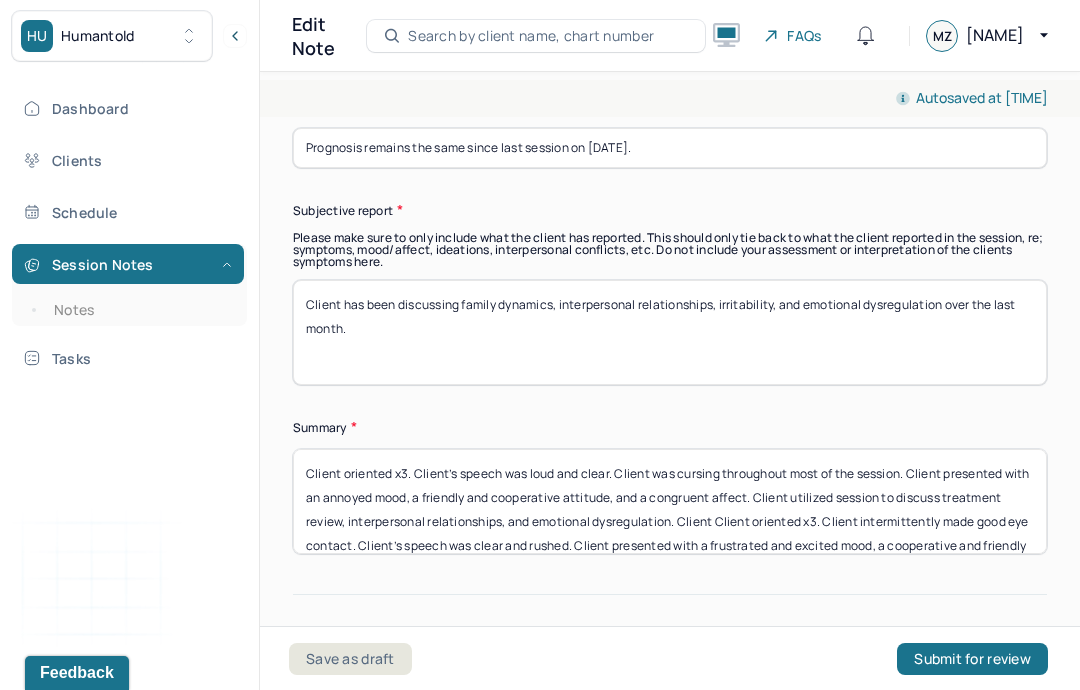 click on "Client oriented x3. Client’s speech was loud and clear. Client was cursing throughout most of the session. Client presented with an annoyed mood, a friendlyClient utilized session to discuss treatment review, interpersonal relationships, and emotional dysregulation. Client Client oriented x3. Client intermittently made good eye contact. Client’s speech was clear and rushed. Client presented with a frustrated and excited mood, a cooperative and friendly attitude, and a congruent affect. Client utilized today’s session to discuss treatment review, current events, and concerns about her business." at bounding box center (670, 501) 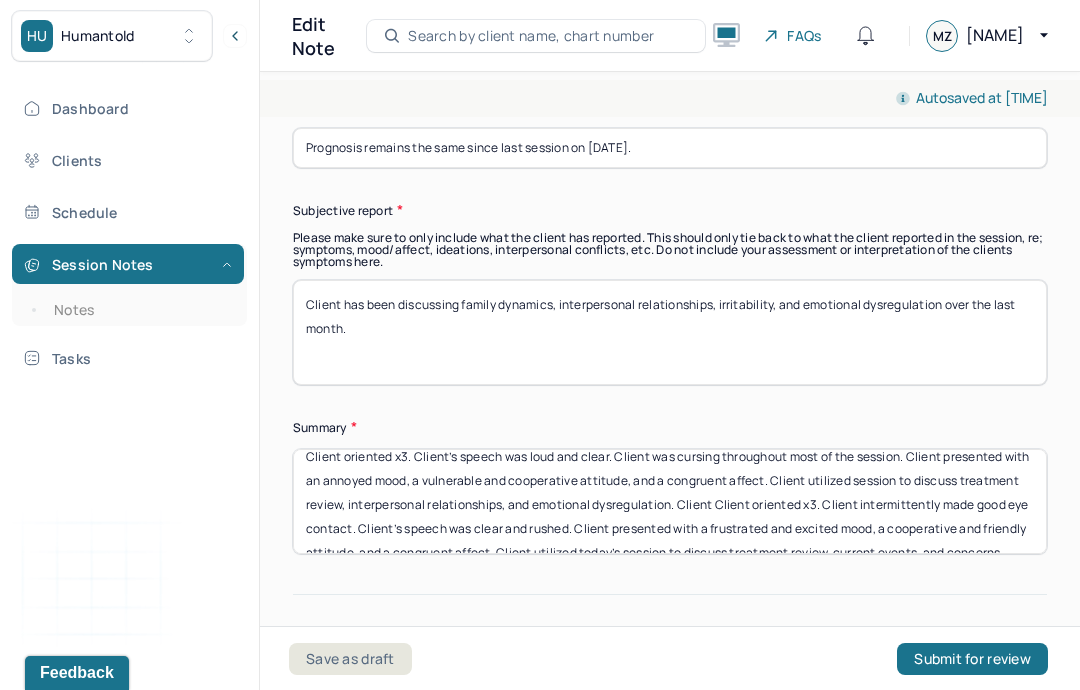 scroll, scrollTop: 19, scrollLeft: 0, axis: vertical 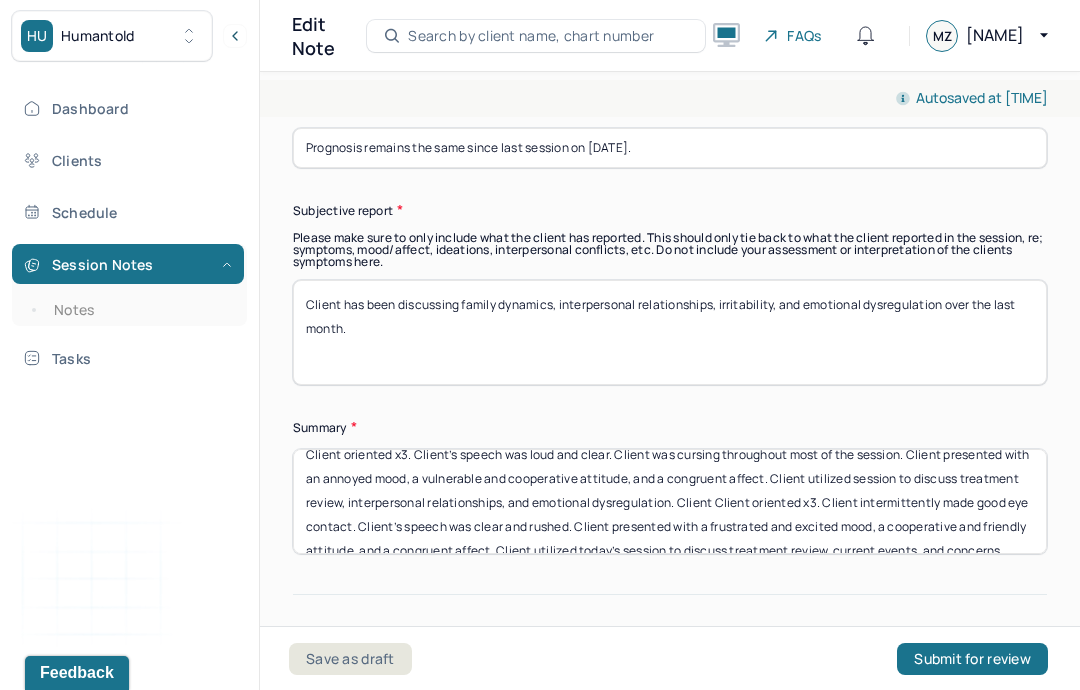 click on "Client oriented x3. Client’s speech was loud and clear. Client was cursing throughout most of the session. Client presented with an annoyed mood, a vulnerable and cooperative attitude, and a congruent affect. Client utilized session to discuss treatment review, interpersonal relationships, and emotional dysregulation. Client Client oriented x3. Client intermittently made good eye contact. Client’s speech was clear and rushed. Client presented with a frustrated and excited mood, a cooperative and friendly attitude, and a congruent affect. Client utilized today’s session to discuss treatment review, current events, and concerns about her business." at bounding box center (670, 501) 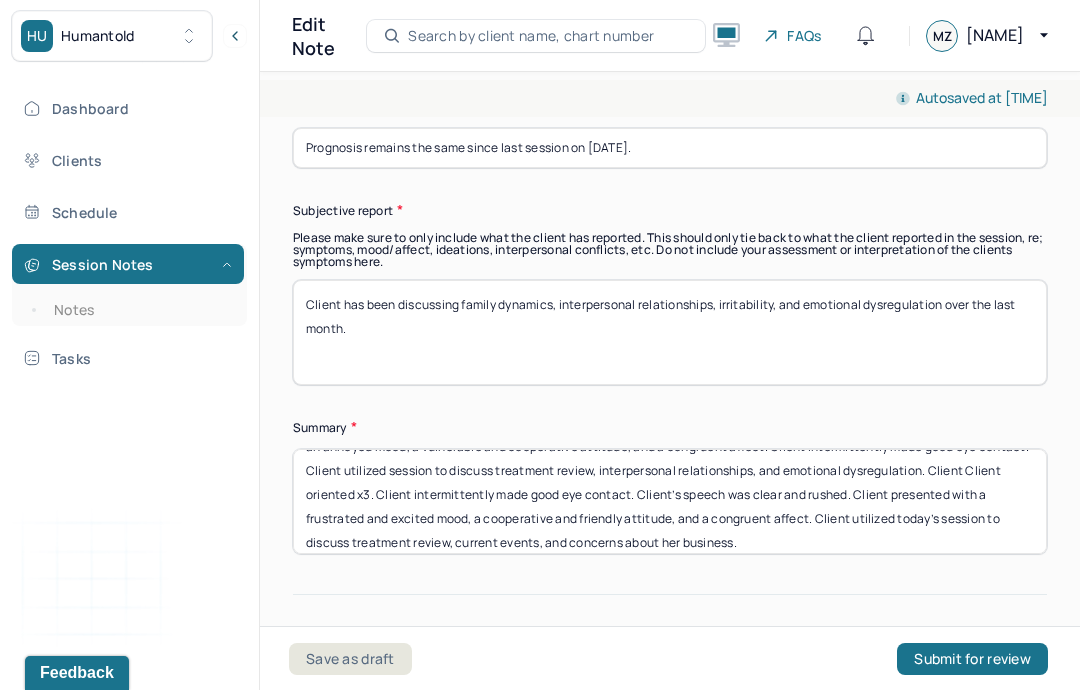 scroll, scrollTop: 54, scrollLeft: 0, axis: vertical 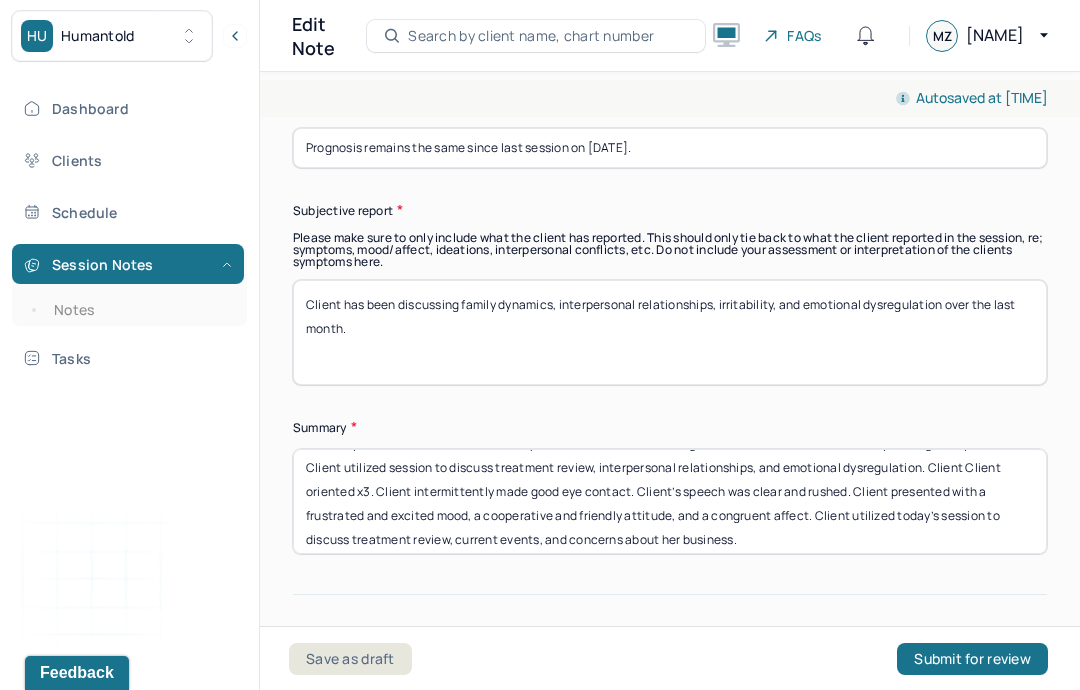 click on "Client oriented x3. Client’s speech was loud and clear. Client was cursing throughout most of the session. Client presented with an annoyed mood, a vulnerable and cooperative attitude, and a congruent affect. Client intermittently made good eye contact. Client utilized session to discuss treatment review, interpersonal relationships, and emotional dysregulation. Client Client oriented x3. Client intermittently made good eye contact. Client’s speech was clear and rushed. Client presented with a frustrated and excited mood, a cooperative and friendly attitude, and a congruent affect. Client utilized today’s session to discuss treatment review, current events, and concerns about her business." at bounding box center [670, 501] 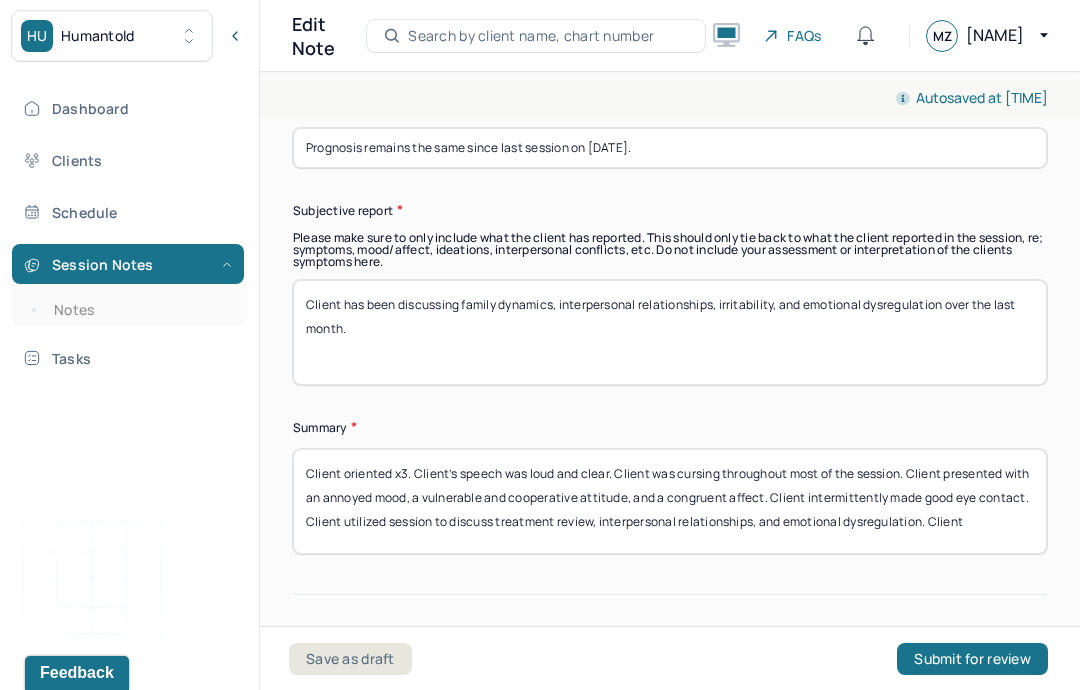 scroll, scrollTop: 0, scrollLeft: 0, axis: both 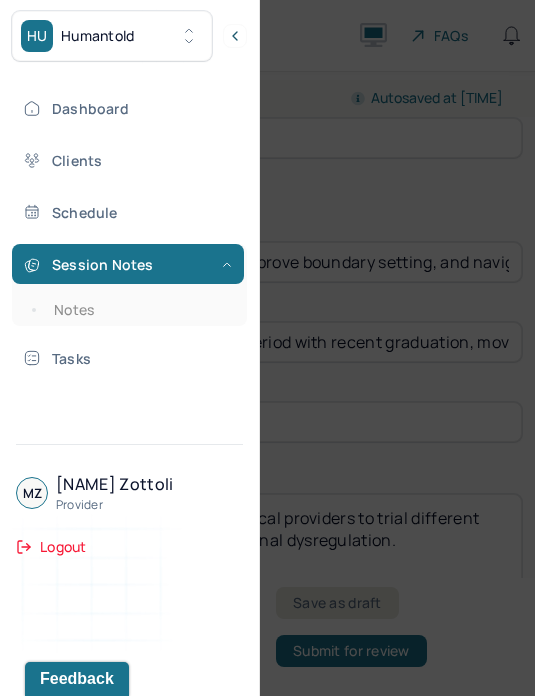 click at bounding box center (267, 348) 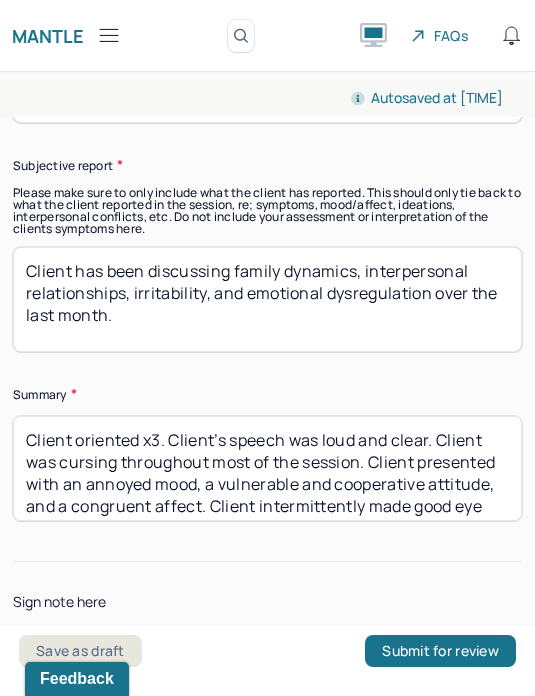 scroll, scrollTop: 7131, scrollLeft: 0, axis: vertical 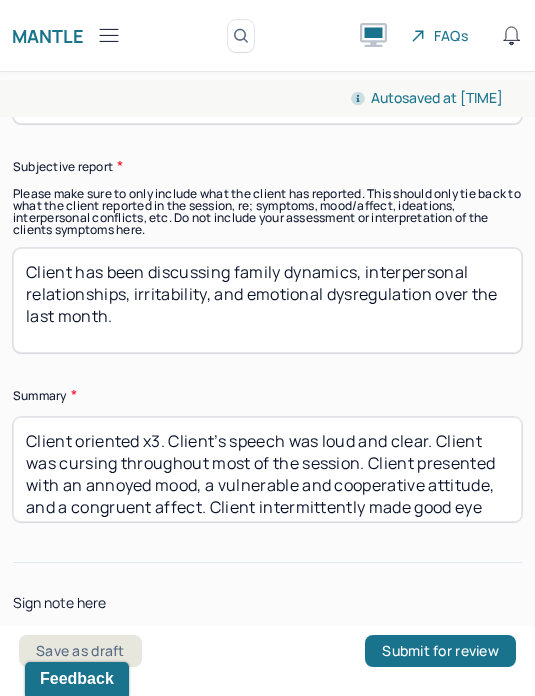 click on "Client oriented x3. Client’s speech was loud and clear. Client was cursing throughout most of the session. Client presented with an annoyed mood, a vulnerable and cooperative attitude, and a congruent affect. Client intermittently made good eye contact. Client utilized session to discuss treatment review, interpersonal relationships, and emotional dysregulation." at bounding box center (267, 469) 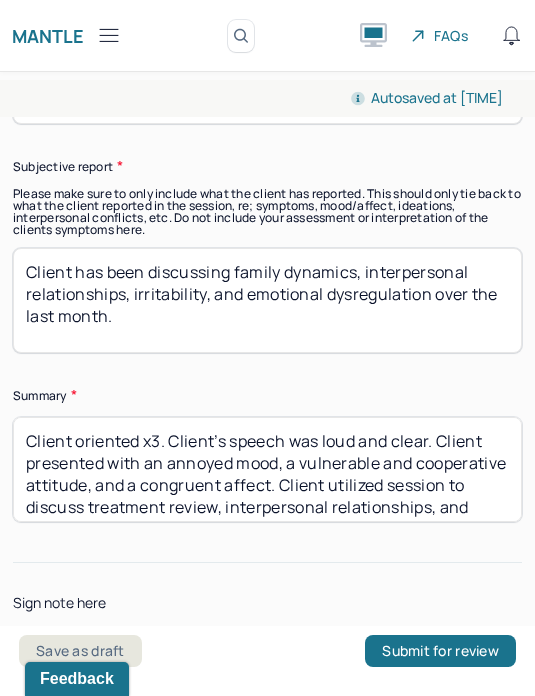 click on "Client oriented x3. Client’s speech was loud and clear. Client presented with an annoyed mood, a vulnerable and cooperative attitude, and a congruent affect. Client utilized session to discuss treatment review, interpersonal relationships, and emotional dysregulation." at bounding box center [267, 469] 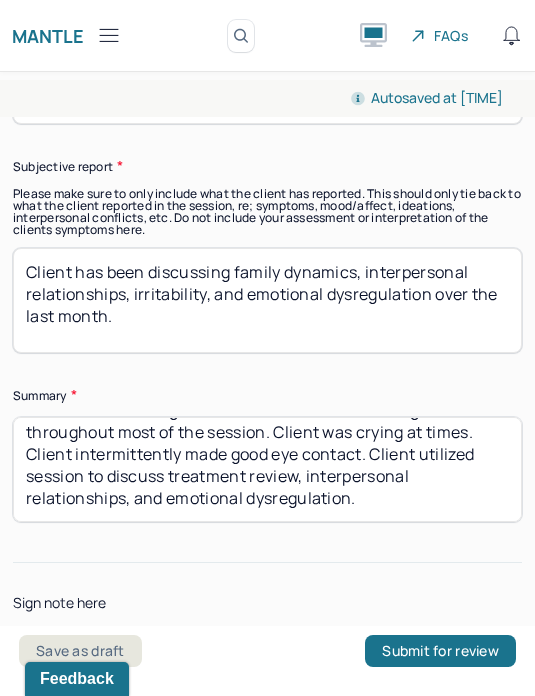 scroll, scrollTop: 80, scrollLeft: 0, axis: vertical 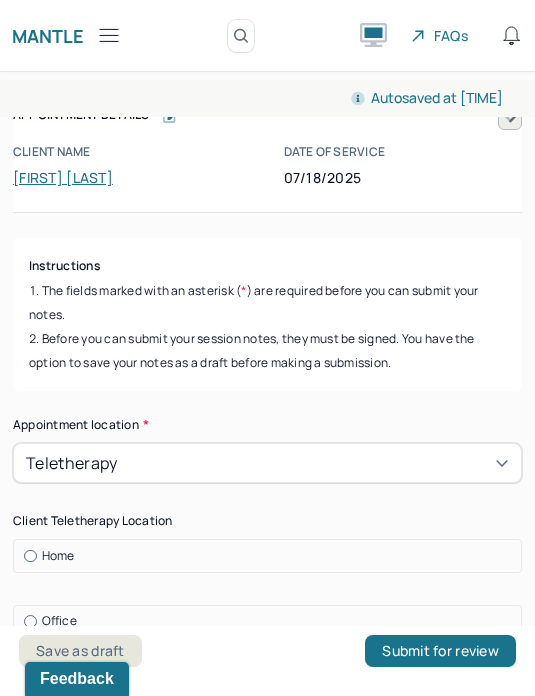 type on "Client oriented x3. Client’s speech was loud and clear. Client presented with an annoyed mood, a vulnerable and cooperative attitude, and a congruent affect. Client was cursing throughout most of the session. Client was crying at times. Client intermittently made good eye contact. Client utilized session to discuss treatment review, interpersonal relationships, self-esteem, and emotional dysregulation." 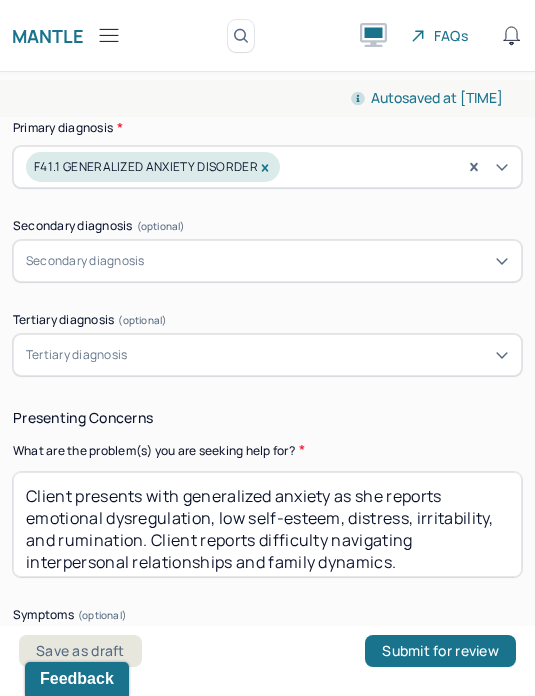 scroll, scrollTop: 1220, scrollLeft: 0, axis: vertical 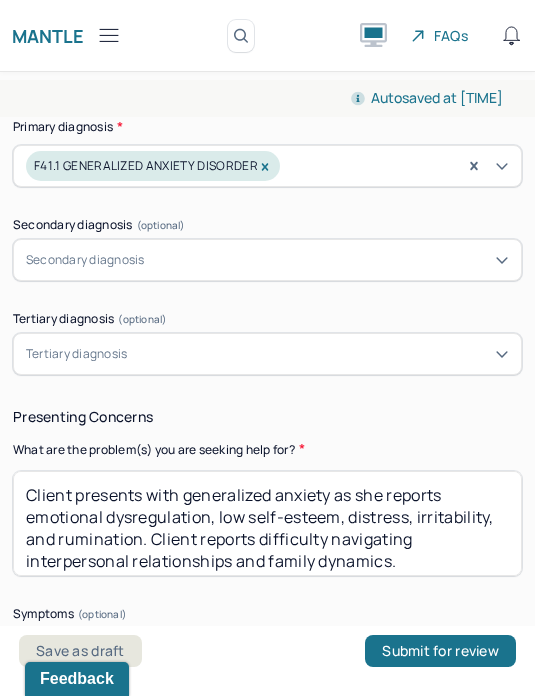 click on "Client presents with generalized anxiety as she reports emotional dysregulation, low self-esteem, distress, irritability, and rumination. Client reports difficulty navigating interpersonal relationships and family dynamics." at bounding box center (267, 523) 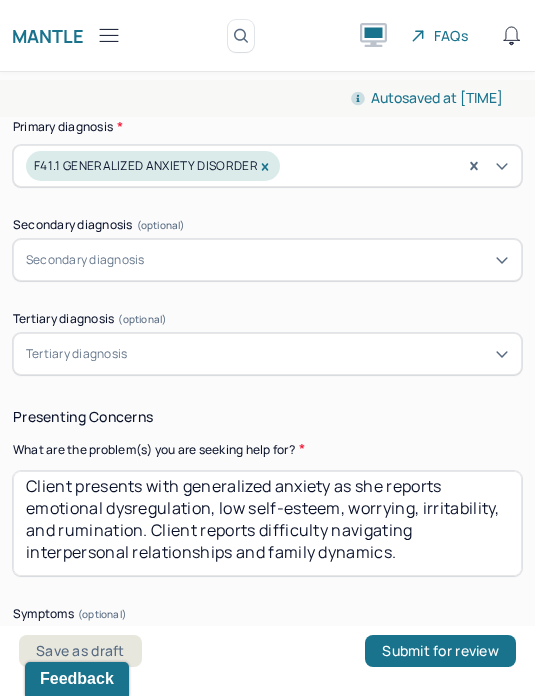 scroll, scrollTop: 12, scrollLeft: 0, axis: vertical 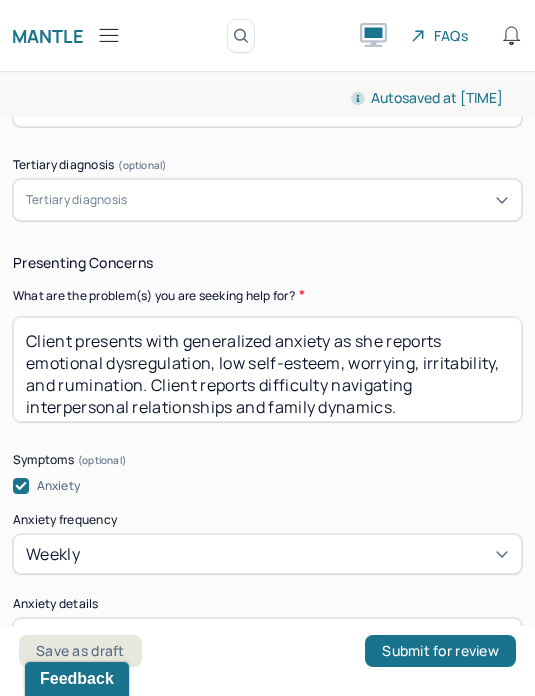 click on "Client presents with generalized anxiety as she reports emotional dysregulation, low self-esteem, worrying, irritability, and rumination. Client reports difficulty navigating interpersonal relationships and family dynamics." at bounding box center (267, 369) 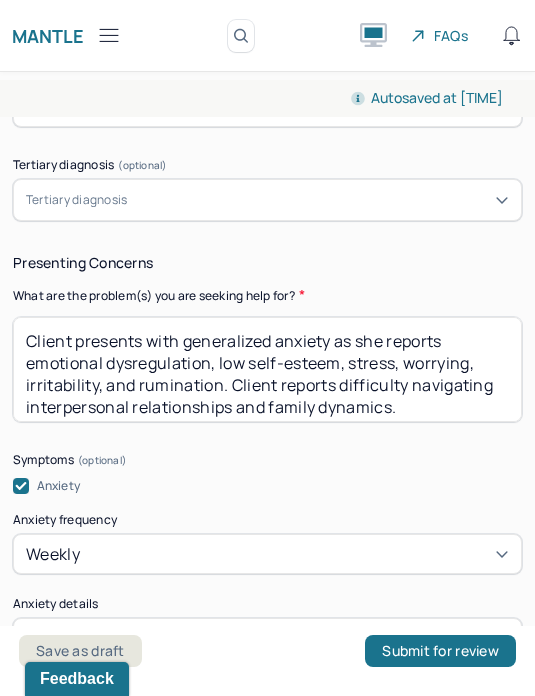 click on "Client presents with generalized anxiety as she reports emotional dysregulation, low self-esteem, stress, worrying, irritability, and rumination. Client reports difficulty navigating interpersonal relationships and family dynamics." at bounding box center (267, 369) 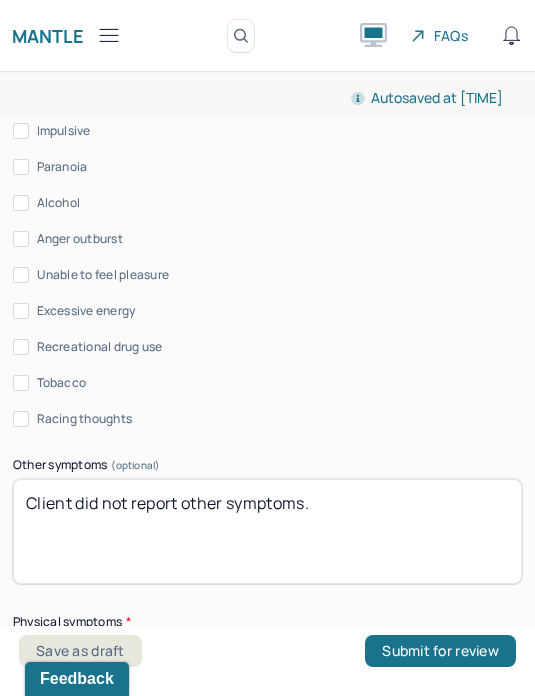 scroll, scrollTop: 2119, scrollLeft: 0, axis: vertical 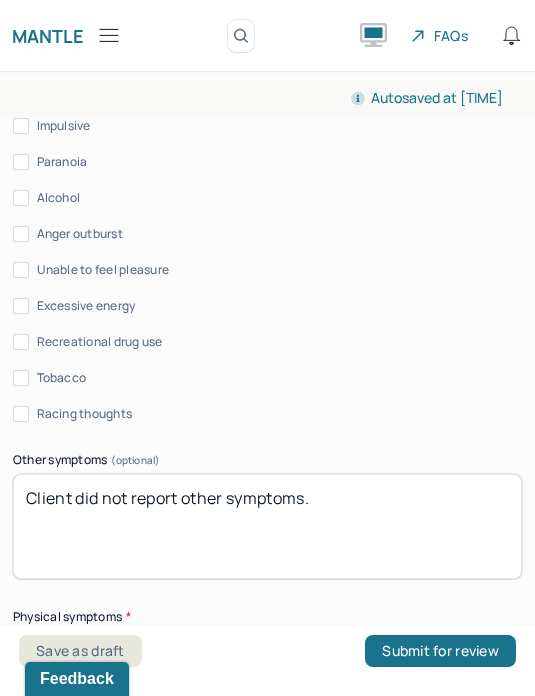 type on "Client presents with generalized anxiety as she reports emotional dysregulation, low self-esteem, stress, worrying, irritability, and rumination. Client reports difficulty navigating interpersonal relationships and family dynamics." 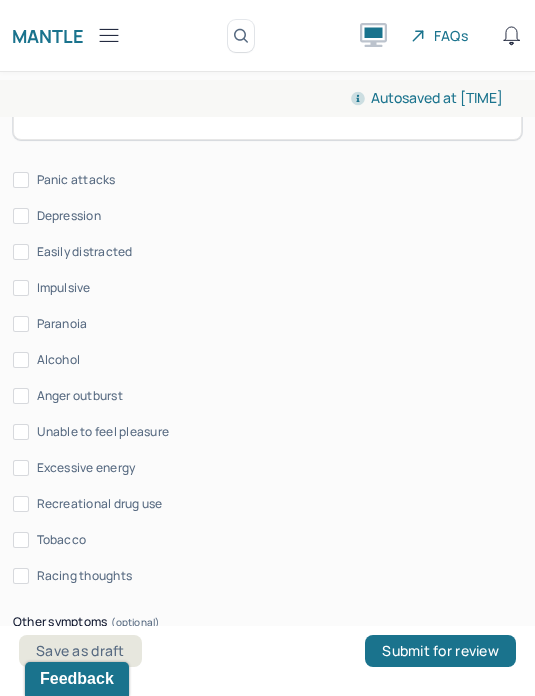 scroll, scrollTop: 1956, scrollLeft: 0, axis: vertical 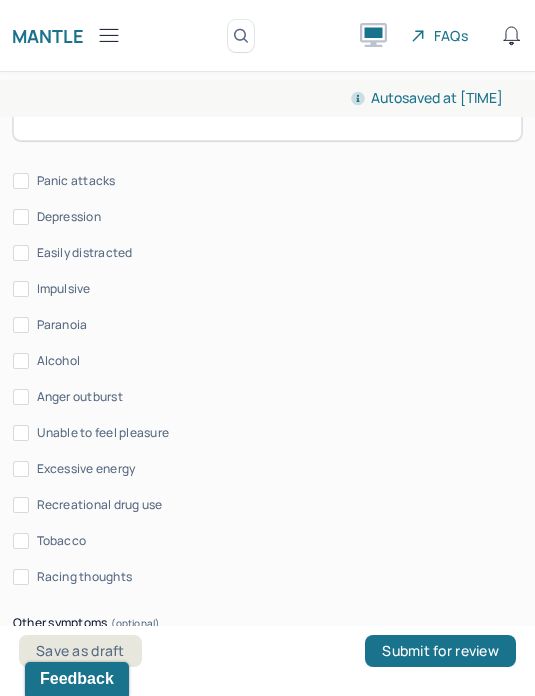 click on "Easily distracted" at bounding box center (85, 253) 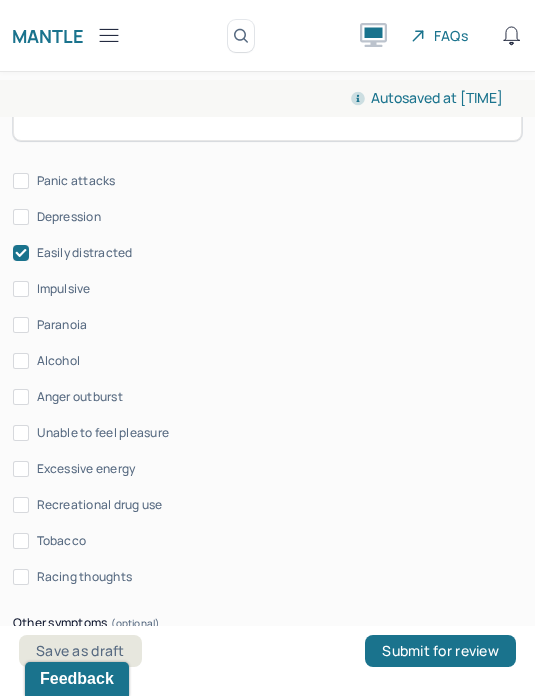 click on "Anger outburst" at bounding box center (80, 397) 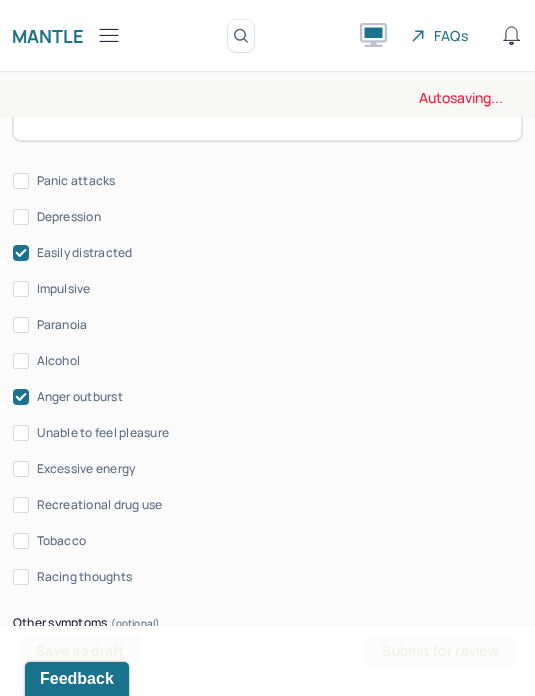 click on "Anger outburst" at bounding box center (80, 397) 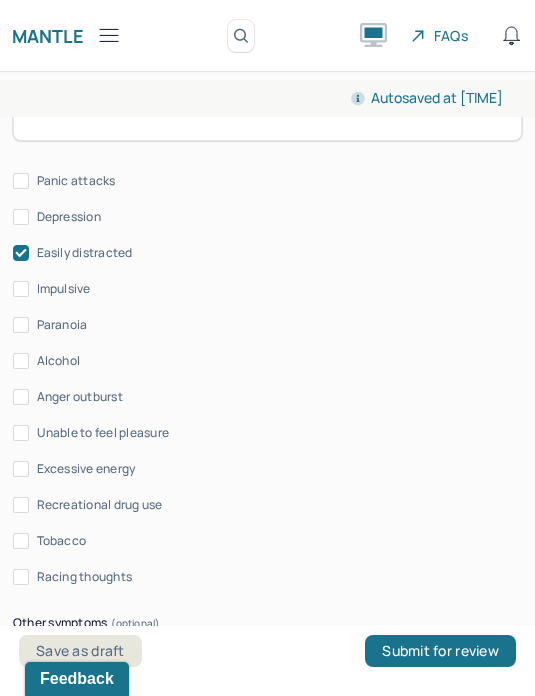 click on "Anger outburst" at bounding box center [80, 397] 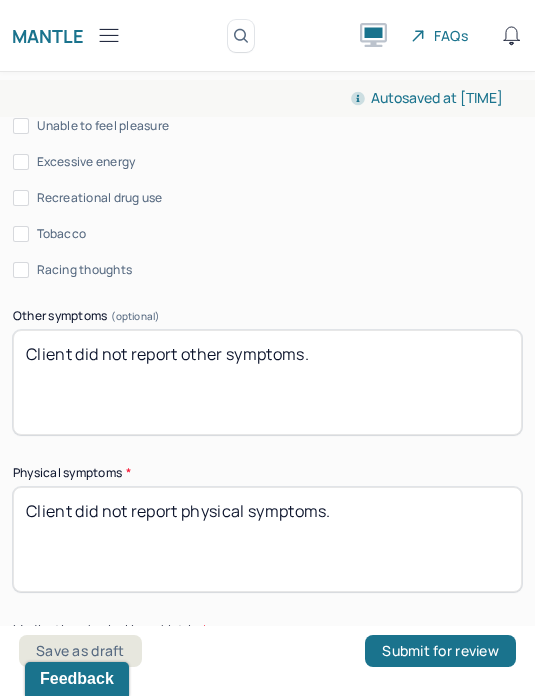 scroll, scrollTop: 2265, scrollLeft: 0, axis: vertical 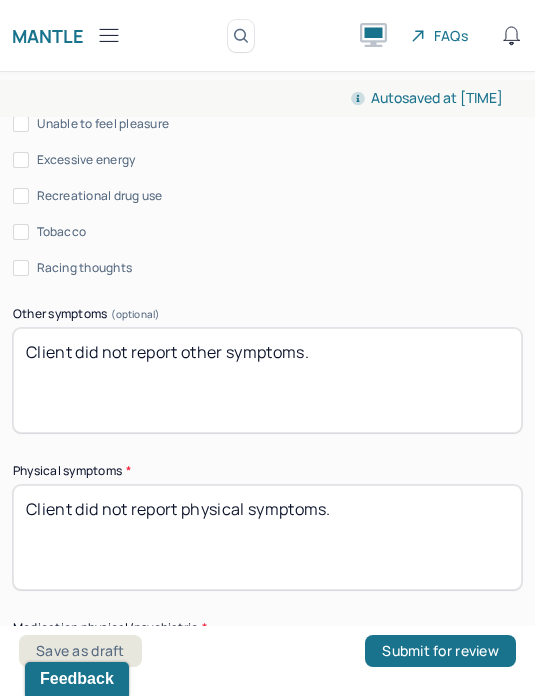 click on "Client did not report physical symptoms." at bounding box center (267, 537) 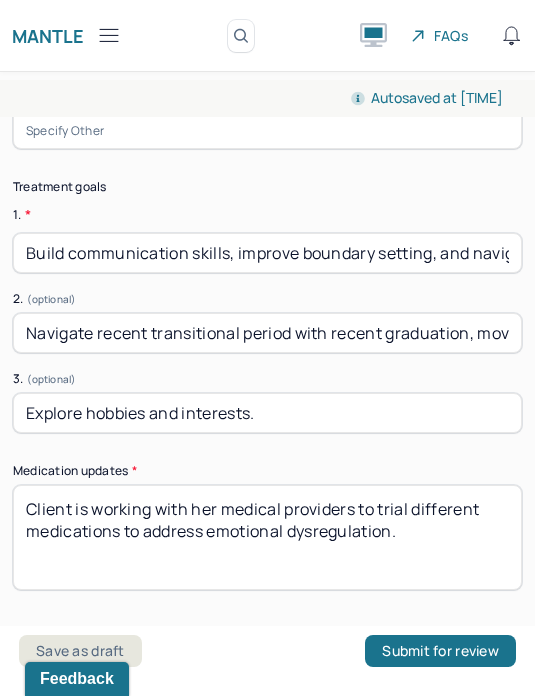 scroll, scrollTop: 6408, scrollLeft: 0, axis: vertical 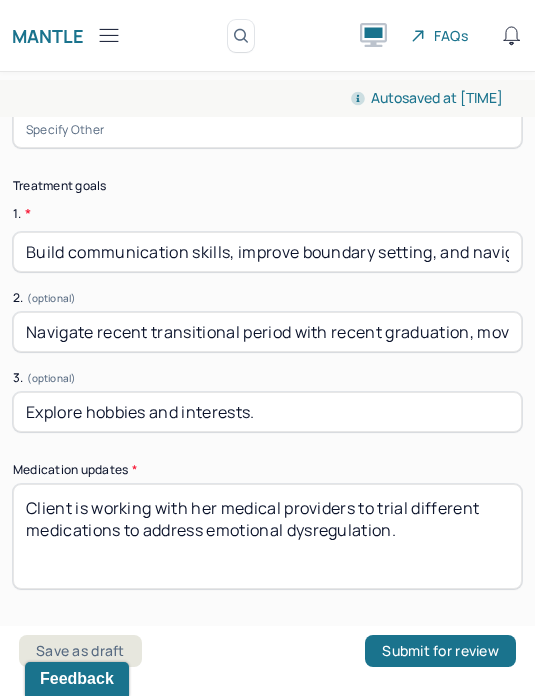 click on "Navigate recent transitional period with recent graduation, moving back home with parents, and friendship losses/changes." at bounding box center [267, 332] 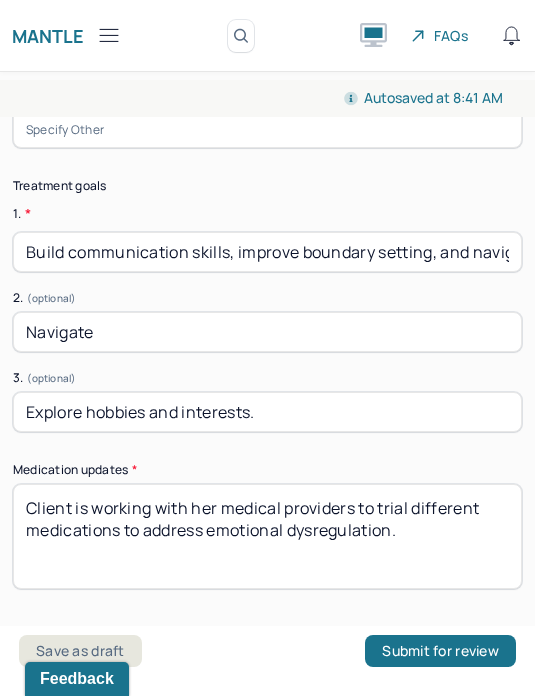 scroll, scrollTop: 6401, scrollLeft: 0, axis: vertical 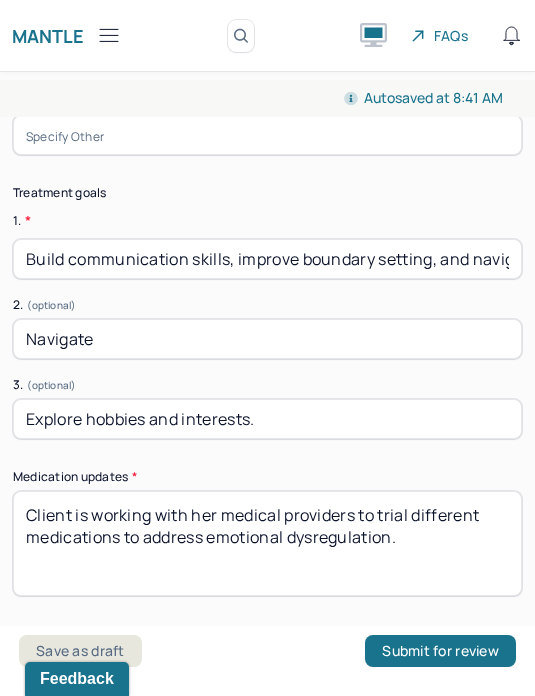 click on "Build communication skills, improve boundary setting, and navigating expectations in interpersonal relationships." at bounding box center (267, 259) 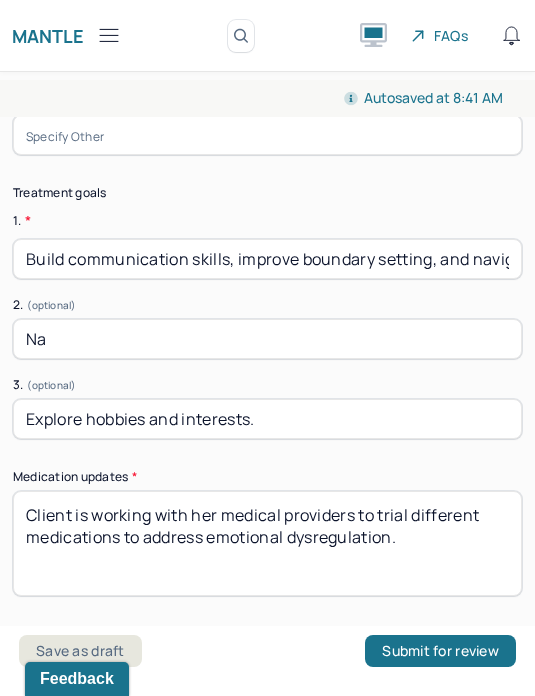 type on "N" 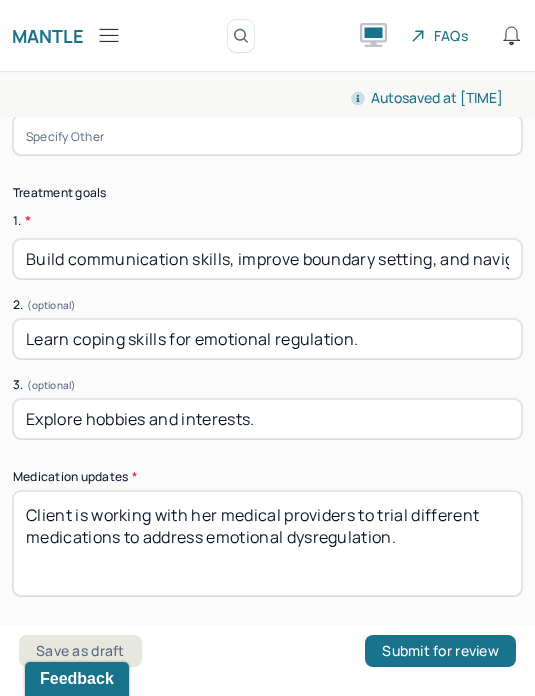 click on "Learn coping skills for emotional regulation." at bounding box center [267, 339] 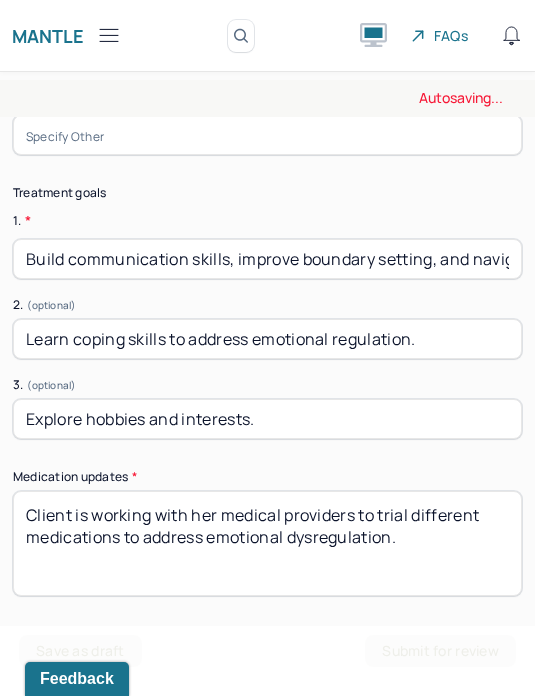 click on "Learn coping skills to address emotional regulation." at bounding box center (267, 339) 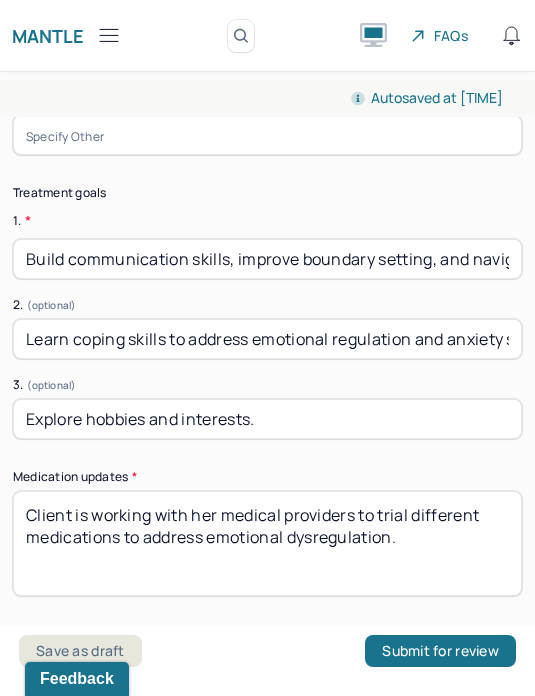 click on "Learn coping skills to address emotional regulation and anxiety symptoms." at bounding box center (267, 339) 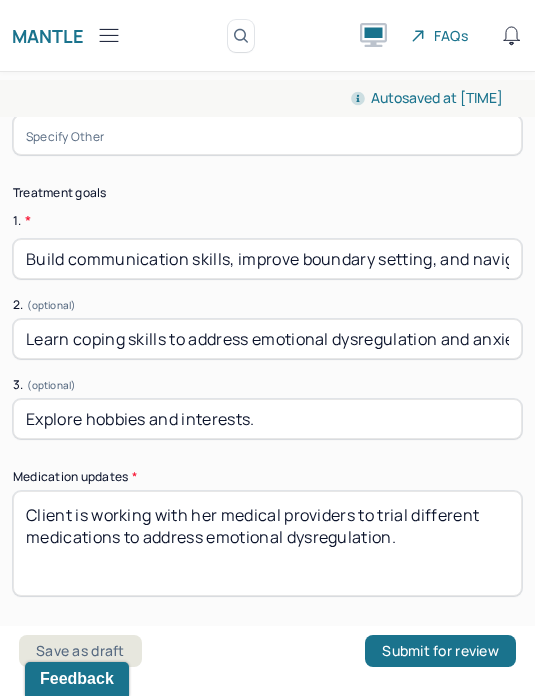 type on "Learn coping skills to address emotional dysregulation and anxiety symptoms." 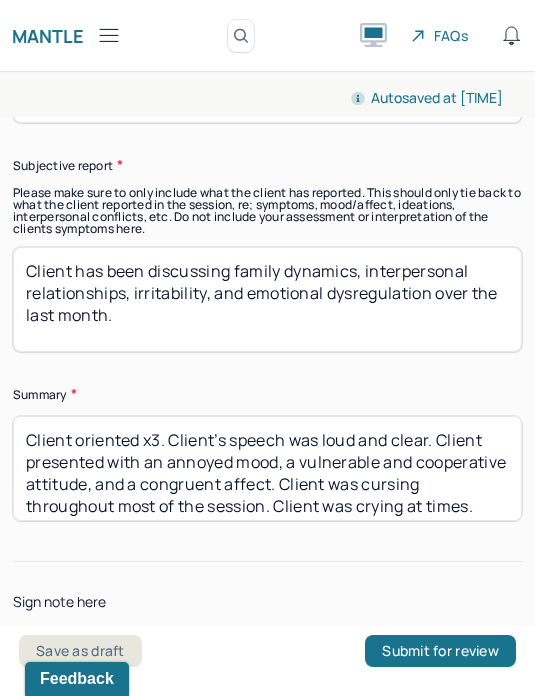 scroll, scrollTop: 7344, scrollLeft: 0, axis: vertical 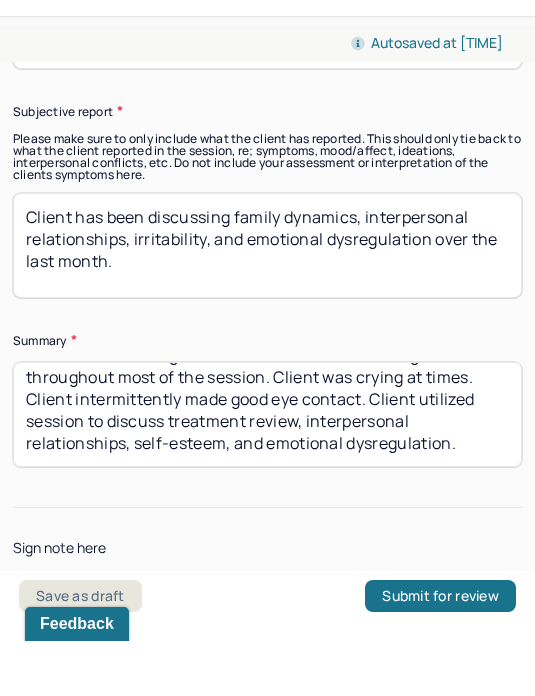 click at bounding box center [267, 670] 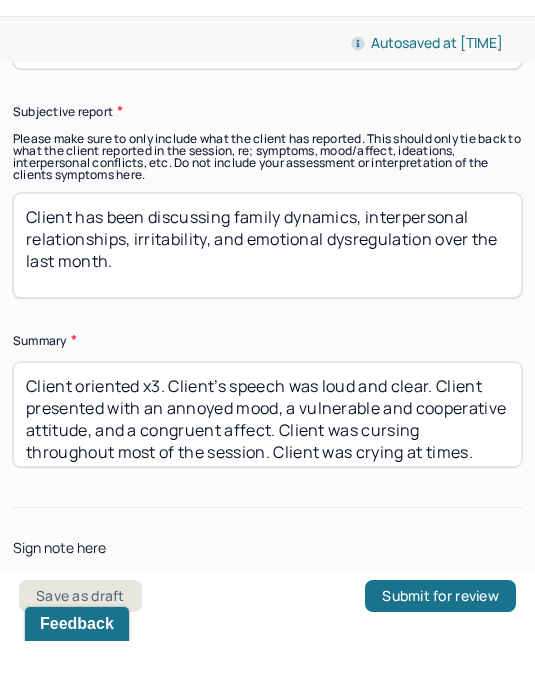 scroll, scrollTop: 0, scrollLeft: 0, axis: both 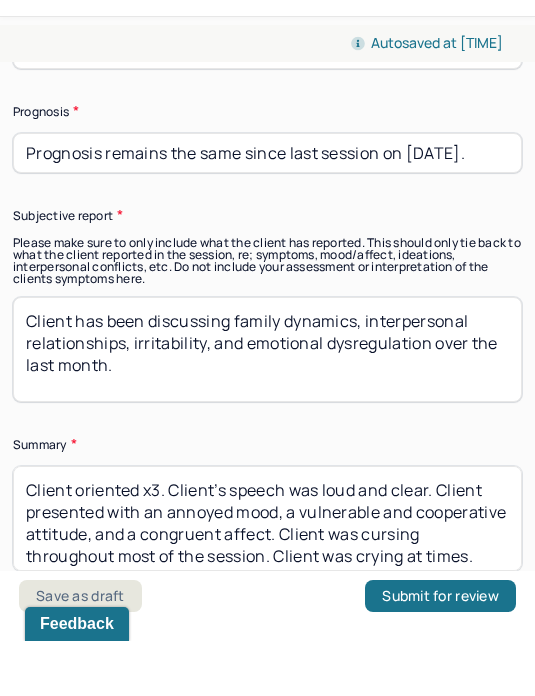 type on "MZ" 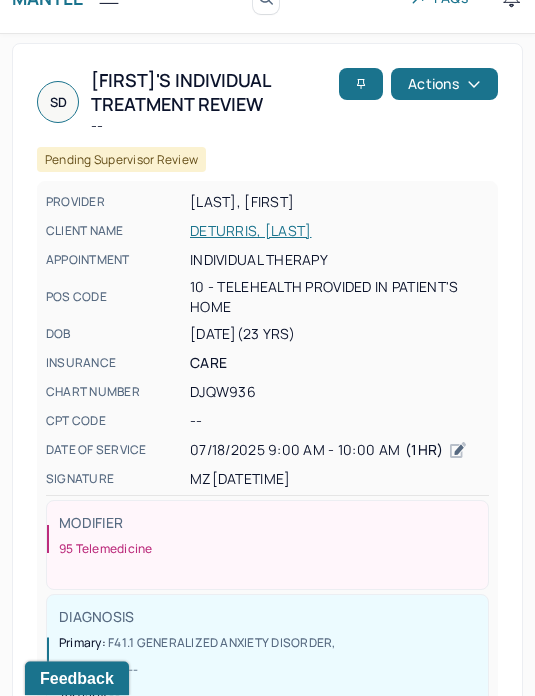 scroll, scrollTop: 0, scrollLeft: 0, axis: both 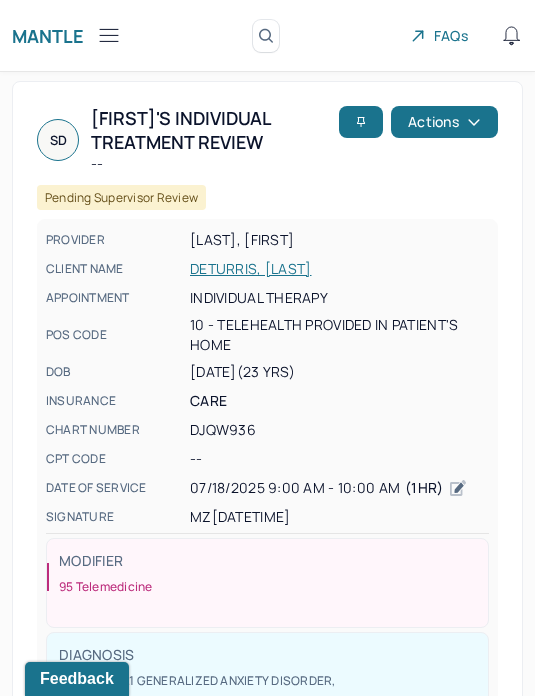 click 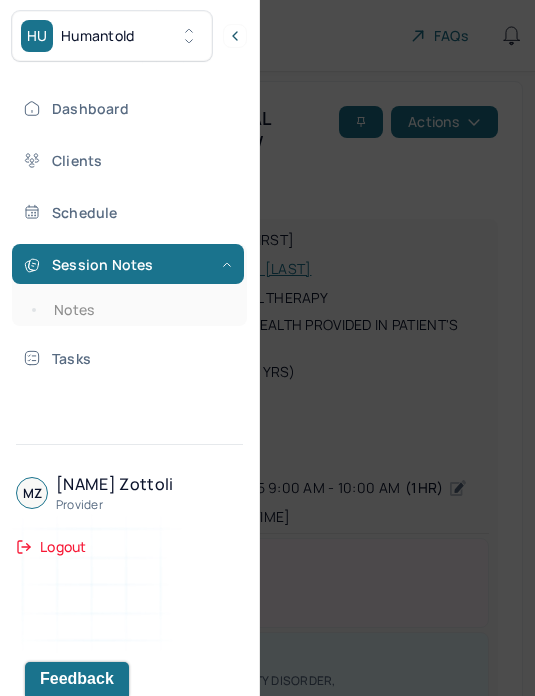 click on "Notes" at bounding box center [139, 310] 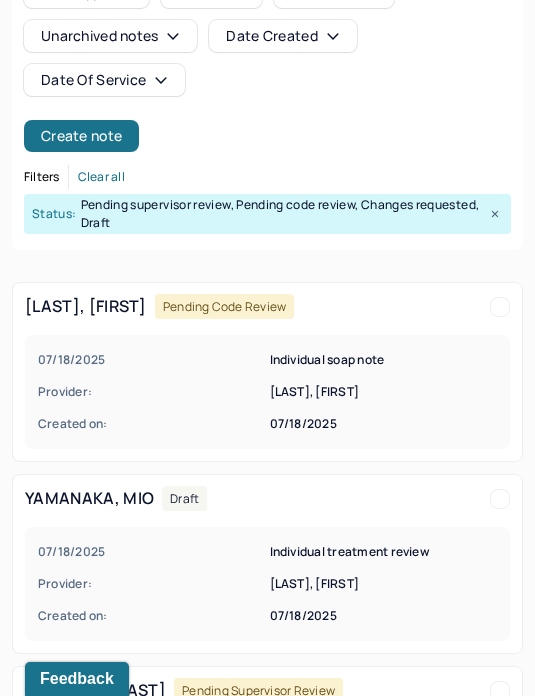 scroll, scrollTop: 187, scrollLeft: 0, axis: vertical 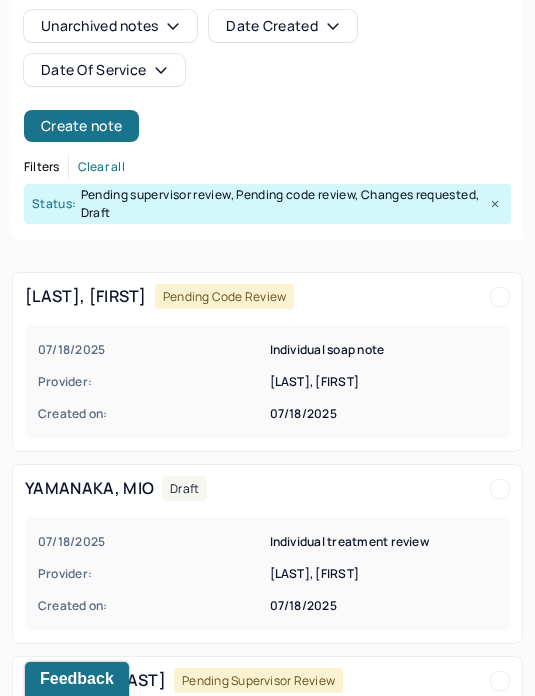 click on "[LAST], [FIRST]" at bounding box center [384, 574] 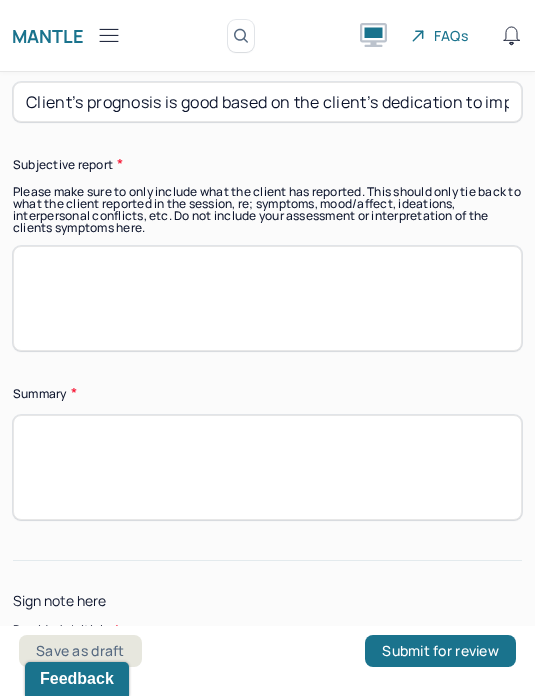 scroll, scrollTop: 7039, scrollLeft: 0, axis: vertical 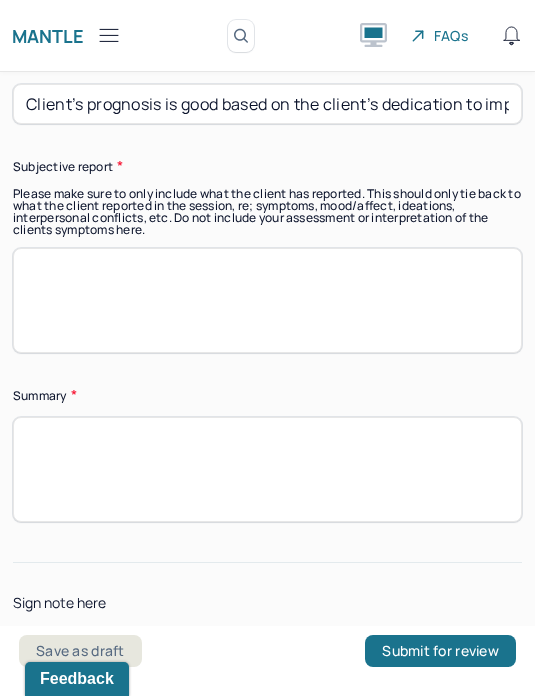 click at bounding box center [267, 469] 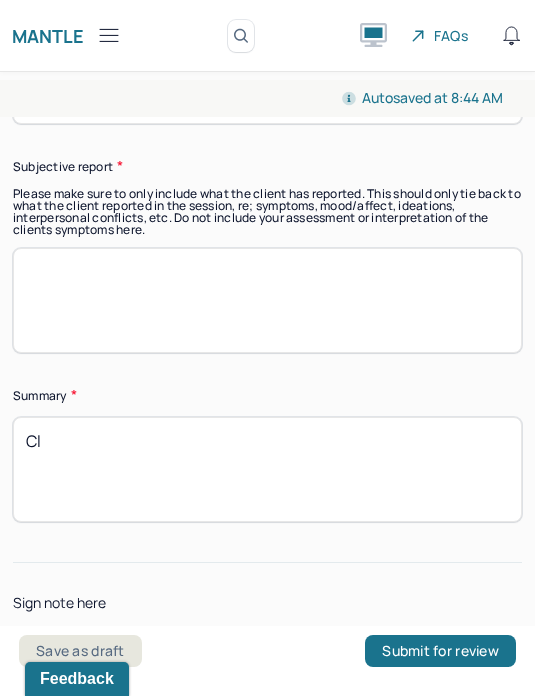 type on "C" 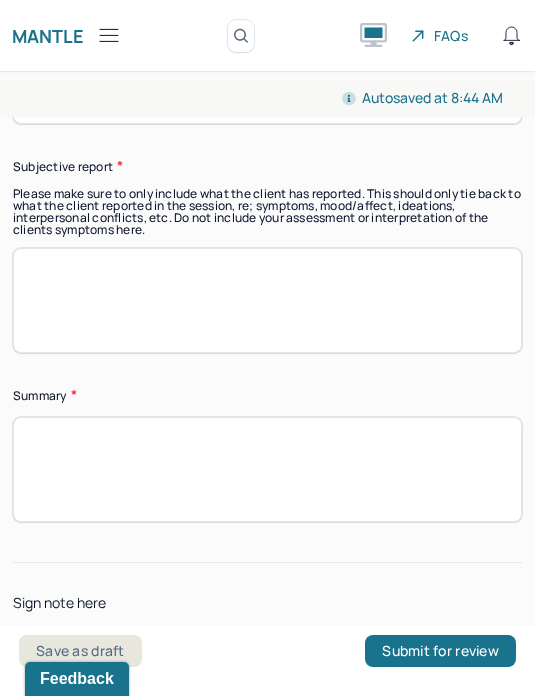 click at bounding box center [267, 469] 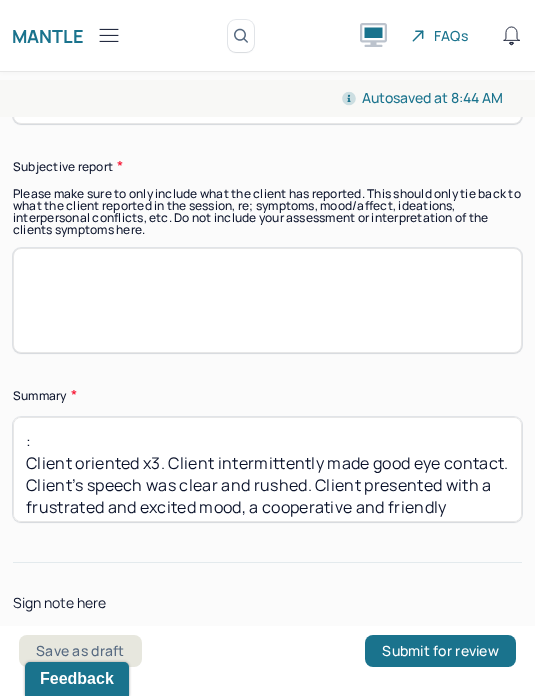 scroll, scrollTop: 81, scrollLeft: 0, axis: vertical 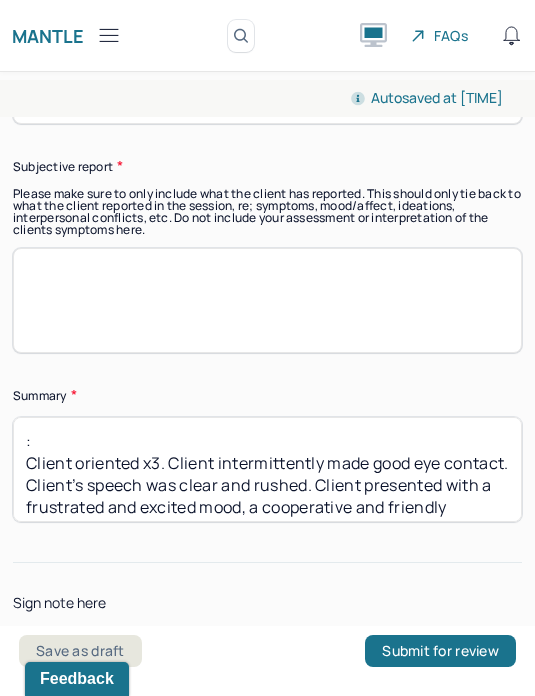 click on ":
Client oriented x3. Client intermittently made good eye contact. Client’s speech was clear and rushed. Client presented with a frustrated and excited mood, a cooperative and friendly attitude, and a congruent affect. Client utilized today’s session to discuss treatment review, current events, and concerns about her business." at bounding box center (267, 469) 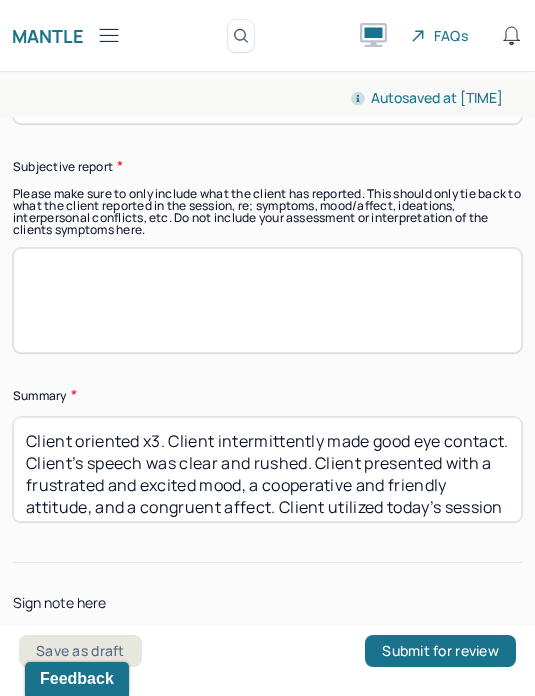 click on "Client oriented x3. Client intermittently made good eye contact. Client’s speech was clear and rushed. Client presented with a frustrated and excited mood, a cooperative and friendly attitude, and a congruent affect. Client utilized today’s session to discuss treatment review, current events, and concerns about her business." at bounding box center (267, 469) 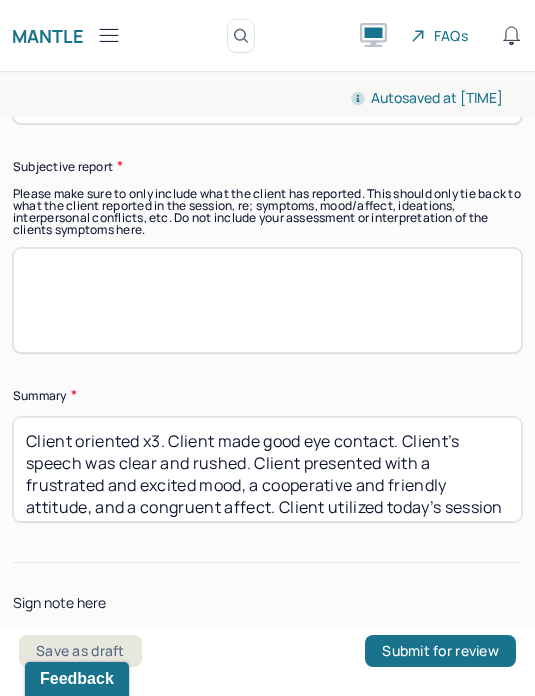 scroll, scrollTop: 7039, scrollLeft: 0, axis: vertical 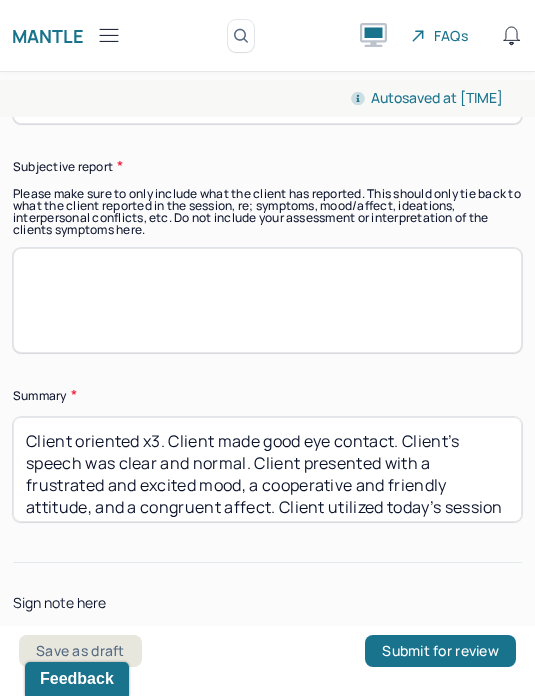 click on "Client oriented x3. Client made good eye contact. Client’s speech was clear and normal. Client presented with a frustrated and excited mood, a cooperative and friendly attitude, and a congruent affect. Client utilized today’s session to discuss treatment review, current events, and concerns about her business." at bounding box center (267, 469) 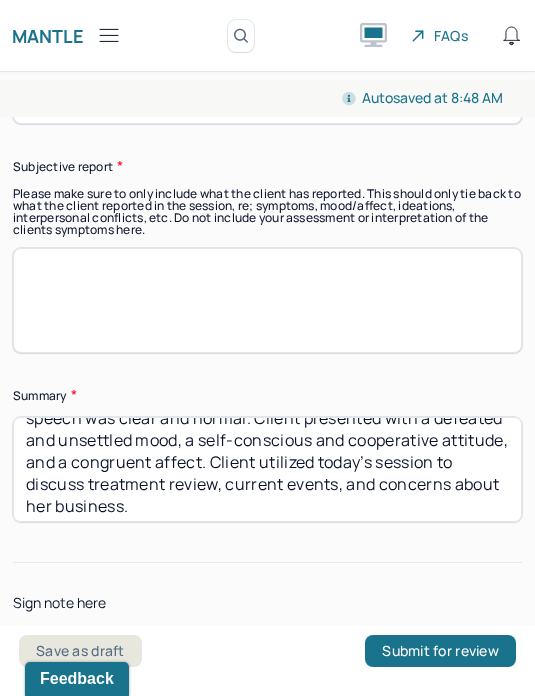 scroll, scrollTop: 47, scrollLeft: 0, axis: vertical 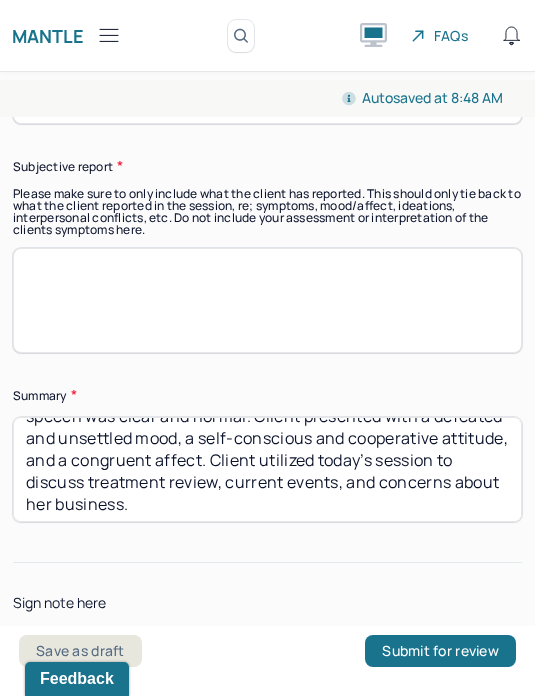 click on "Client oriented x3. Client made good eye contact. Client’s speech was clear and normal. Client presented with a defeated and unsettled mood, a self-conscious and cooperative attitude, and a congruent affect. Client utilized today’s session to discuss treatment review, current events, and concerns about her business." at bounding box center (267, 469) 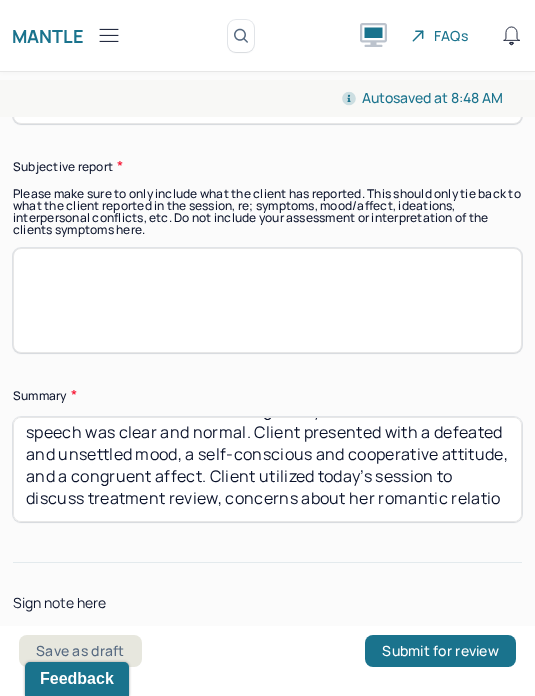 scroll, scrollTop: 47, scrollLeft: 0, axis: vertical 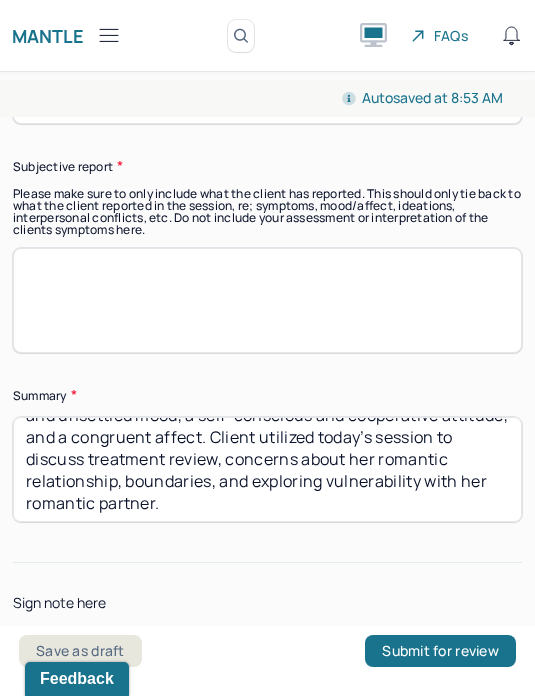 type on "Client oriented x3. Client made good eye contact. Client’s speech was clear and normal. Client presented with a defeated and unsettled mood, a self-conscious and cooperative attitude, and a congruent affect. Client utilized today’s session to discuss treatment review, concerns about her romantic relationship, boundaries, and exploring vulnerability with her romantic partner." 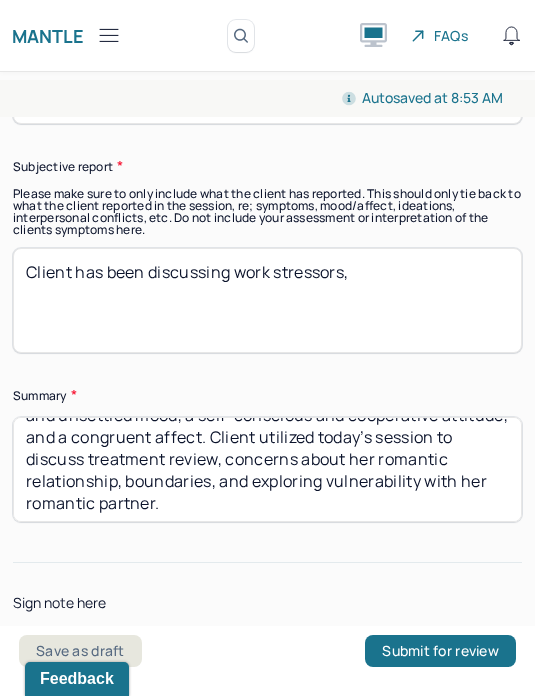 scroll, scrollTop: 0, scrollLeft: 0, axis: both 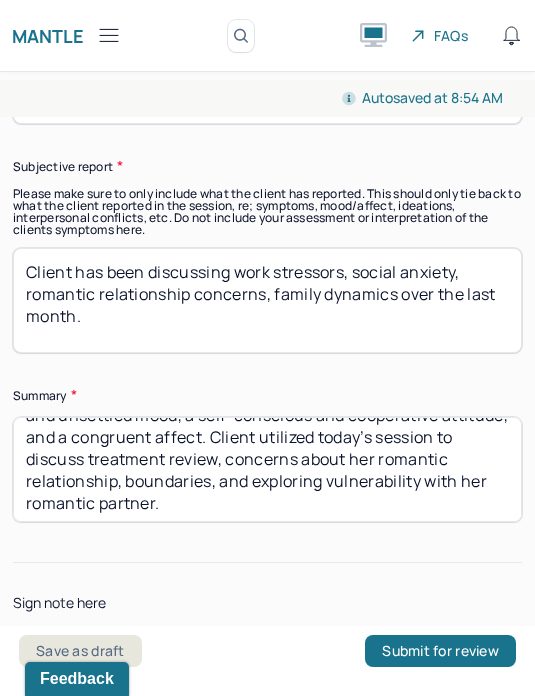 click on "Client has been discussing work stressors, social anxiety, romantic relationship concerns," at bounding box center (267, 300) 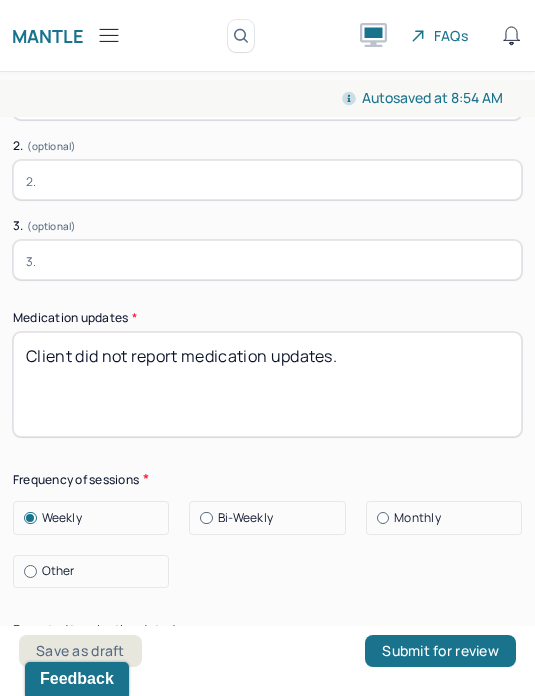 scroll, scrollTop: 6188, scrollLeft: 0, axis: vertical 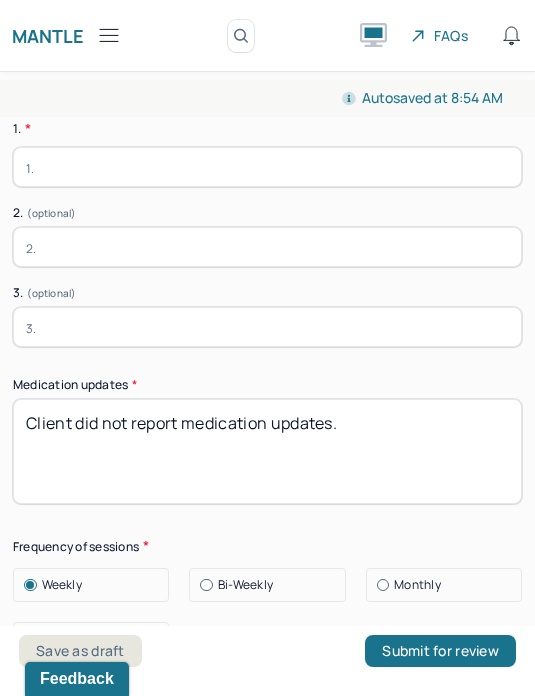 type on "Client has been discussing work stressors, social anxiety, romantic relationship concerns, and family dynamics over the last month." 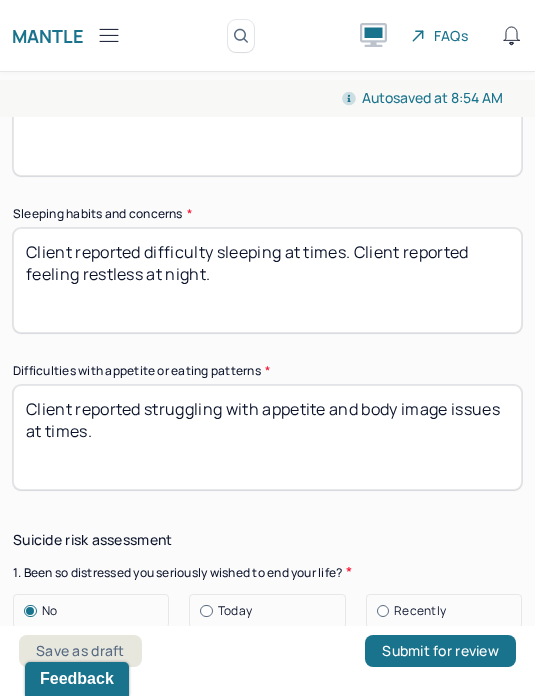 scroll, scrollTop: 2530, scrollLeft: 0, axis: vertical 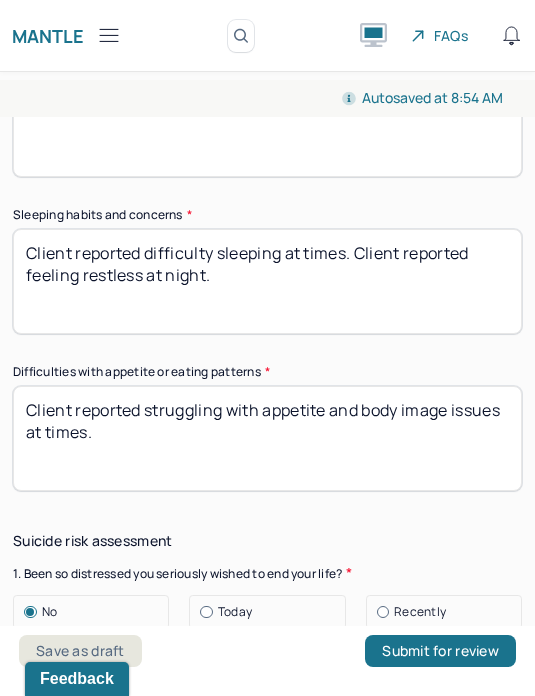 click on "Client reported struggling with appetite and body image issues at times." at bounding box center [267, 438] 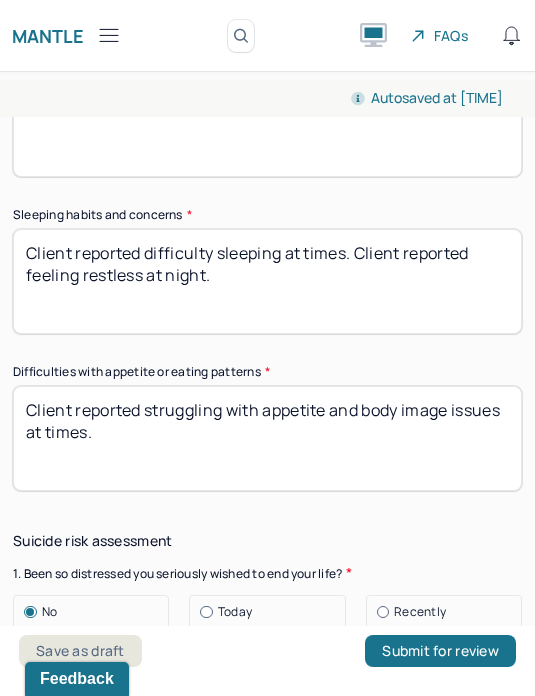 type on "Client reported difficulty sleeping at times. Client reported feeling restless at night." 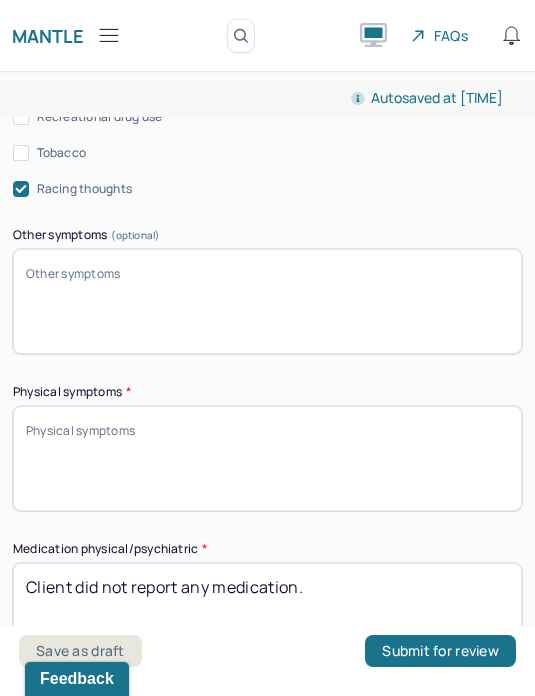 scroll, scrollTop: 2050, scrollLeft: 0, axis: vertical 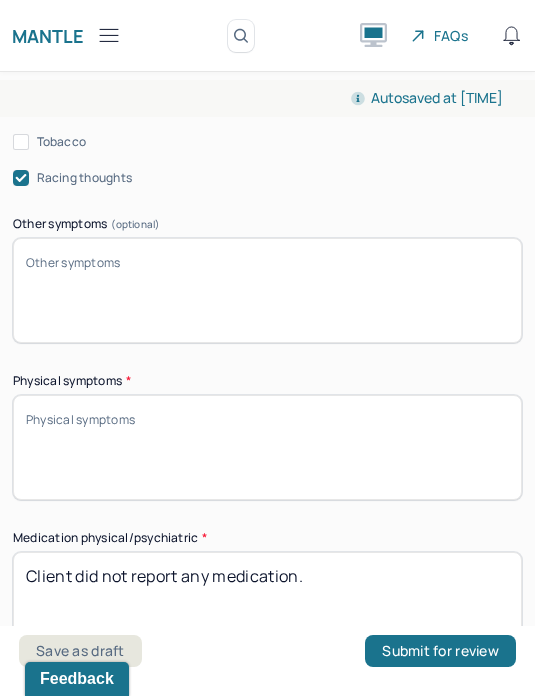 click on "Physical symptoms *" at bounding box center (267, 447) 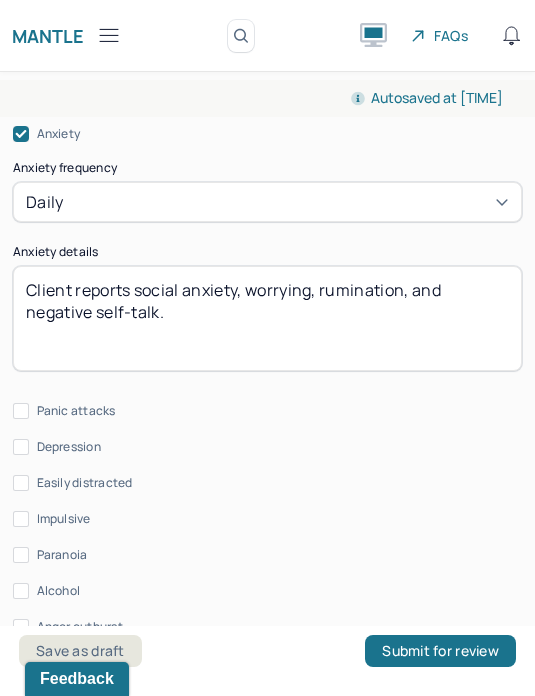 scroll, scrollTop: 1388, scrollLeft: 0, axis: vertical 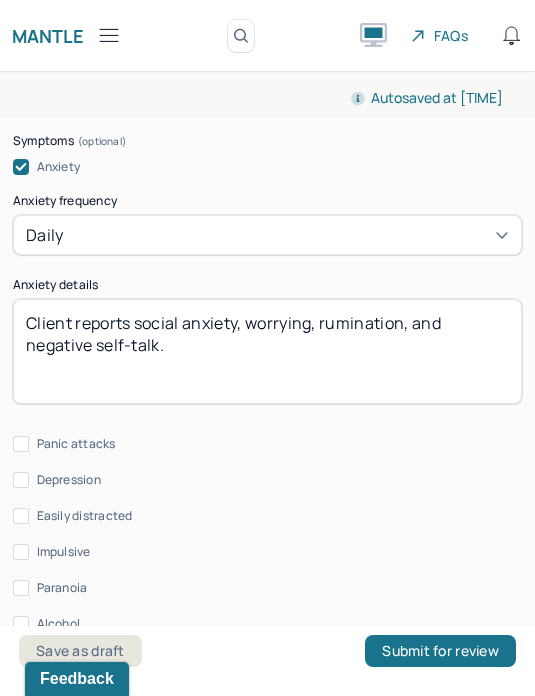 type on "Client did not report physical symptoms." 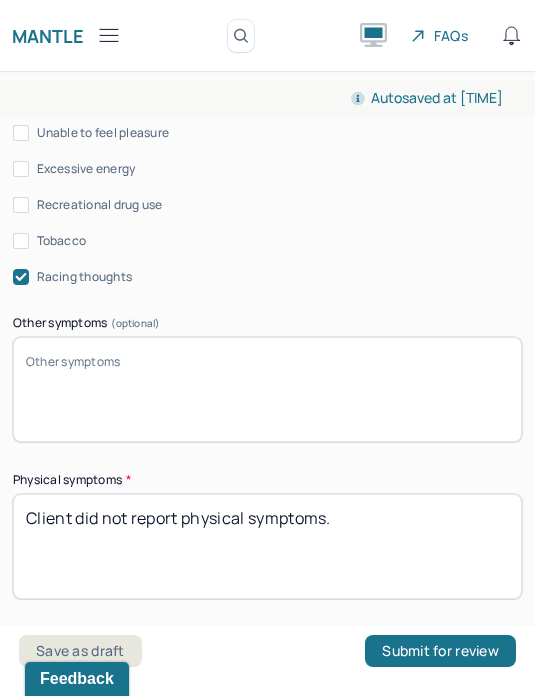 scroll, scrollTop: 1992, scrollLeft: 0, axis: vertical 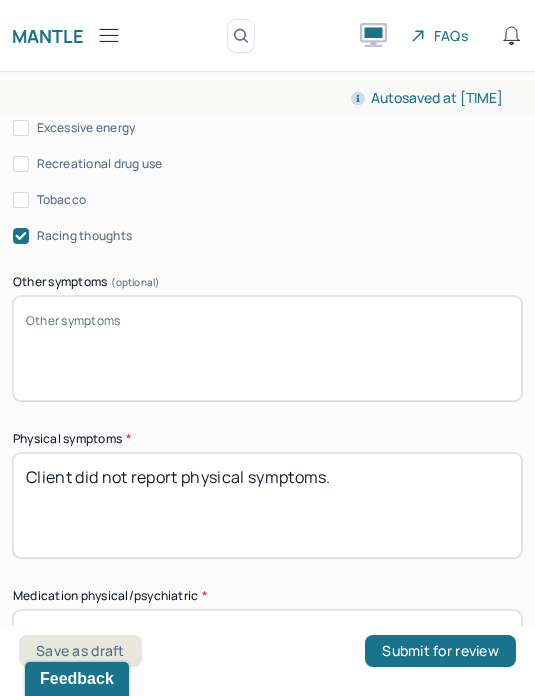 type on "Client reports social anxiety, worrying, rumination, and negative self-talk. Client also reported feeling easily overwhelmed and overstimulated." 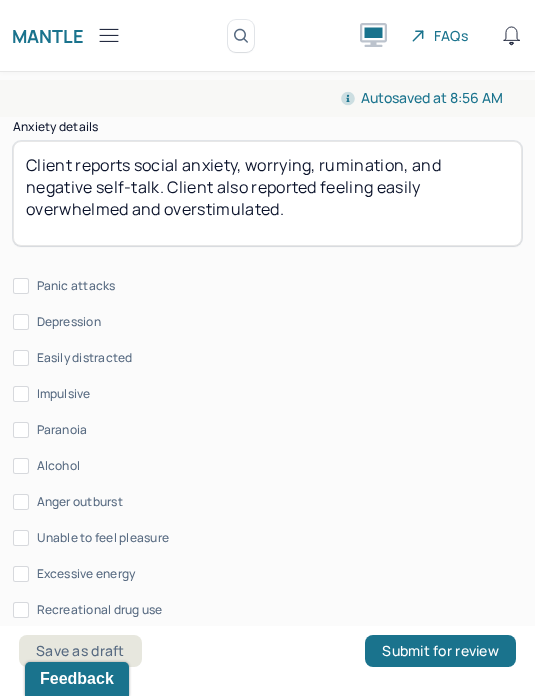 scroll, scrollTop: 1272, scrollLeft: 0, axis: vertical 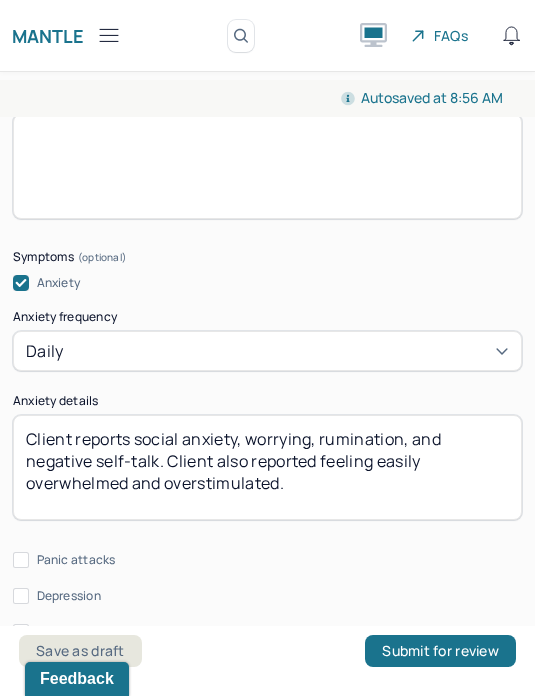 type on "Client reported feeling passive aggressive at times." 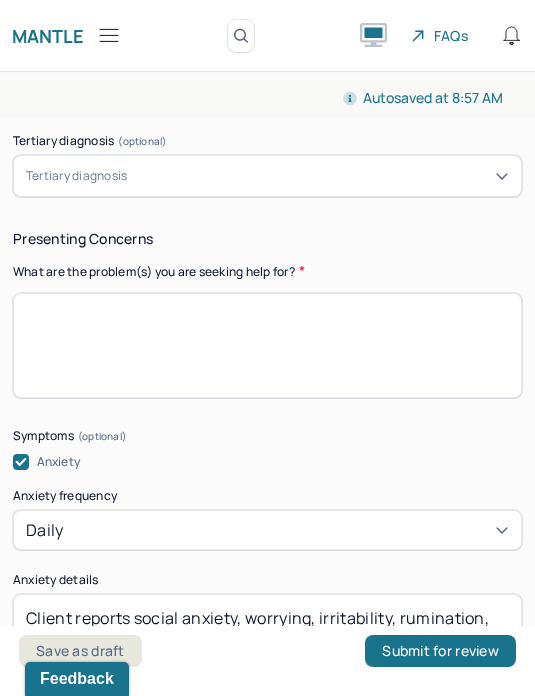scroll, scrollTop: 1065, scrollLeft: 0, axis: vertical 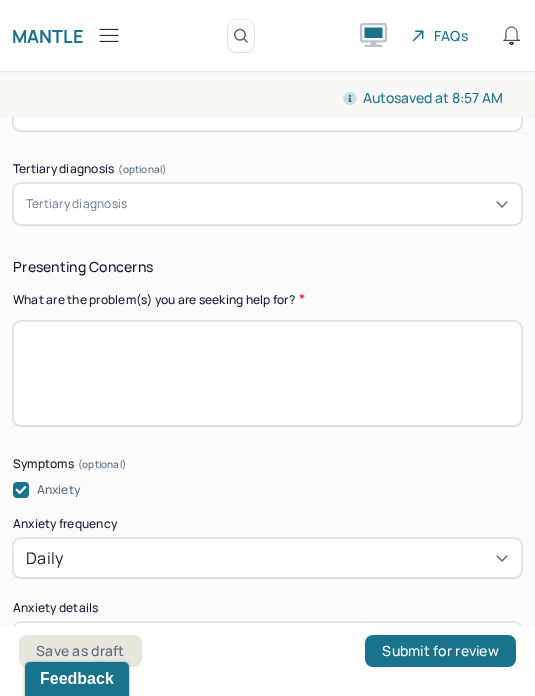 type on "Client reports social anxiety, worrying, irritability, rumination, and negative self-talk. Client also reported feeling easily overwhelmed and overstimulated." 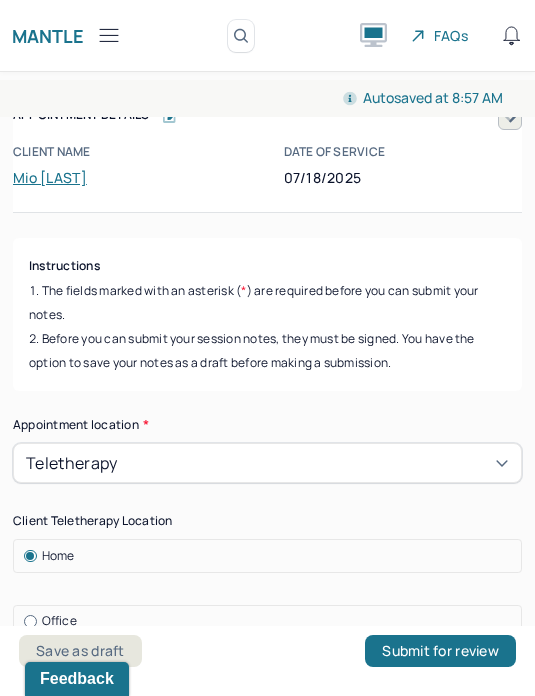 scroll, scrollTop: 0, scrollLeft: 0, axis: both 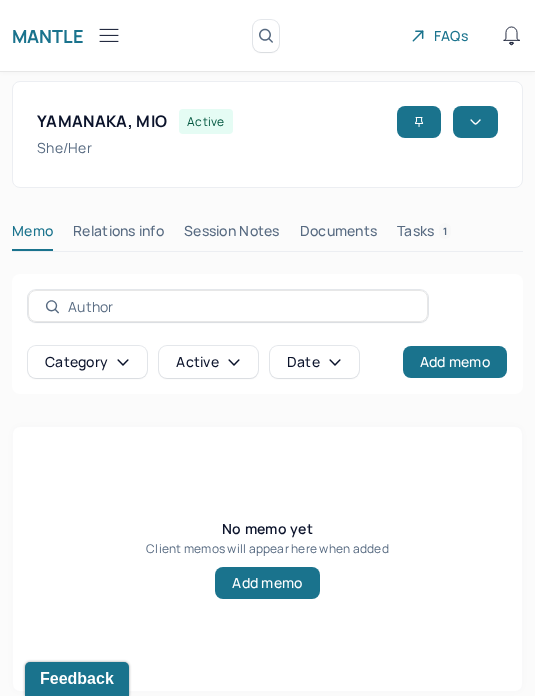 click on "Session Notes" at bounding box center (232, 235) 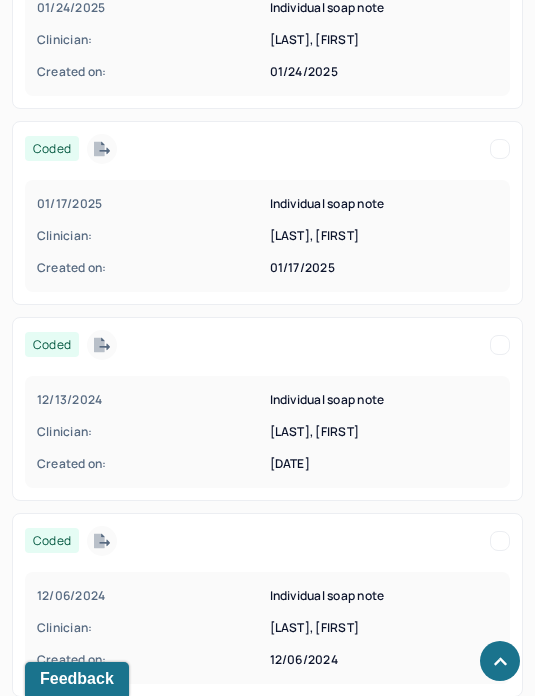 scroll, scrollTop: 6062, scrollLeft: 0, axis: vertical 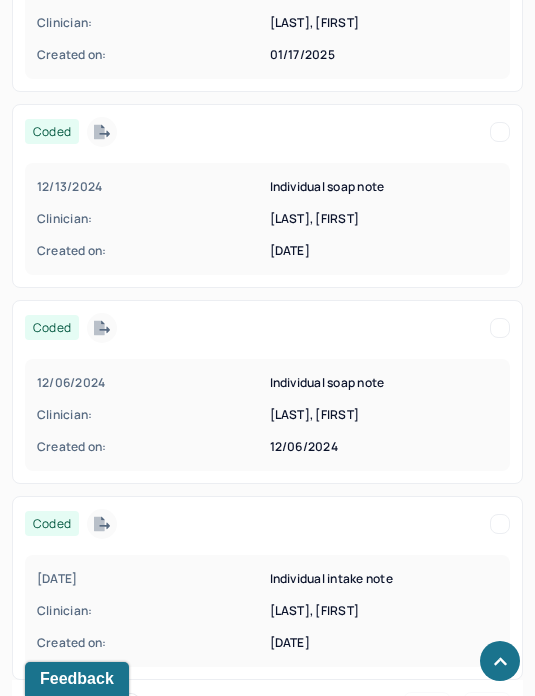click on "[LAST], [FIRST]" at bounding box center (384, 611) 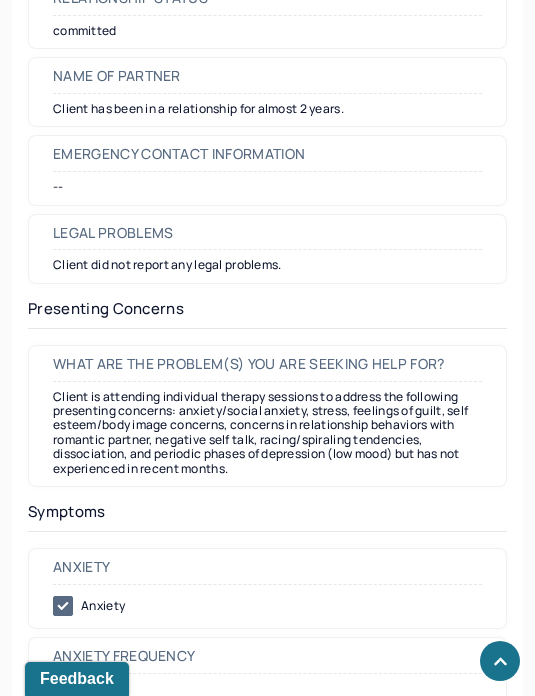 scroll, scrollTop: 2829, scrollLeft: 0, axis: vertical 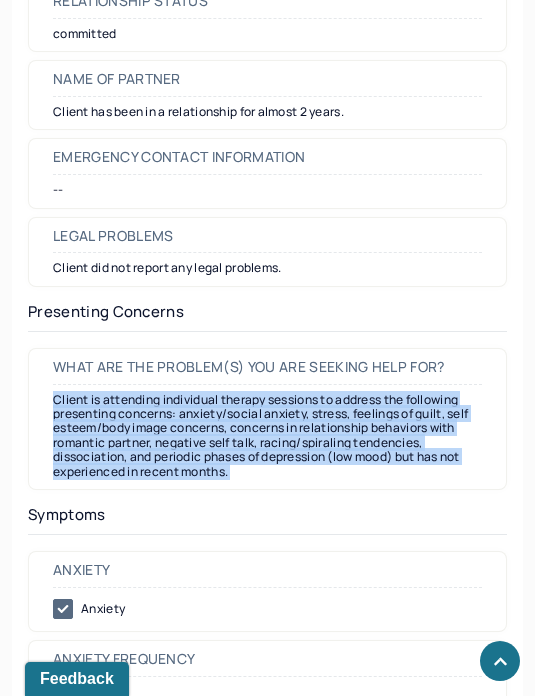 click on "What are the problem(s) you are seeking help for? Client is attending individual therapy sessions to address the following presenting concerns: anxiety/social anxiety, stress, feelings of guilt, self esteem/body image concerns, concerns in relationship behaviors with romantic partner, negative self talk, racing/spiraling tendencies, dissociation, and periodic phases of depression (low mood) but has not experienced in recent months." at bounding box center [267, 419] 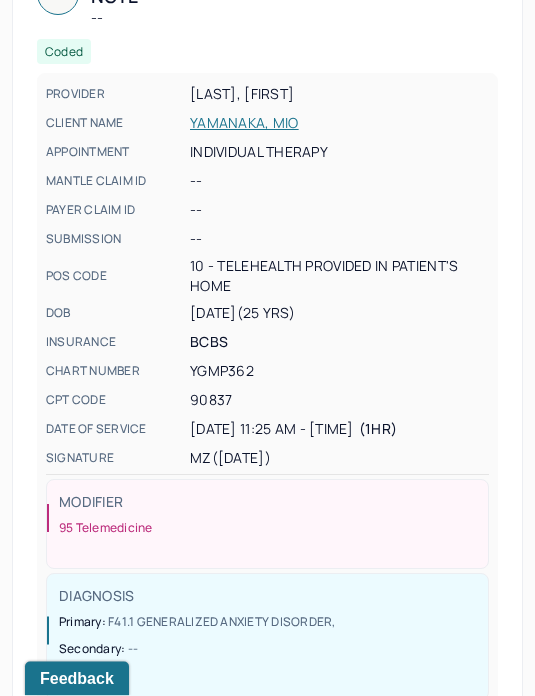 scroll, scrollTop: 0, scrollLeft: 0, axis: both 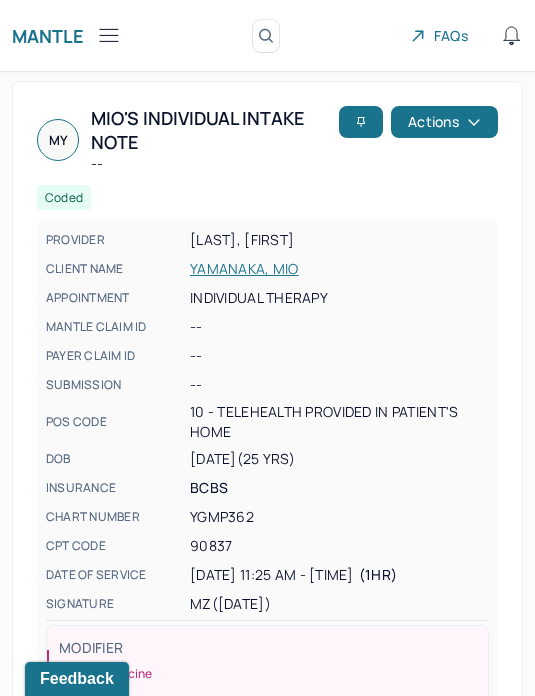 click 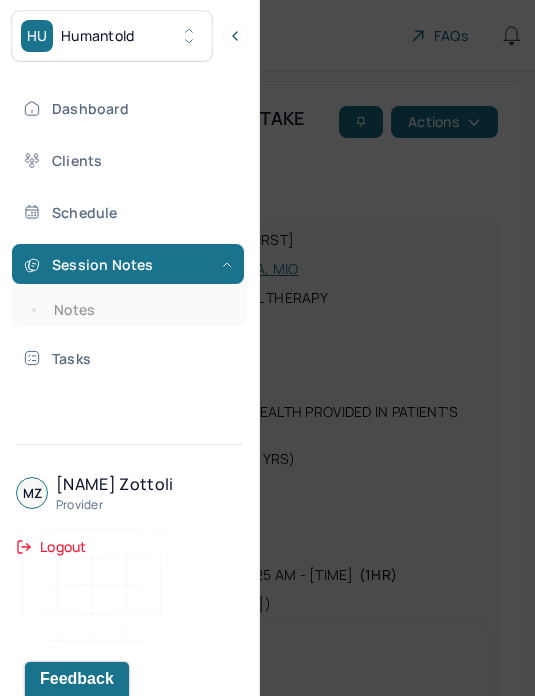 click on "Notes" at bounding box center [139, 310] 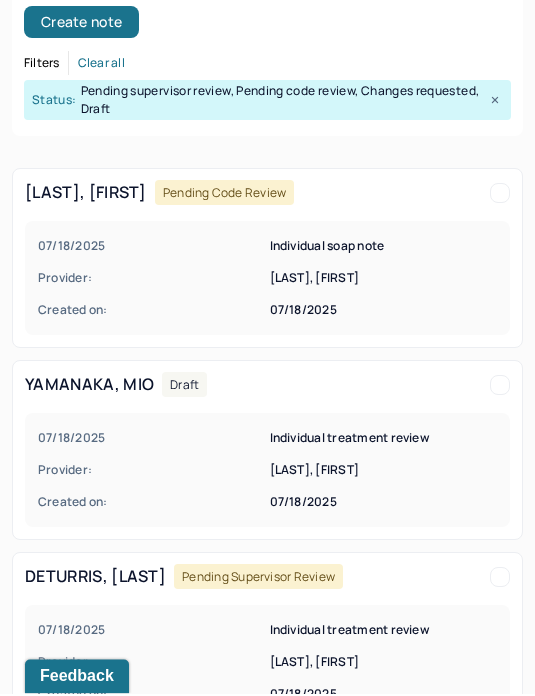 scroll, scrollTop: 286, scrollLeft: 0, axis: vertical 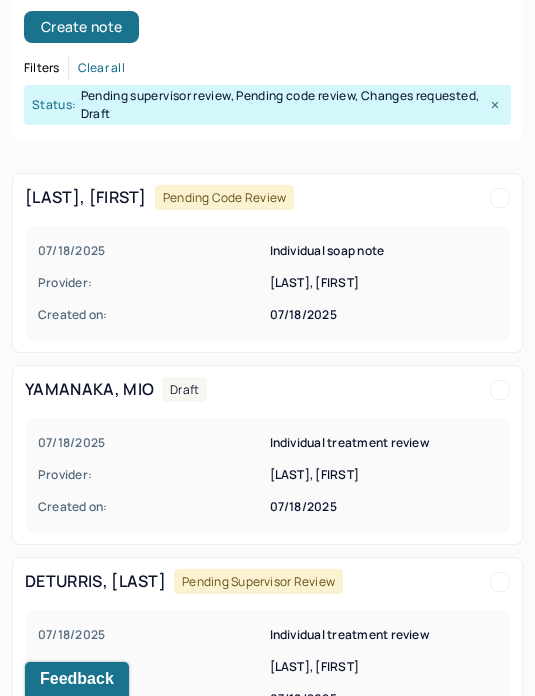 click on "[LAST], [FIRST]" at bounding box center (384, 475) 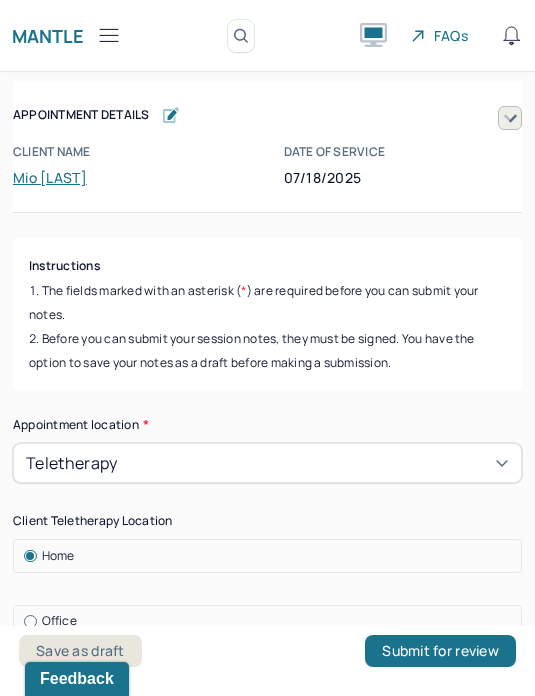 scroll, scrollTop: 0, scrollLeft: 0, axis: both 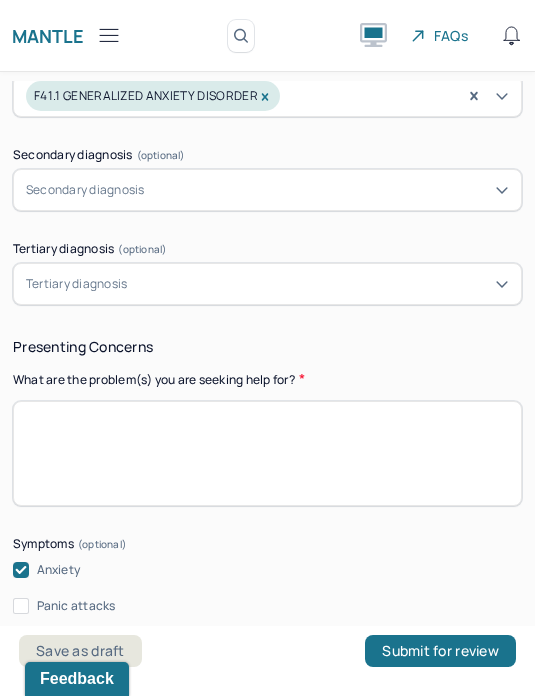 click at bounding box center (267, 453) 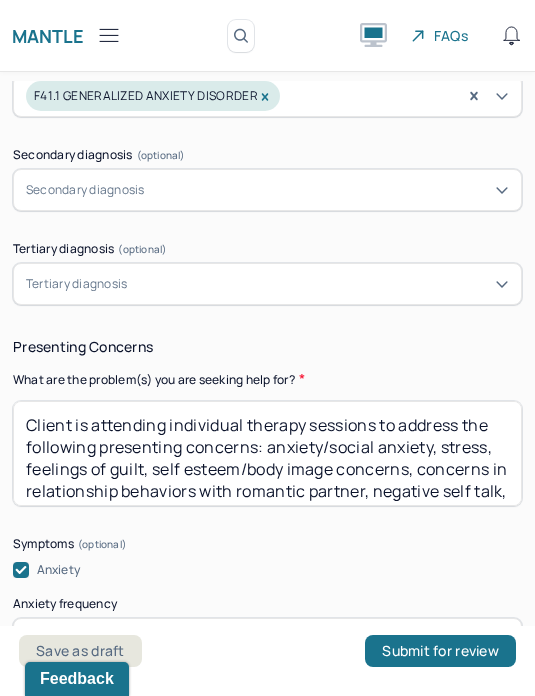 scroll, scrollTop: 127, scrollLeft: 0, axis: vertical 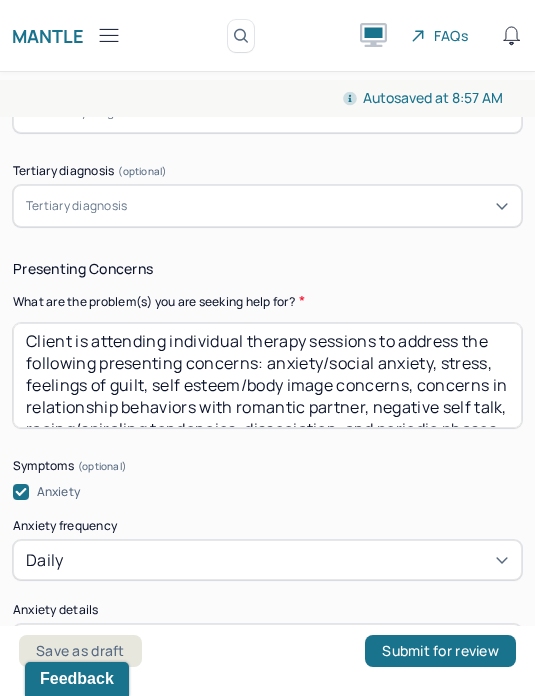 click on "Client is attending individual therapy sessions to address the following presenting concerns: anxiety/social anxiety, stress, feelings of guilt, self esteem/body image concerns, concerns in relationship behaviors with romantic partner, negative self talk, racing/spiraling tendencies, dissociation, and periodic phases of depression" at bounding box center (267, 375) 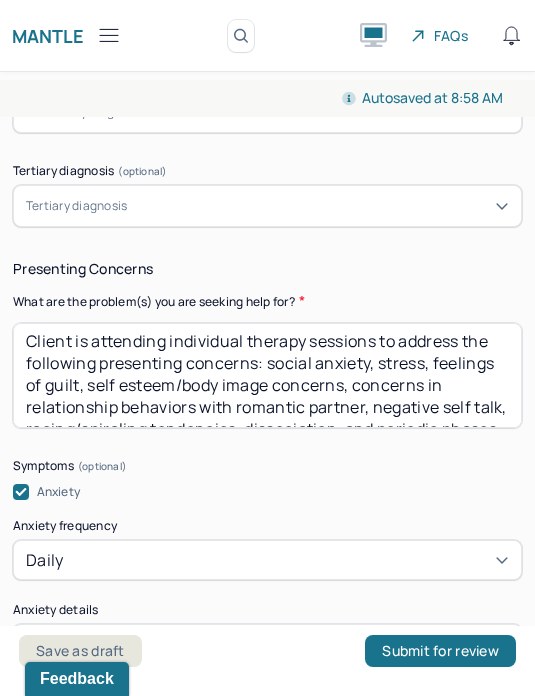 click on "Client is attending individual therapy sessions to address the following presenting concerns: social anxiety, stress, feelings of guilt, self esteem/body image concerns, concerns in relationship behaviors with romantic partner, negative self talk, racing/spiraling tendencies, dissociation, and periodic phases of depression" at bounding box center (267, 375) 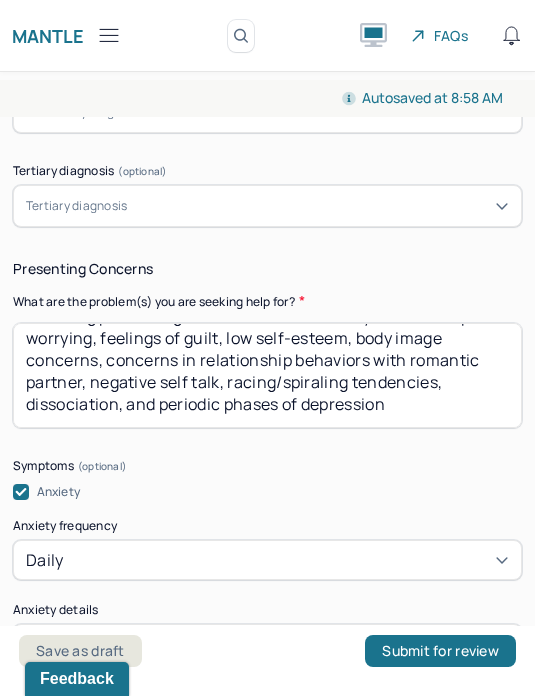 scroll, scrollTop: 64, scrollLeft: 0, axis: vertical 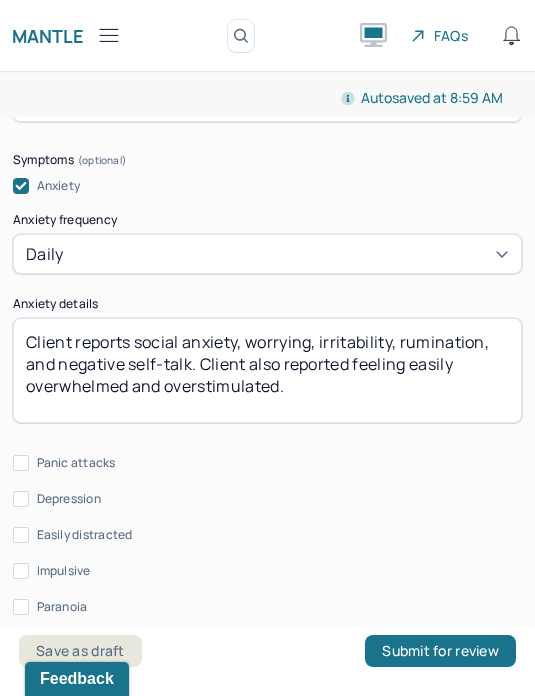 type on "Client is attending individual therapy sessions to address the following presenting concerns: social anxiety, stress, frequent worrying, feelings of guilt, low self-esteem, body image concerns, concerns about her behaviors with romantic partner, negative self talk, and racing thoughts." 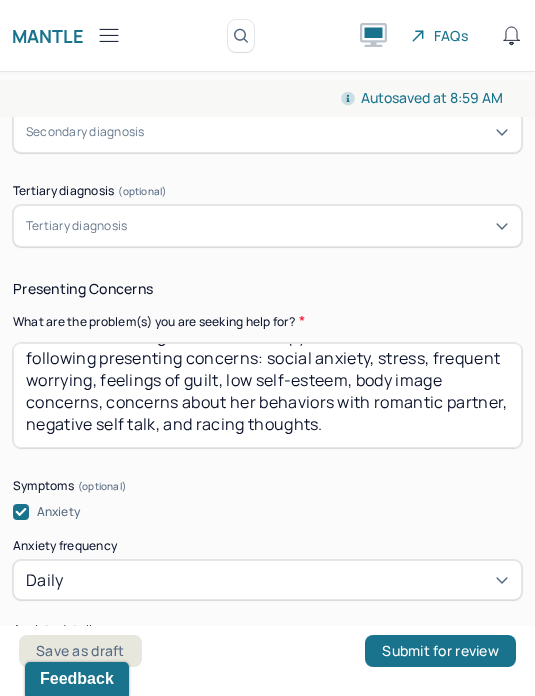 scroll, scrollTop: 1034, scrollLeft: 0, axis: vertical 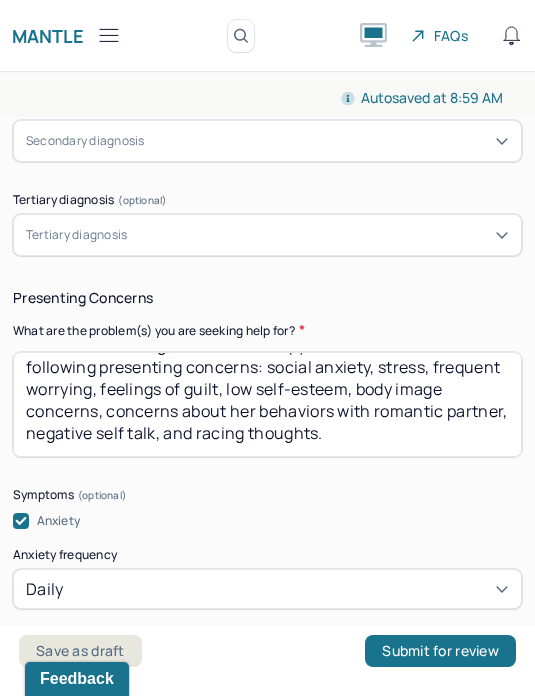 click on "Client is attending individual therapy sessions to address the following presenting concerns: social anxiety, stress, frequent worrying, feelings of guilt, low self-esteem, body image concerns, concerns about her behaviors with romantic partner, negative self talk, and racing thoughts." at bounding box center (267, 404) 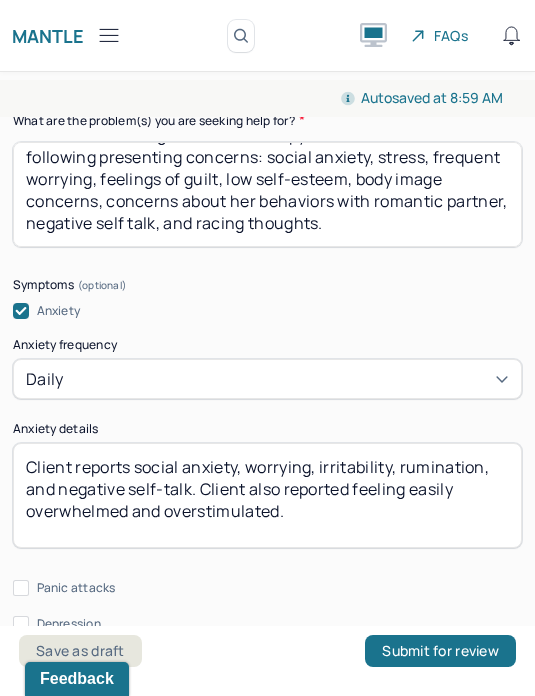 scroll, scrollTop: 1249, scrollLeft: 0, axis: vertical 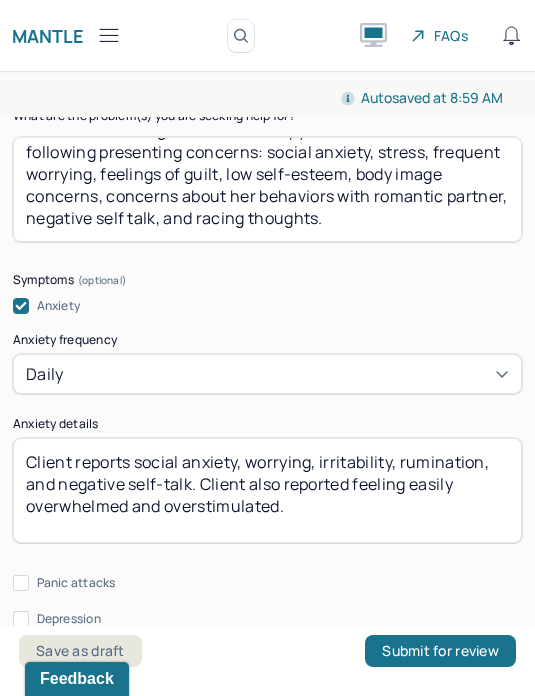 click on "Client reports social anxiety, worrying, irritability, rumination, and negative self-talk. Client also reported feeling easily overwhelmed and overstimulated." at bounding box center (267, 490) 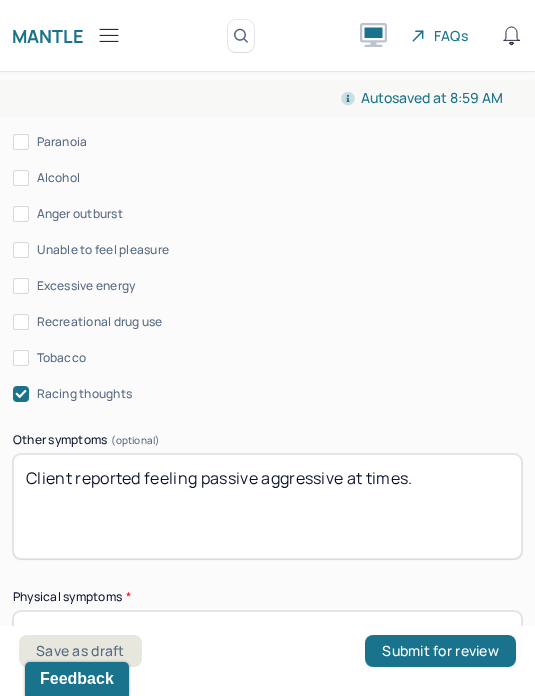 scroll, scrollTop: 1838, scrollLeft: 0, axis: vertical 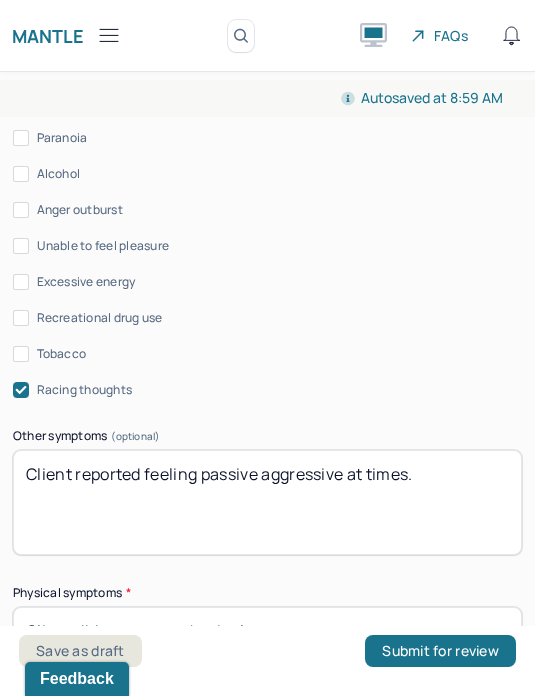 click on "Client reported feeling passive aggressive at times." at bounding box center [267, 502] 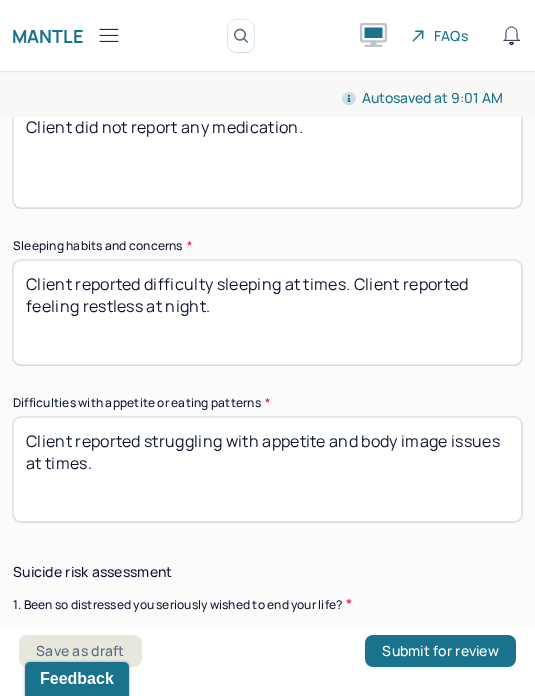 scroll, scrollTop: 2498, scrollLeft: 0, axis: vertical 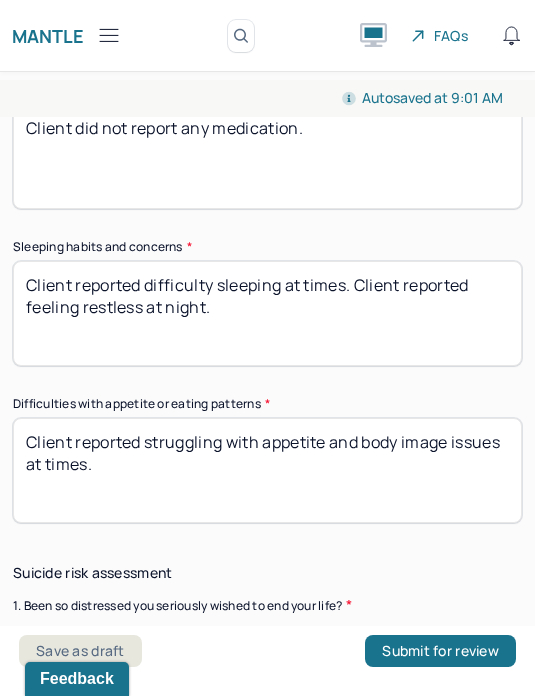 type on "Client reported being passive aggressive at times." 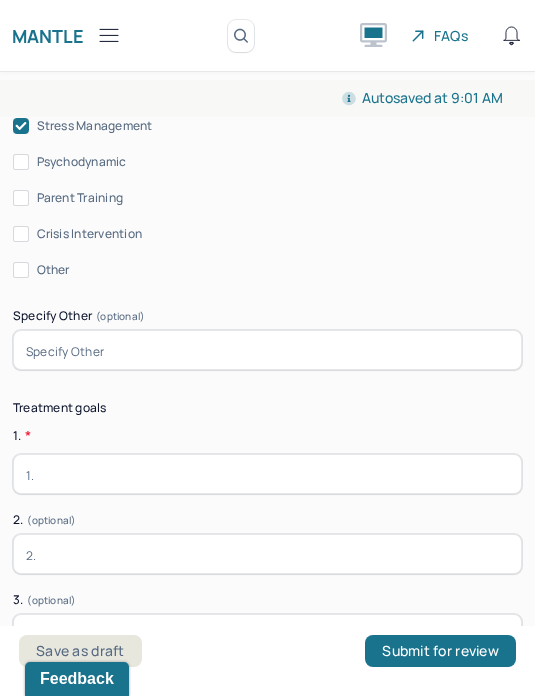 scroll, scrollTop: 5893, scrollLeft: 0, axis: vertical 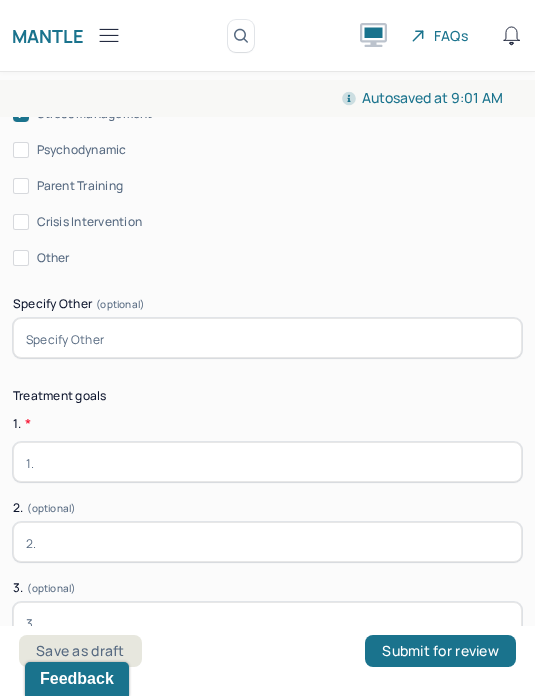 click at bounding box center [267, 462] 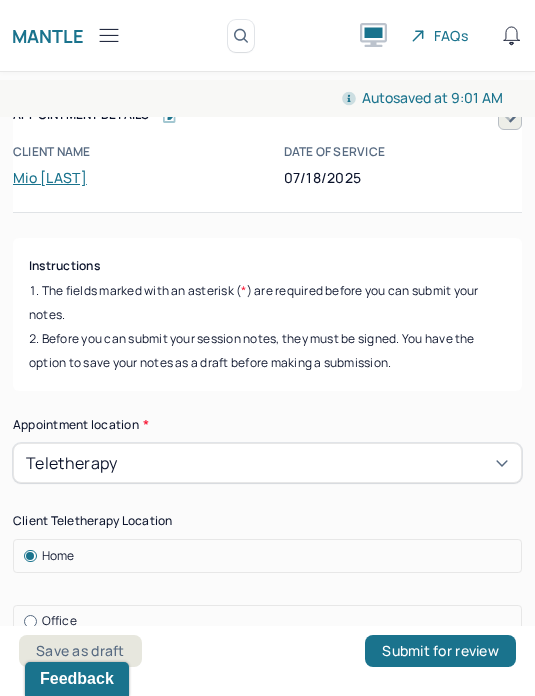 scroll, scrollTop: 0, scrollLeft: 0, axis: both 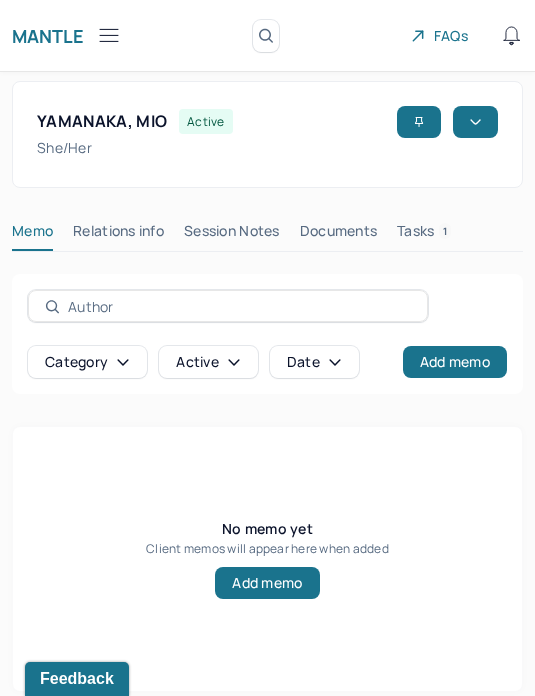 click on "Session Notes" at bounding box center (232, 235) 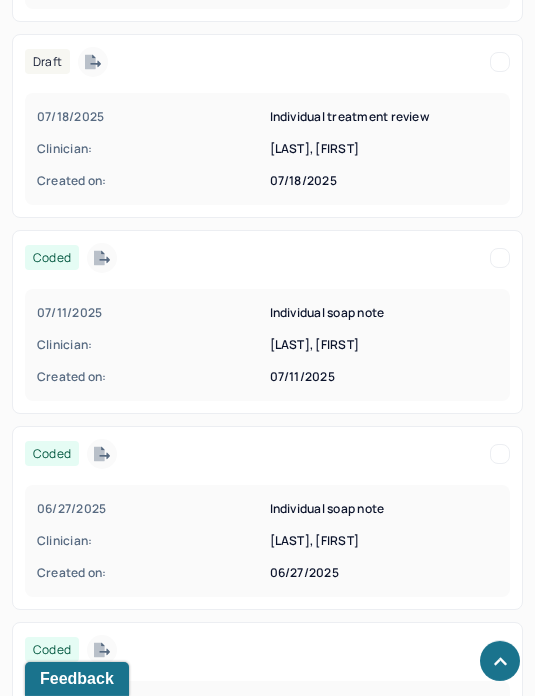 scroll, scrollTop: 1442, scrollLeft: 0, axis: vertical 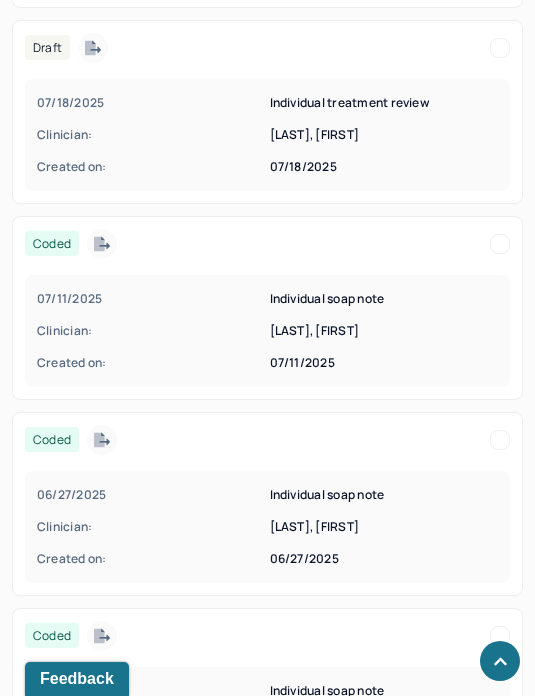 click on "[LAST], [FIRST]" at bounding box center (384, 331) 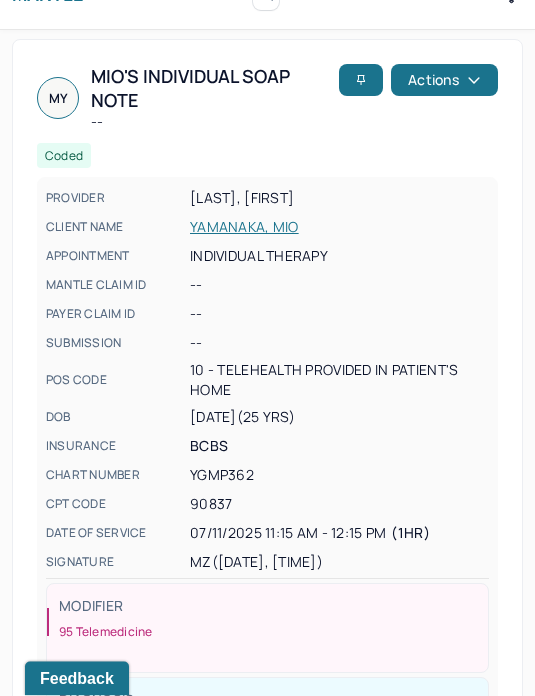 scroll, scrollTop: 0, scrollLeft: 0, axis: both 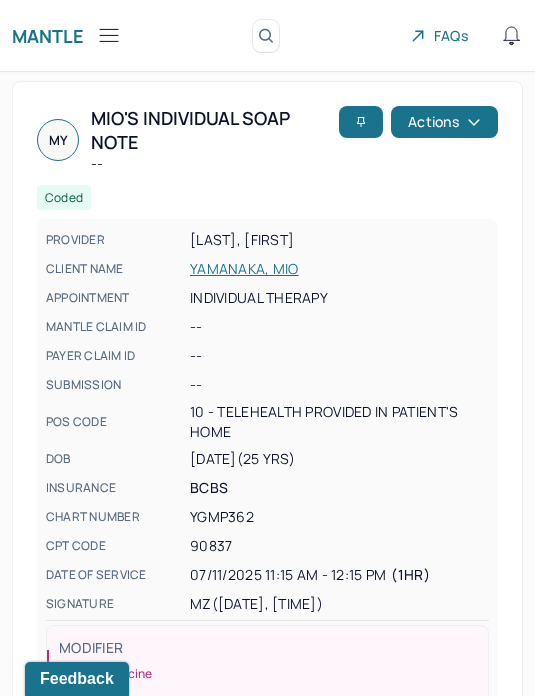 click 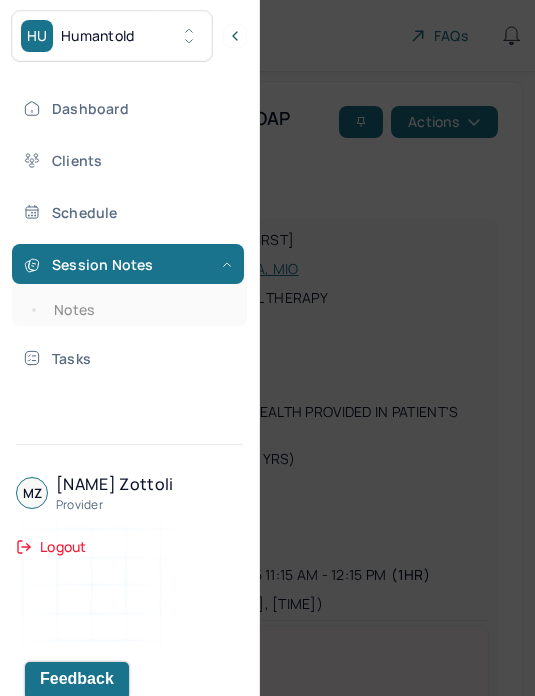 click on "Notes" at bounding box center (139, 310) 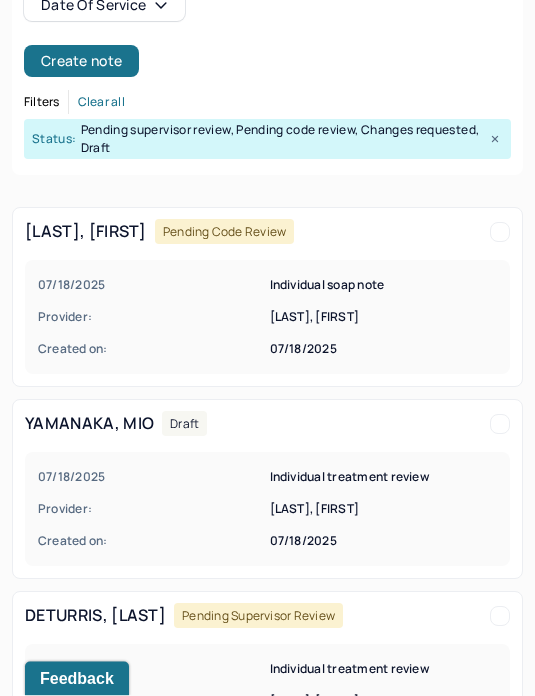 scroll, scrollTop: 254, scrollLeft: 0, axis: vertical 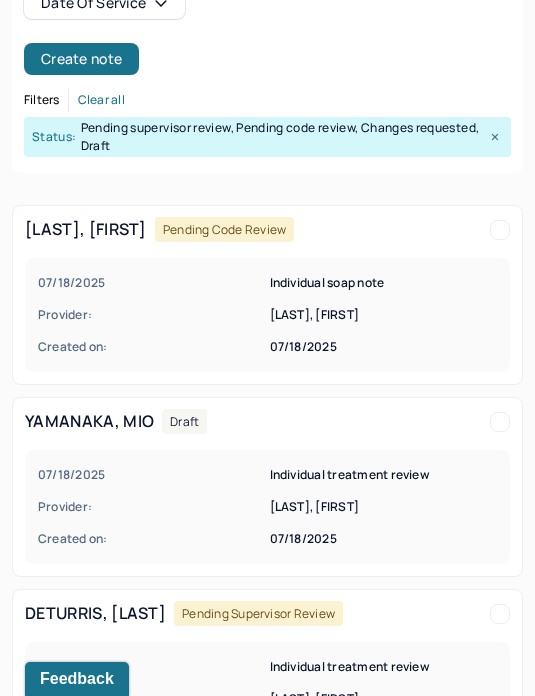 click on "[LAST], [FIRST]" at bounding box center (384, 507) 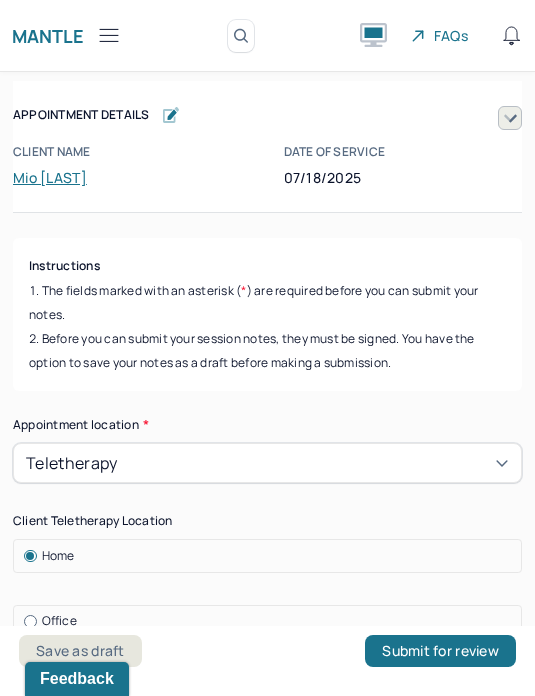 scroll, scrollTop: 0, scrollLeft: 0, axis: both 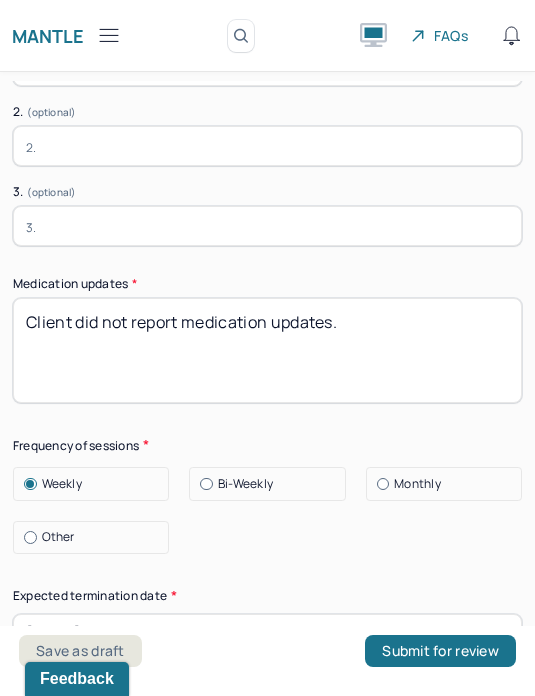 click on "Client did not report medication updates." at bounding box center (267, 350) 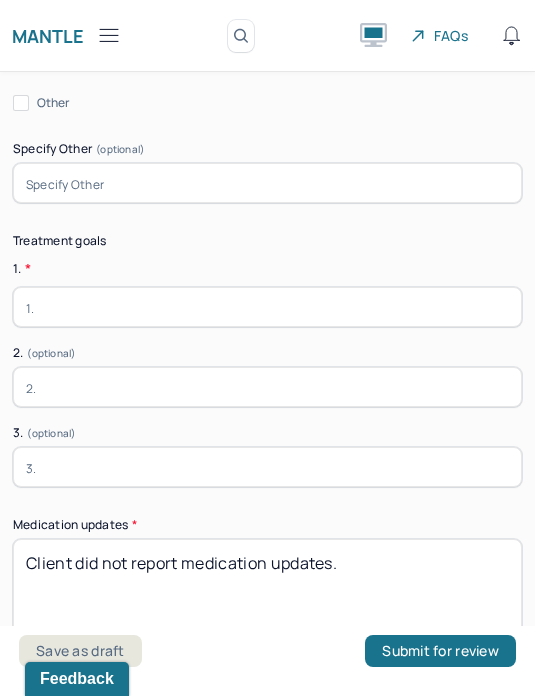click on "Client did not report medication updates." at bounding box center (267, 591) 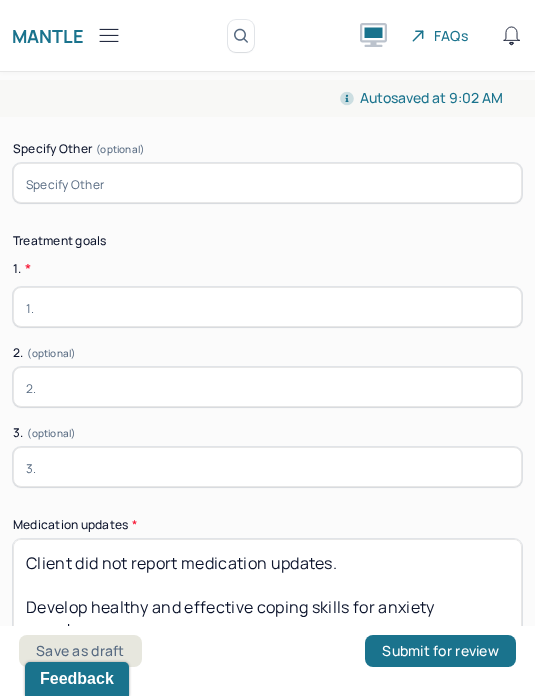 scroll, scrollTop: 288, scrollLeft: 0, axis: vertical 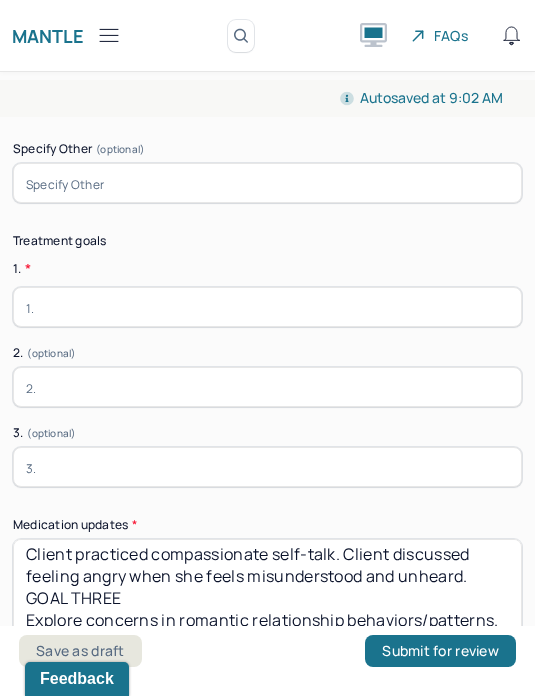 click on "Client did not report medication updates.
Develop healthy and effective coping skills for anxiety symptoms.
PROGRESS ONE
Main focus of the session - Client practiced compassionate self-talk. Client practiced naming and expressing her feelings. Client brainstormed new coping skills. Client discussed when she feels relief. Client discussed possible anxiety triggers.
GOAL TWO
Build self esteem, primarily with body image.
PROGRESS TWO
Client practiced compassionate self-talk. Client discussed feeling angry when she feels misunderstood and unheard.
GOAL THREE
Explore concerns in romantic relationship behaviors/patterns." at bounding box center (267, 591) 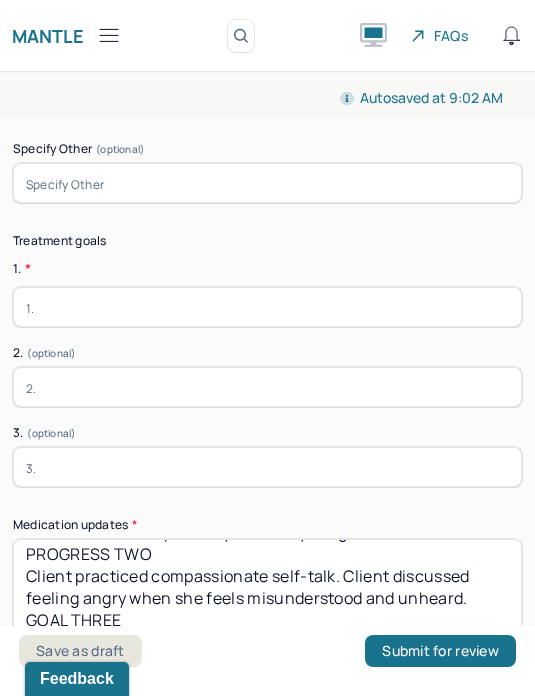 scroll, scrollTop: 265, scrollLeft: 0, axis: vertical 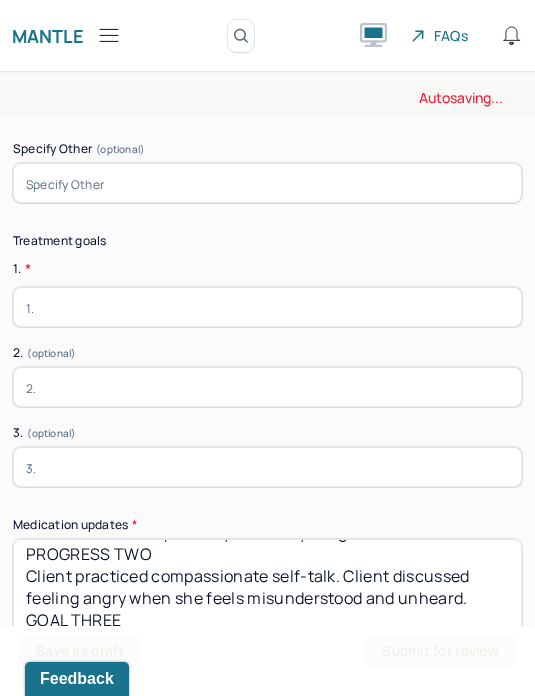 click at bounding box center [267, 467] 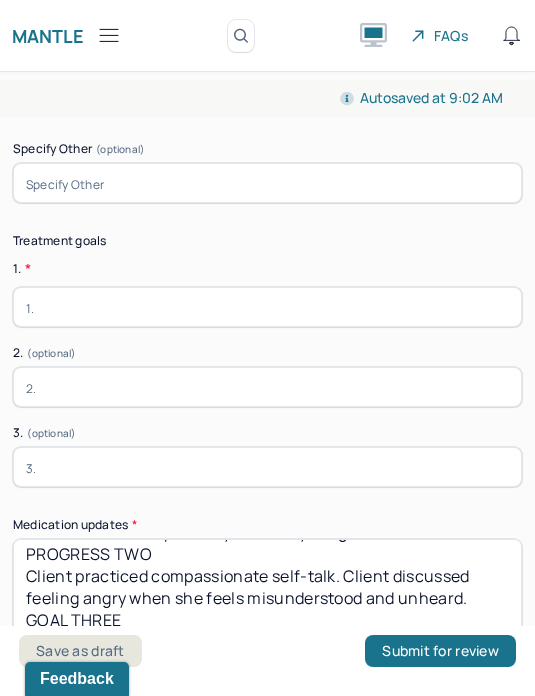 paste on "Explore concerns in romantic relationship behaviors/patterns." 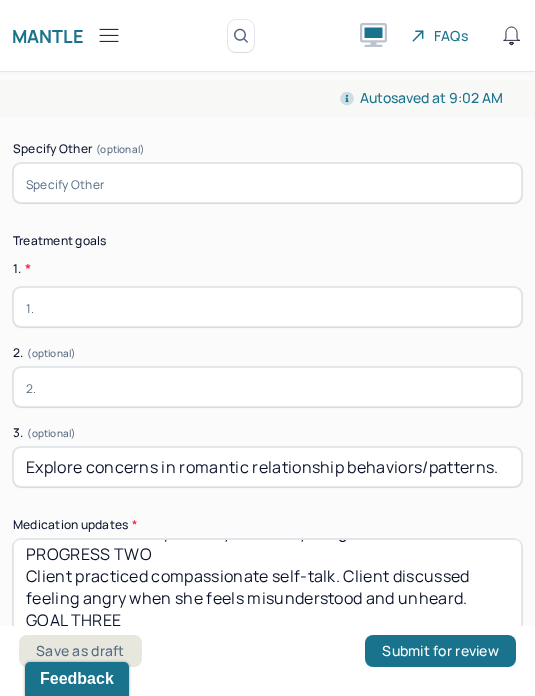 type on "Explore concerns in romantic relationship behaviors/patterns." 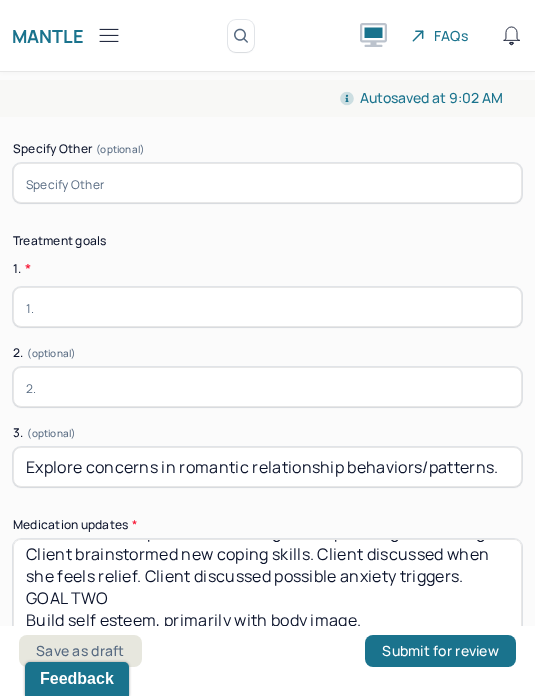 scroll, scrollTop: 173, scrollLeft: 0, axis: vertical 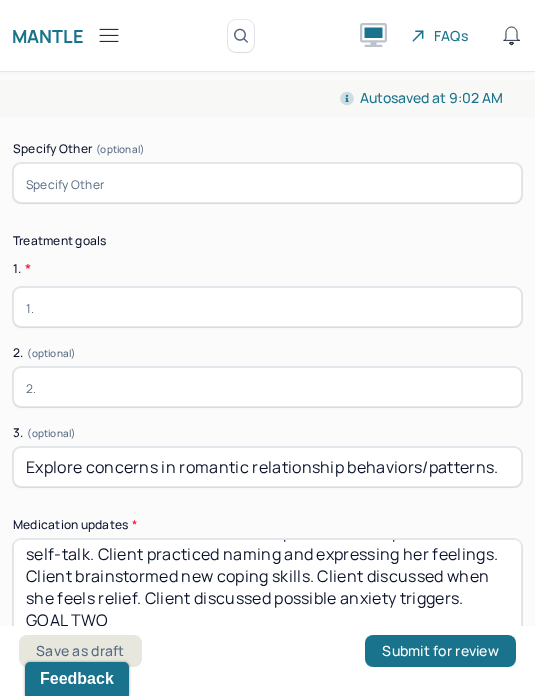 type on "Client did not report medication updates.
Develop healthy and effective coping skills for anxiety symptoms.
PROGRESS ONE
Main focus of the session - Client practiced compassionate self-talk. Client practiced naming and expressing her feelings. Client brainstormed new coping skills. Client discussed when she feels relief. Client discussed possible anxiety triggers.
GOAL TWO" 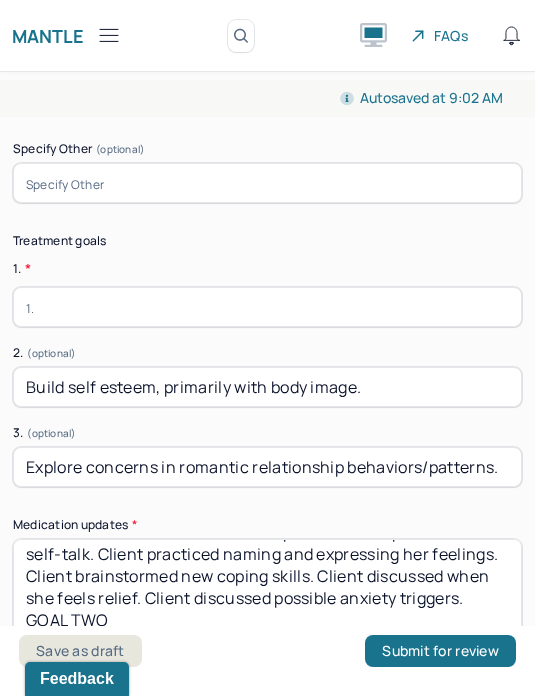 type on "Build self esteem, primarily with body image." 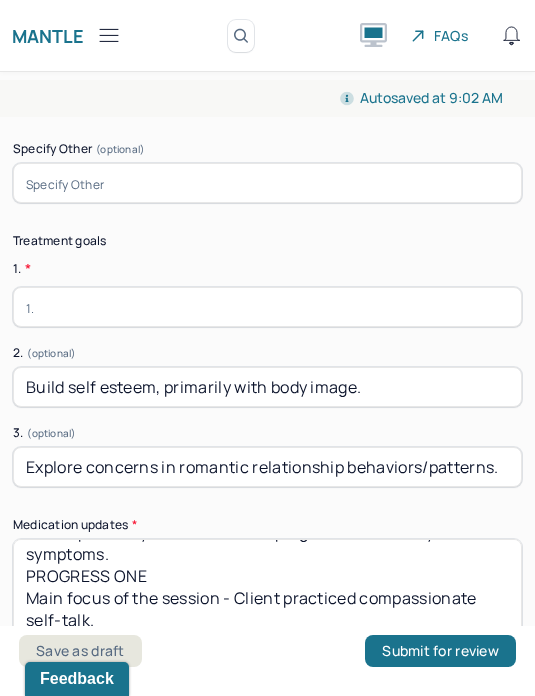 scroll, scrollTop: 81, scrollLeft: 0, axis: vertical 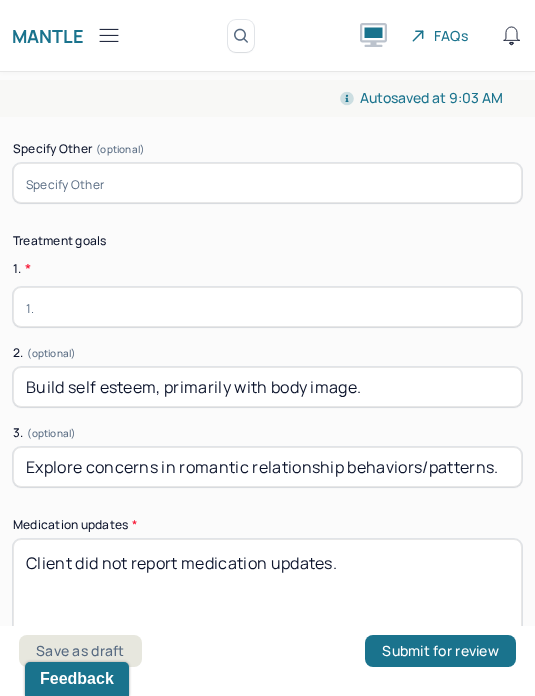 type on "Client did not report medication updates." 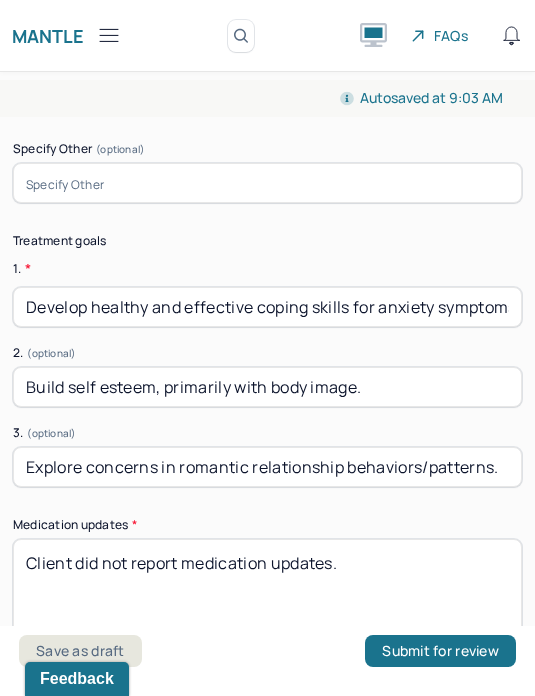 type on "Develop healthy and effective coping skills for anxiety symptoms." 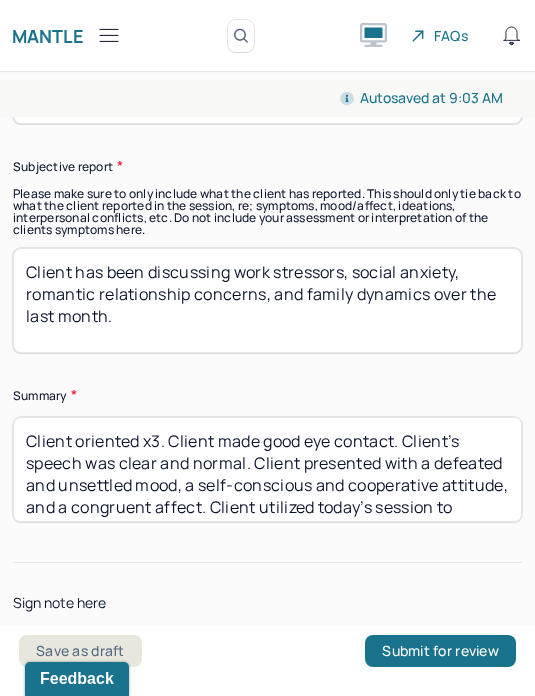 scroll, scrollTop: 7039, scrollLeft: 0, axis: vertical 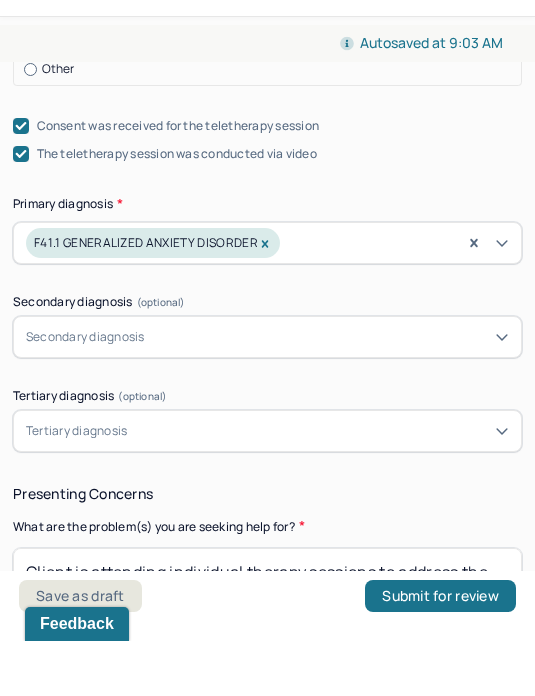 type on "MZ" 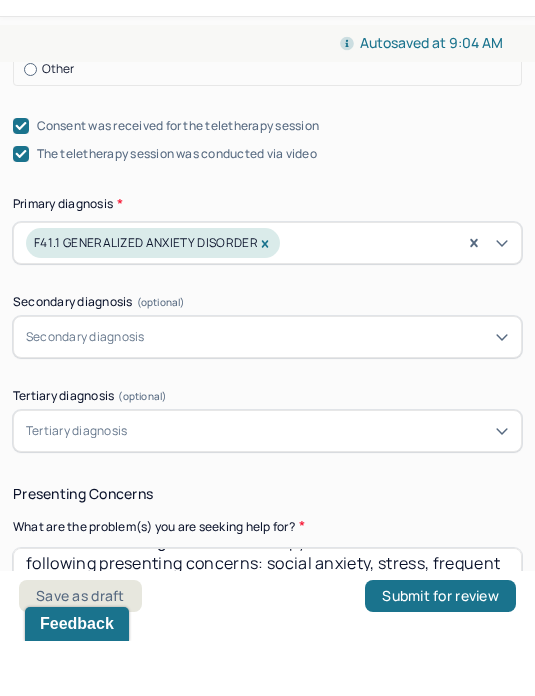 scroll, scrollTop: 35, scrollLeft: 0, axis: vertical 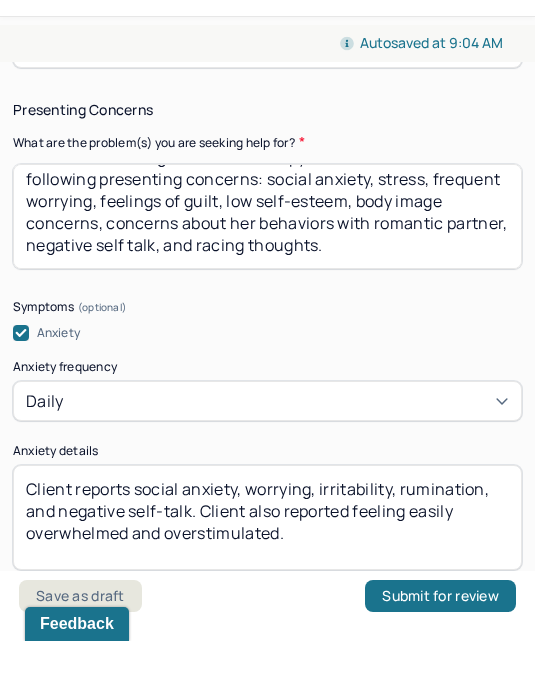type on "Client is attending individual therapy sessions to address the following presenting concerns: social anxiety, stress, frequent worrying, feelings of guilt, low self-esteem, body image concerns, concerns about her behaviors with romantic partner, negative self talk, and racing thoughts." 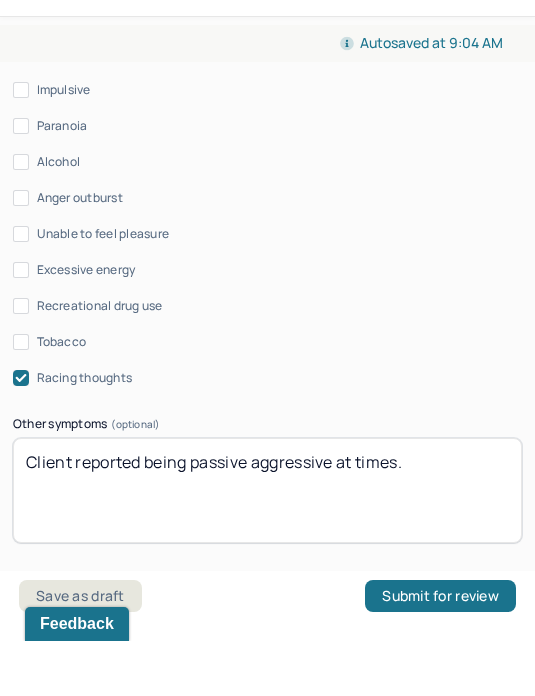 scroll, scrollTop: 1811, scrollLeft: 0, axis: vertical 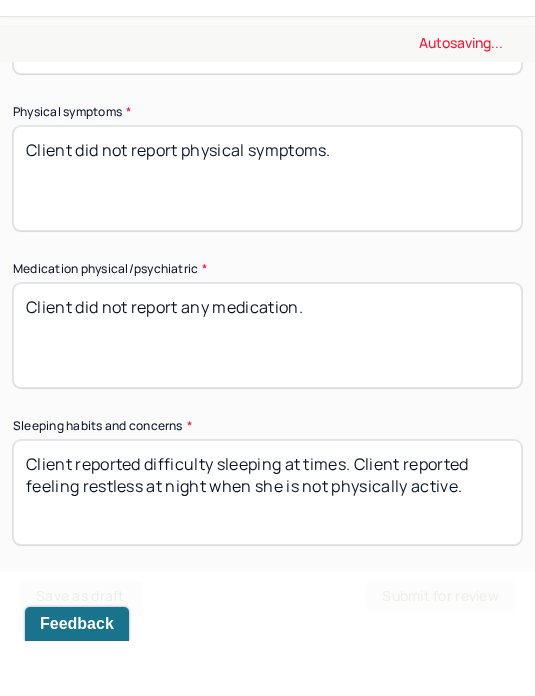 type on "Client reported difficulty sleeping at times. Client reported feeling restless at night when she is not physically active." 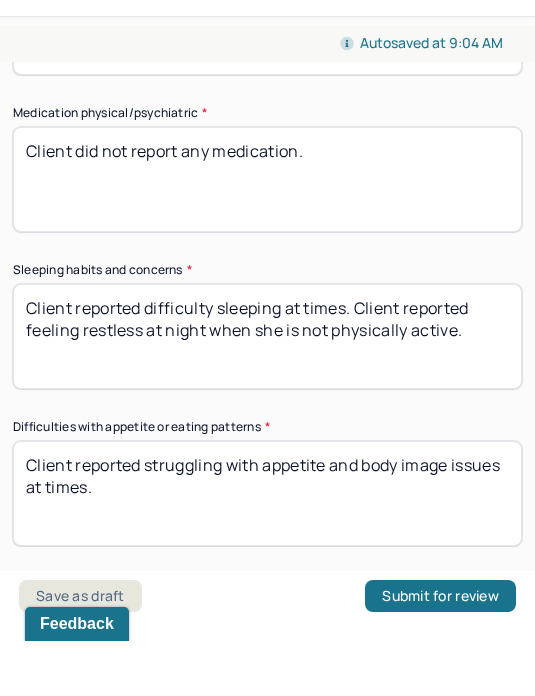 scroll, scrollTop: 2429, scrollLeft: 0, axis: vertical 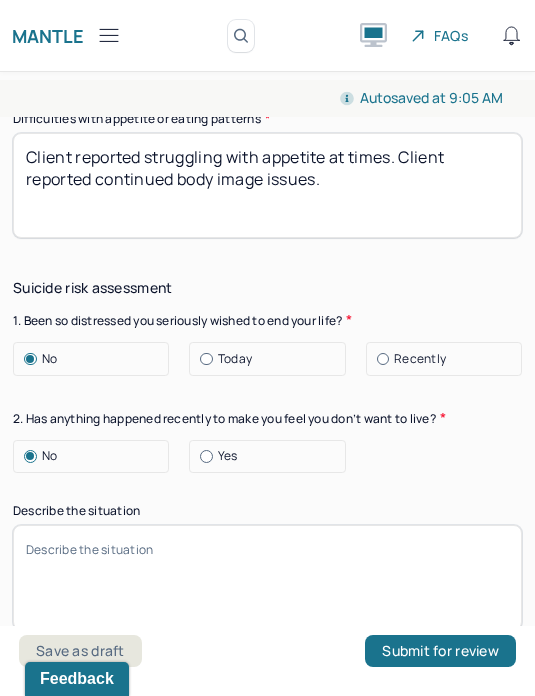 type on "Client reported struggling with appetite at times. Client reported continued body image issues." 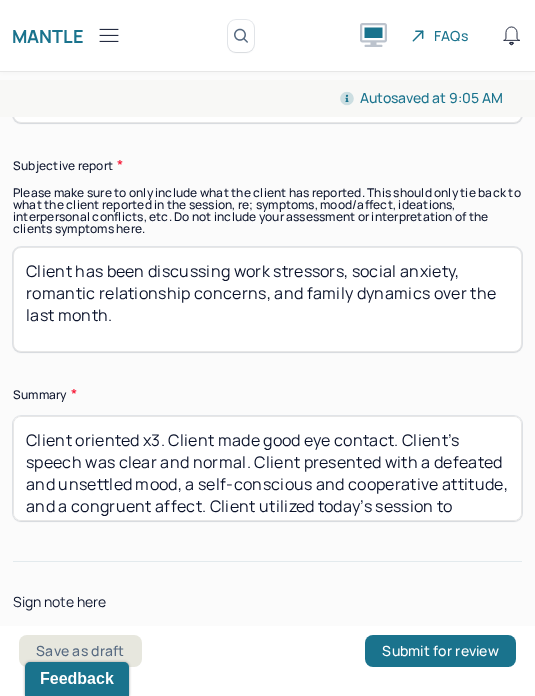 scroll, scrollTop: 7039, scrollLeft: 0, axis: vertical 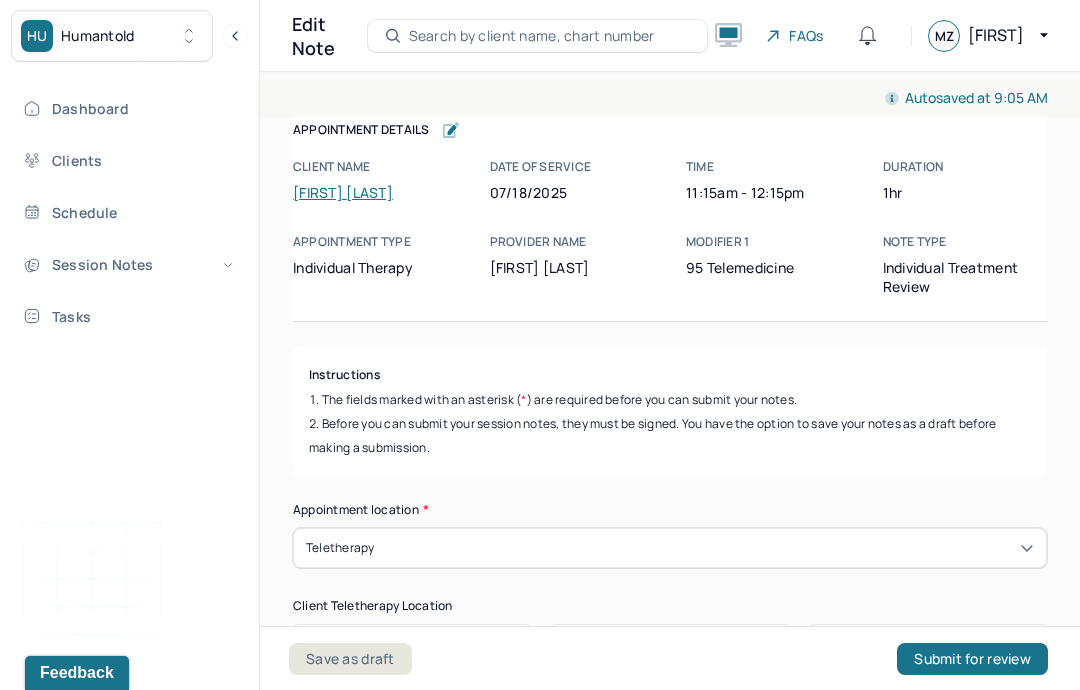click on "Submit for review" at bounding box center (972, 659) 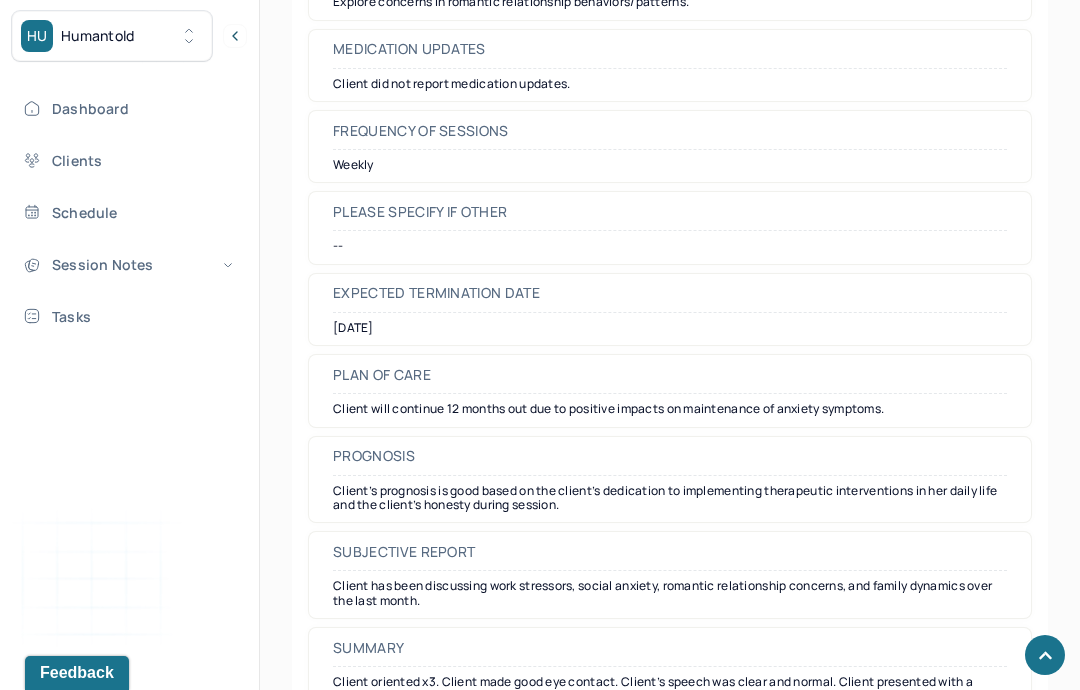 scroll, scrollTop: 5555, scrollLeft: 0, axis: vertical 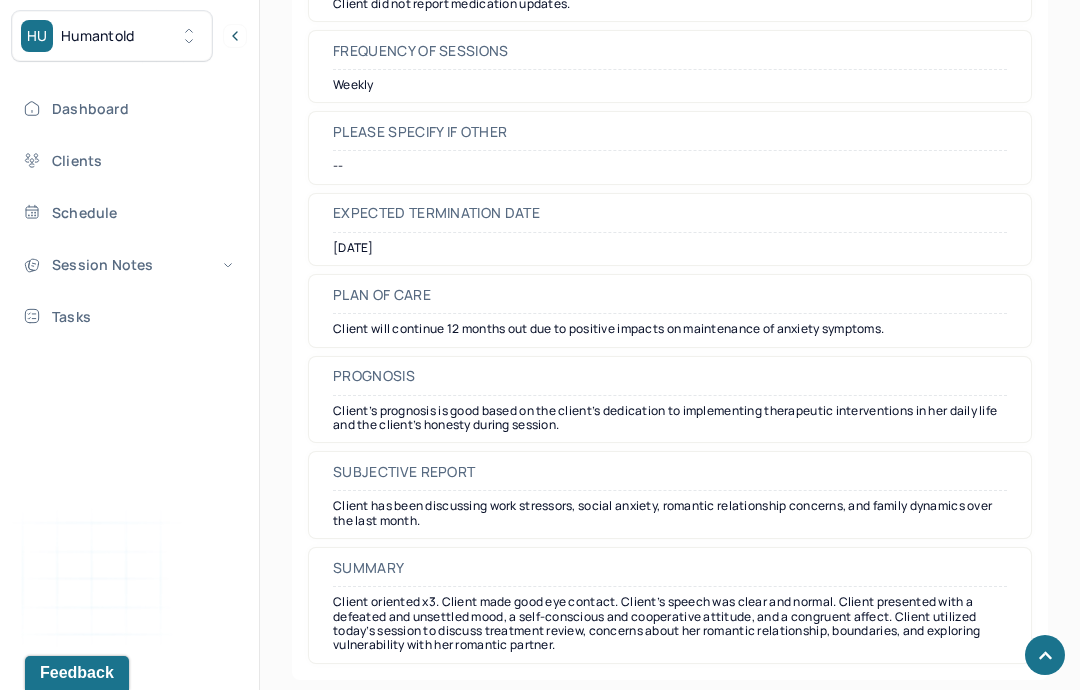 click on "Dashboard" at bounding box center [128, 108] 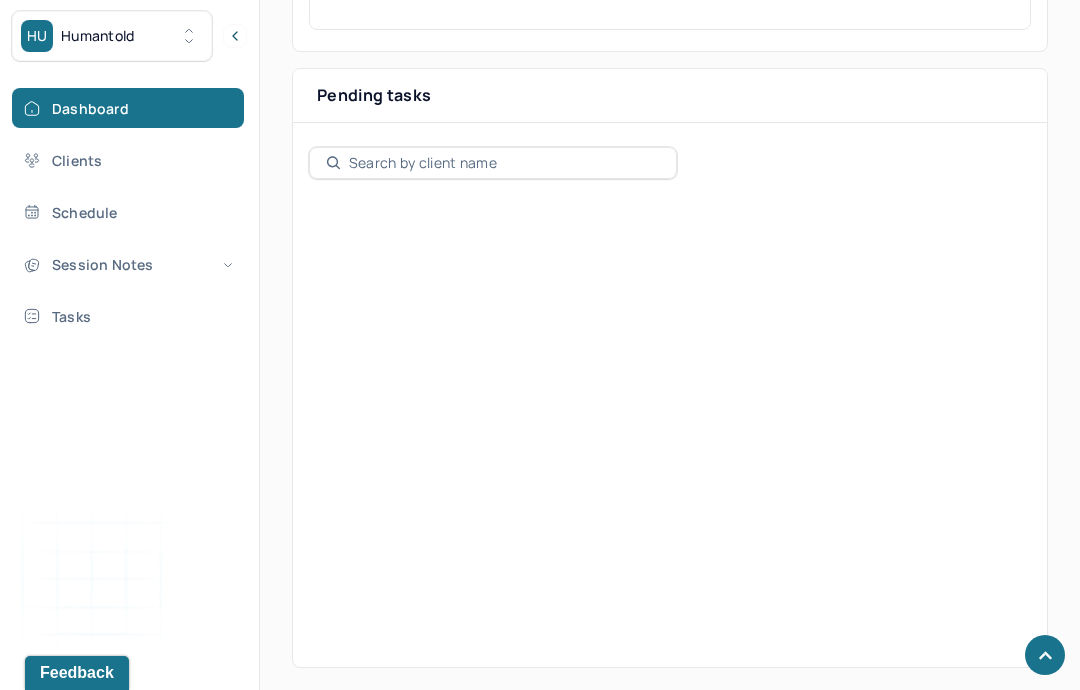 scroll, scrollTop: 403, scrollLeft: 0, axis: vertical 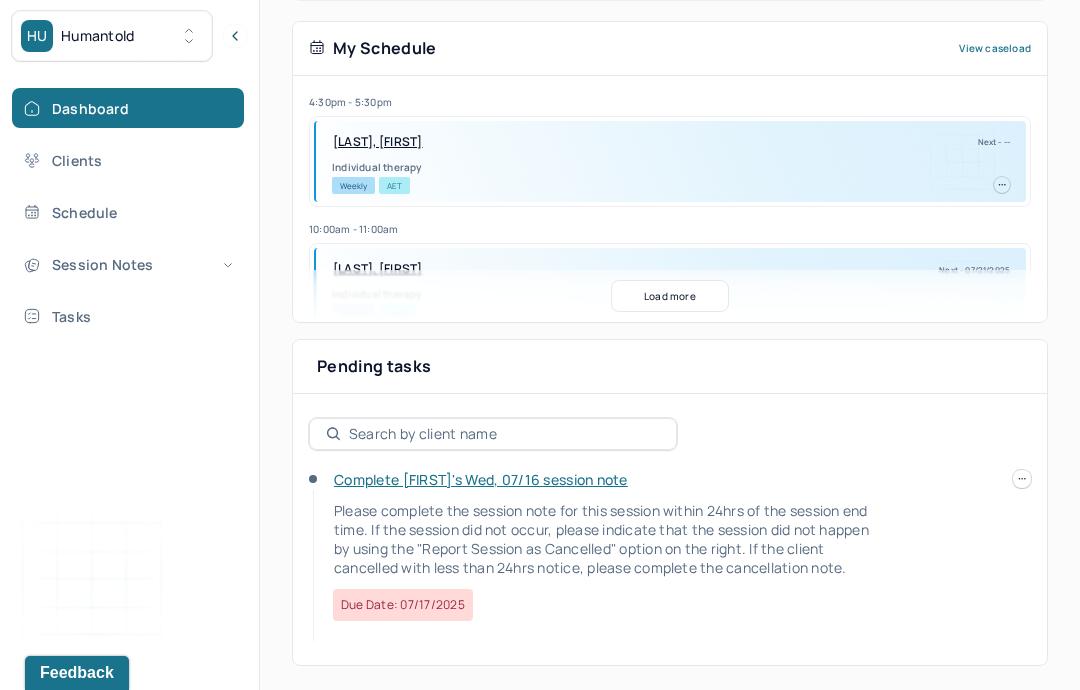 click on "Complete [FIRST]'s Wed, 07/16 session note Please complete the session note for this session within 24hrs of the session end time. If the session did not occur, please indicate that the session did not happen by using the "Report Session as Cancelled" option on the right. If the client cancelled with less than 24hrs notice, please complete the cancellation note. Due date: 07/17/2025" at bounding box center [670, 557] 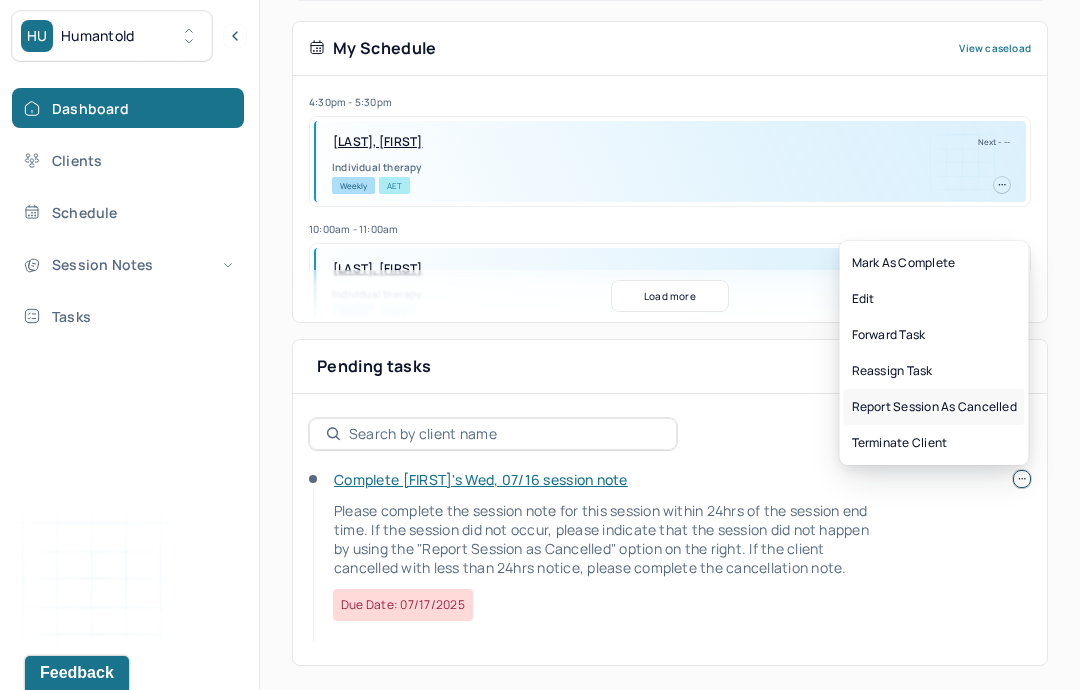 click on "Report session as cancelled" at bounding box center (934, 407) 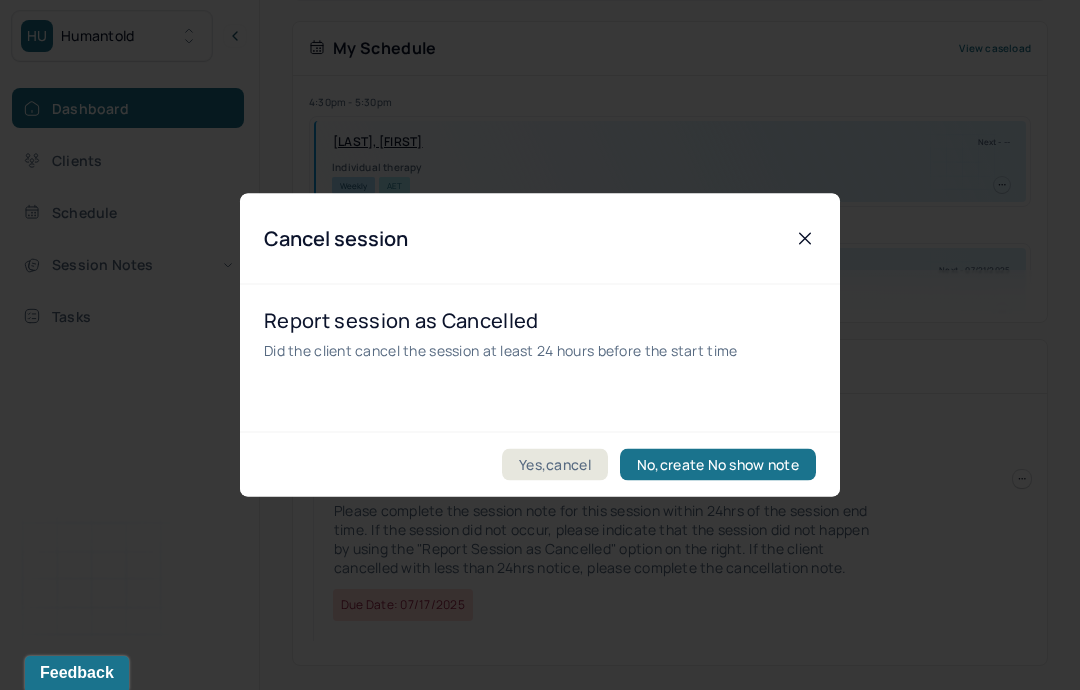 click on "Yes,cancel" at bounding box center (555, 465) 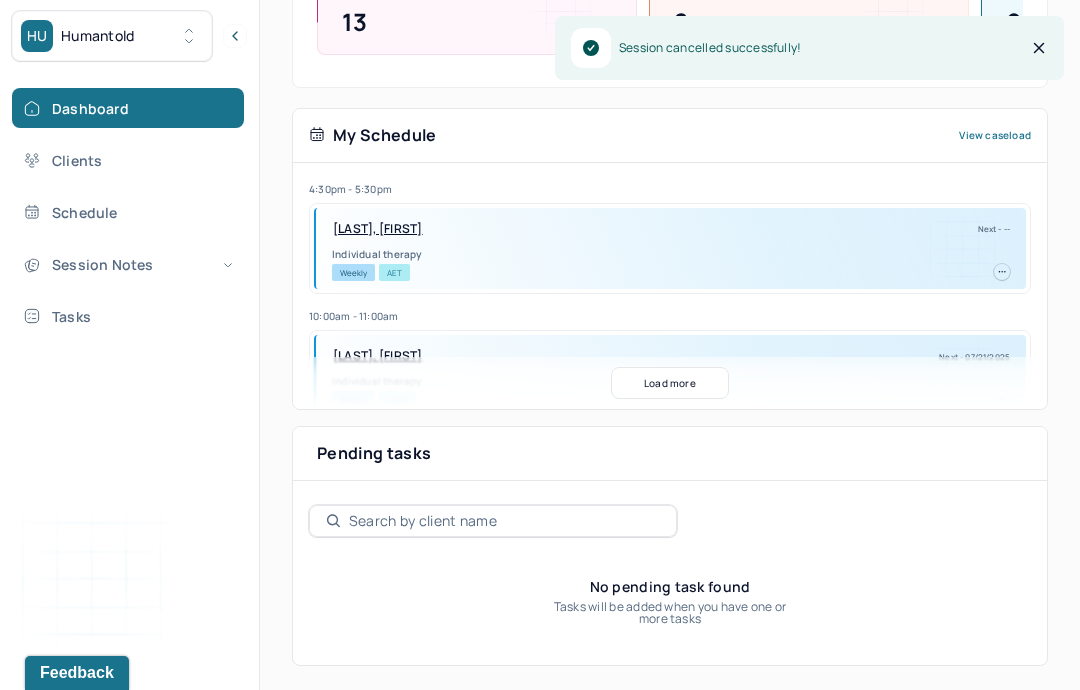 scroll, scrollTop: 311, scrollLeft: 0, axis: vertical 